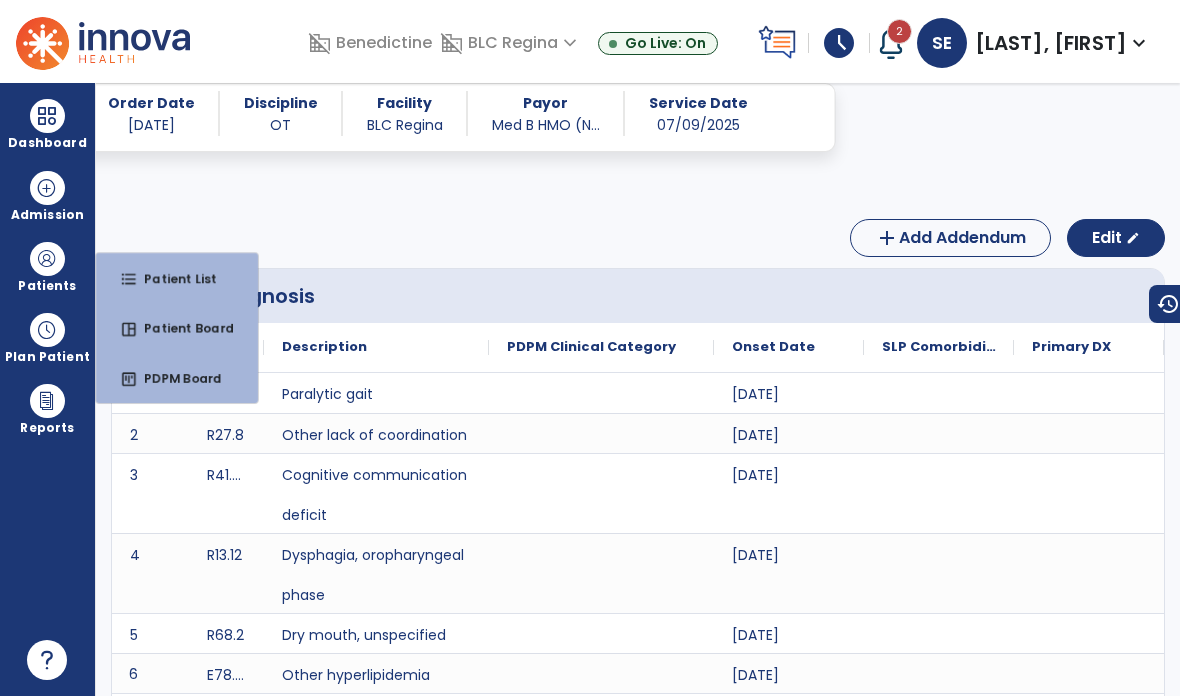 scroll, scrollTop: 80, scrollLeft: 0, axis: vertical 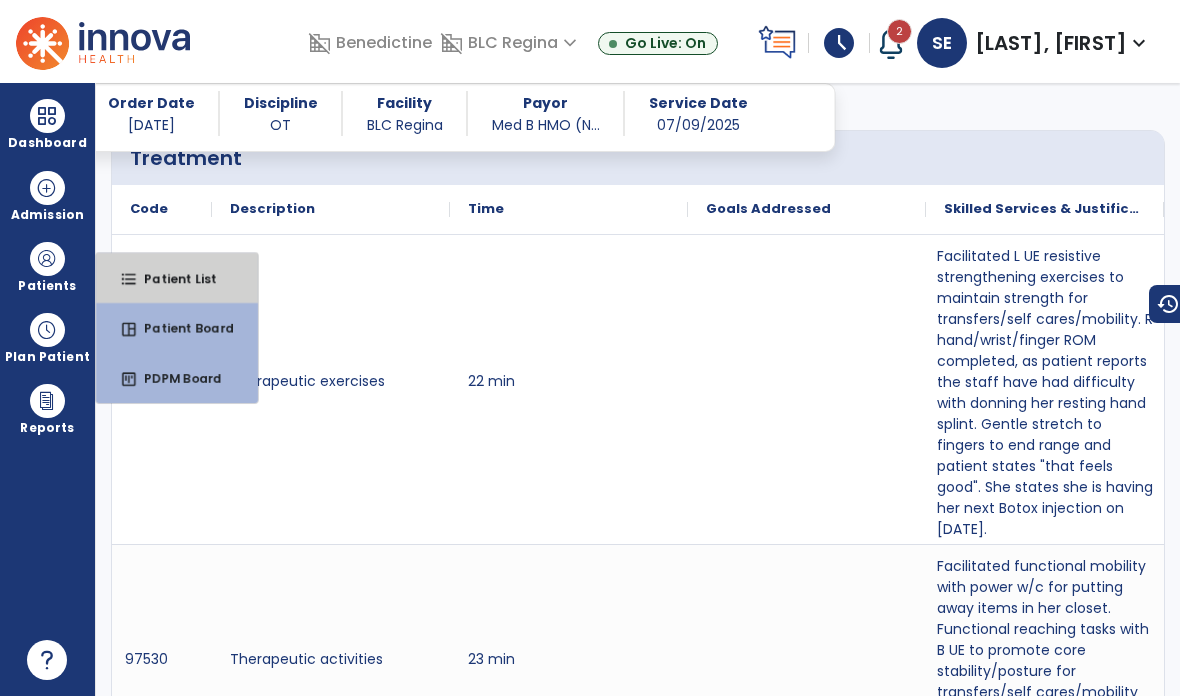 click on "format_list_bulleted  Patient List" at bounding box center (177, 278) 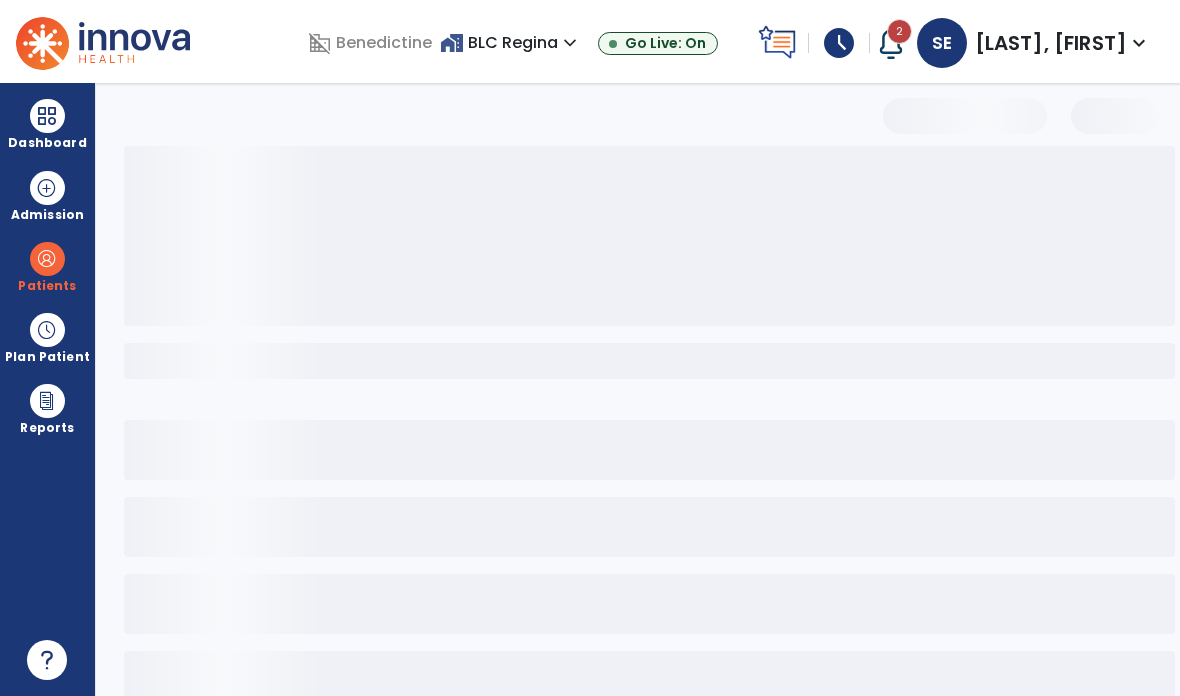 scroll, scrollTop: 0, scrollLeft: 0, axis: both 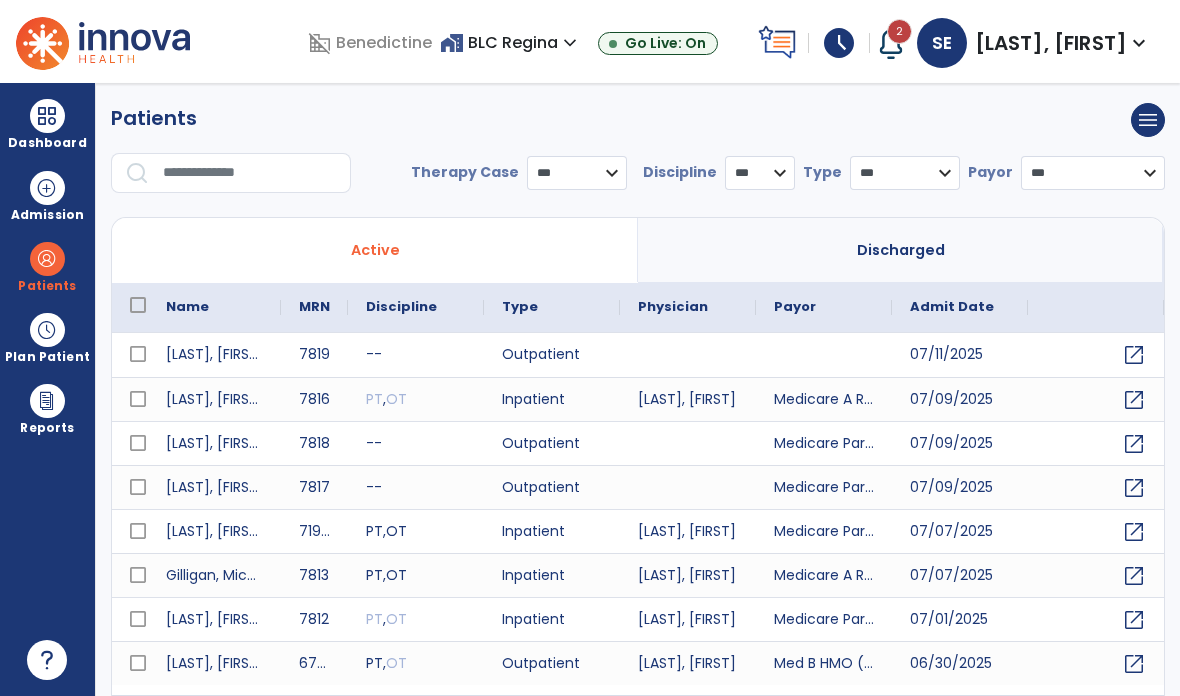 click at bounding box center (250, 173) 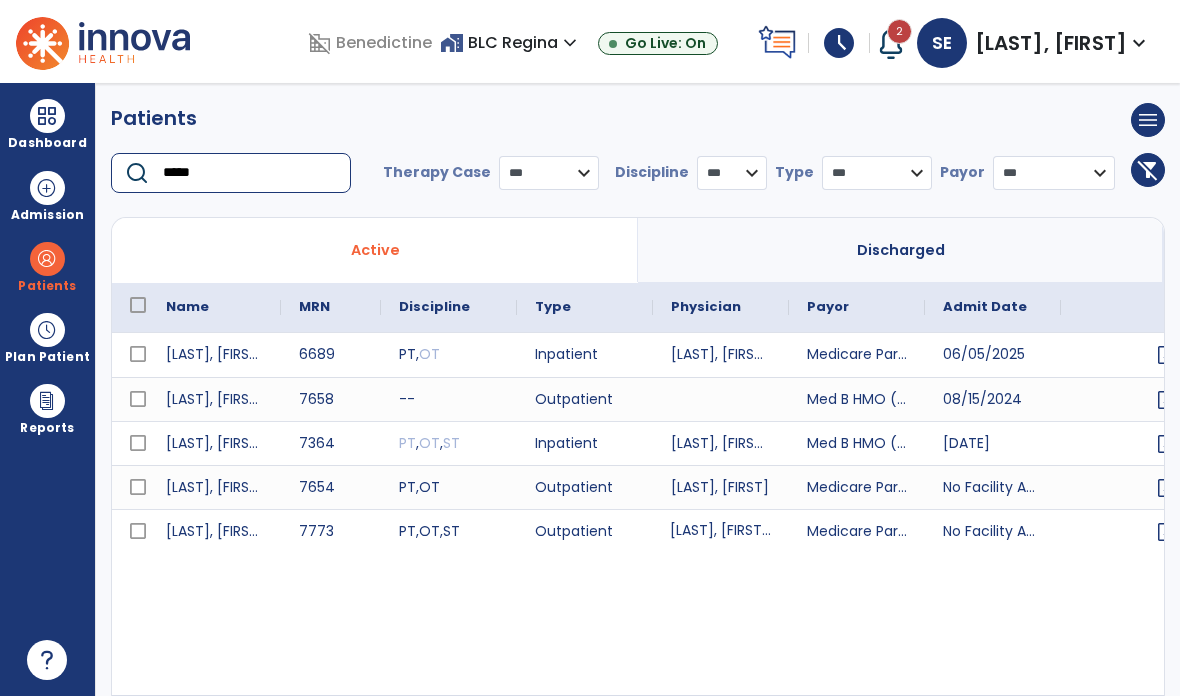 scroll, scrollTop: 0, scrollLeft: 59, axis: horizontal 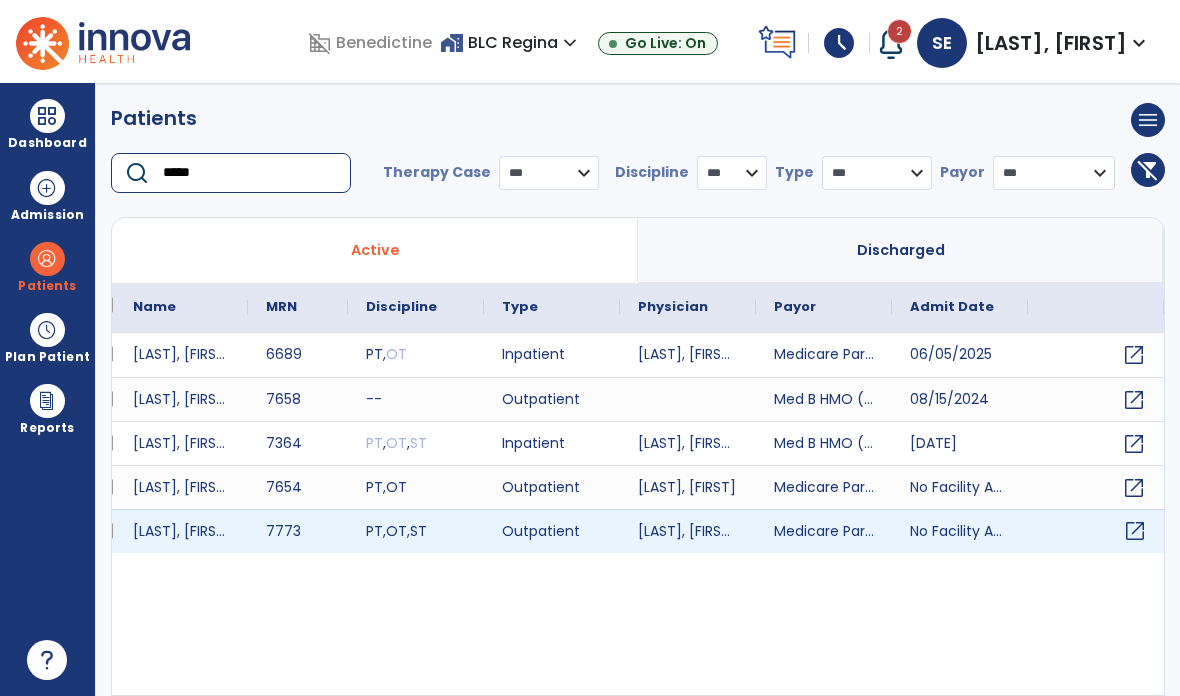 type on "*****" 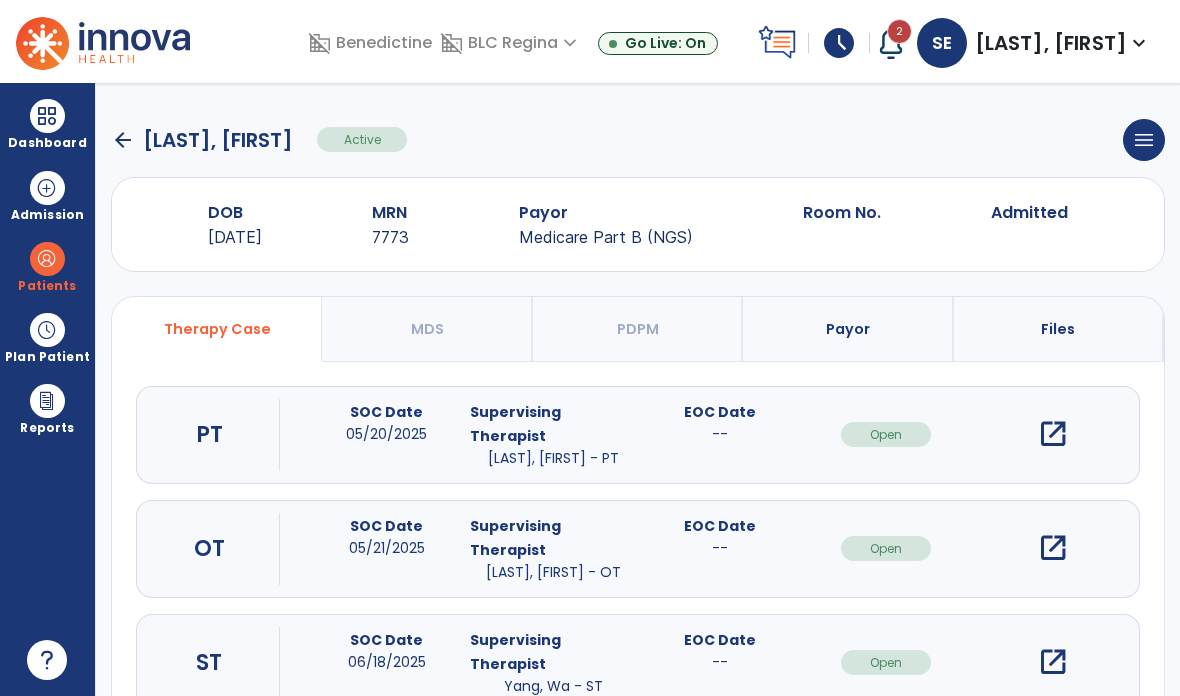 click on "open_in_new" at bounding box center [1053, 434] 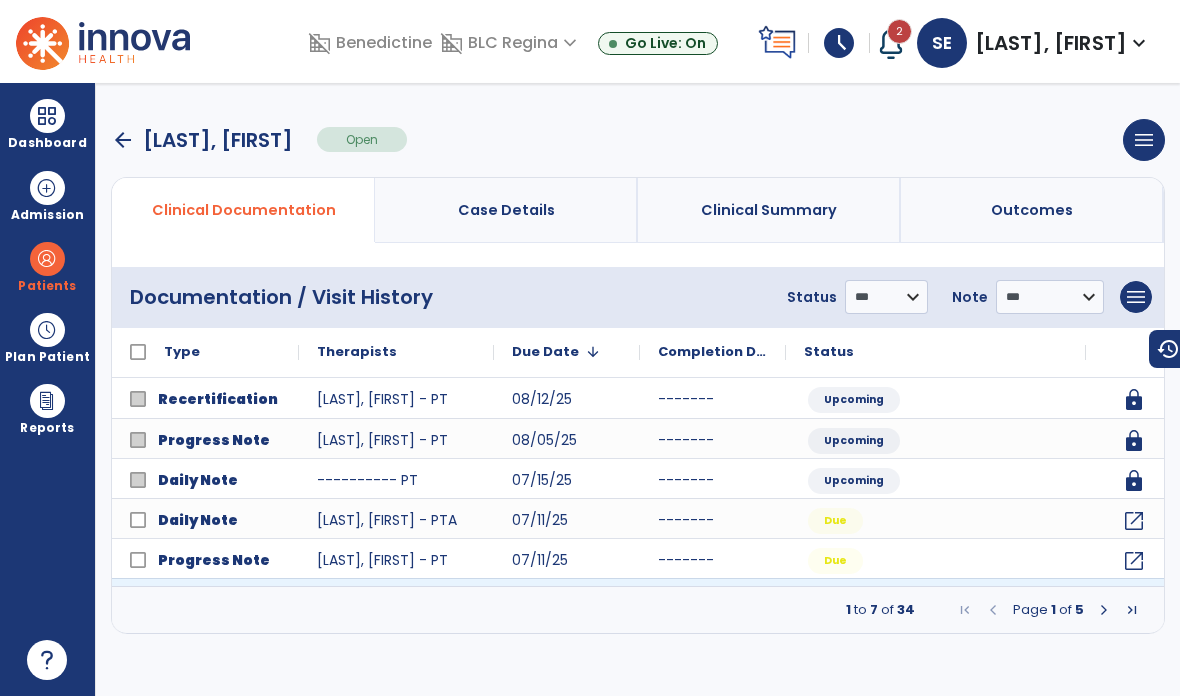 click on "open_in_new" 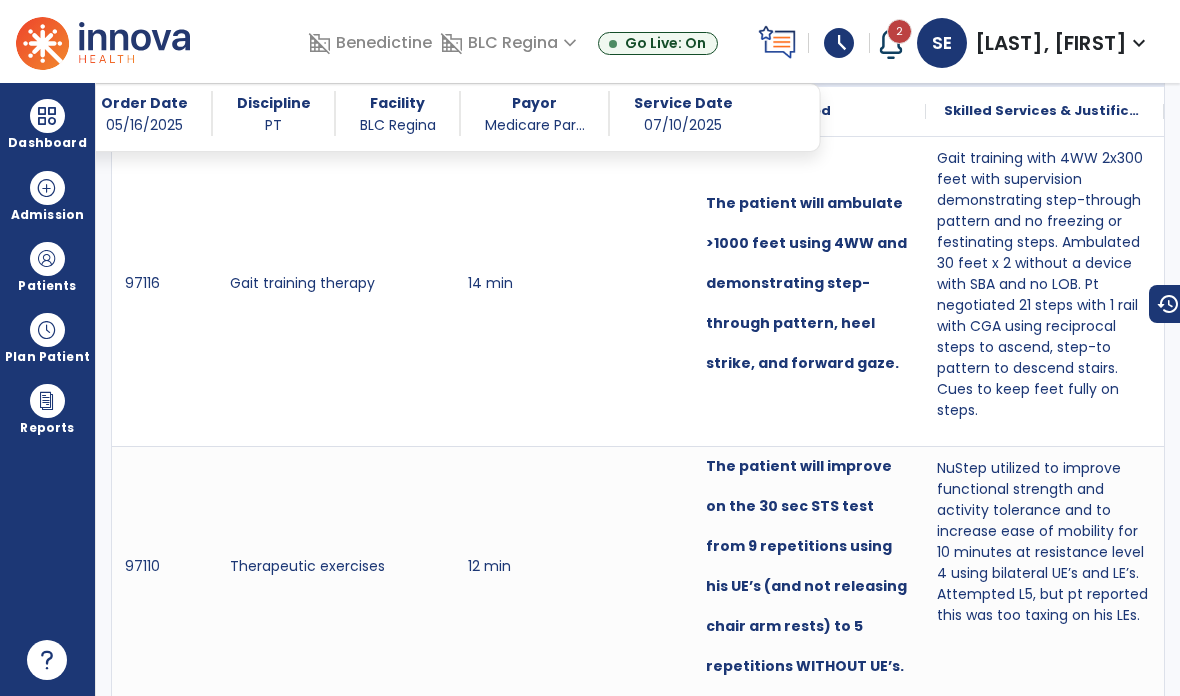scroll, scrollTop: 1365, scrollLeft: 0, axis: vertical 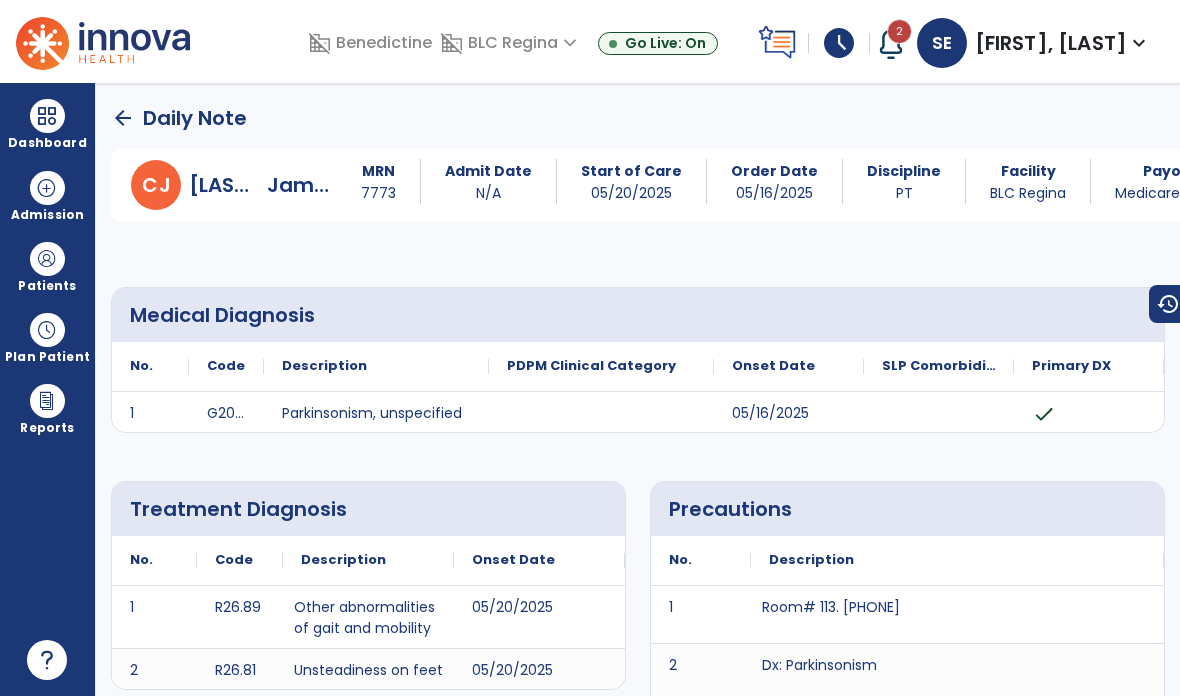 click at bounding box center [47, 116] 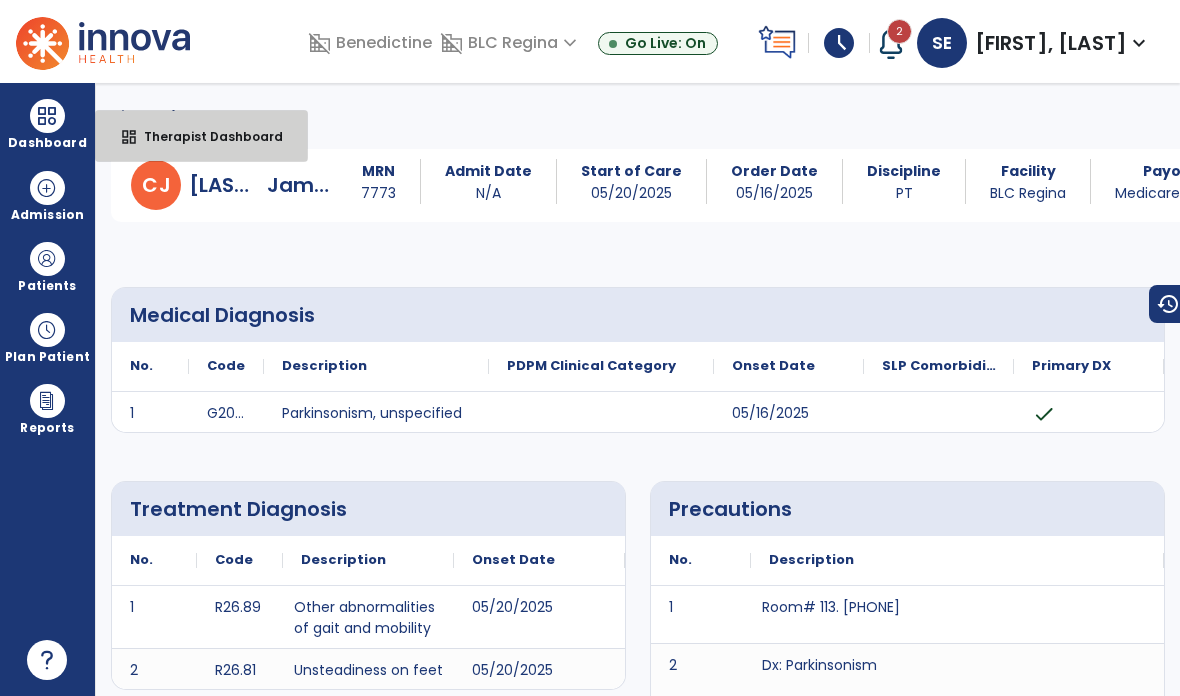 click on "Therapist Dashboard" at bounding box center [205, 136] 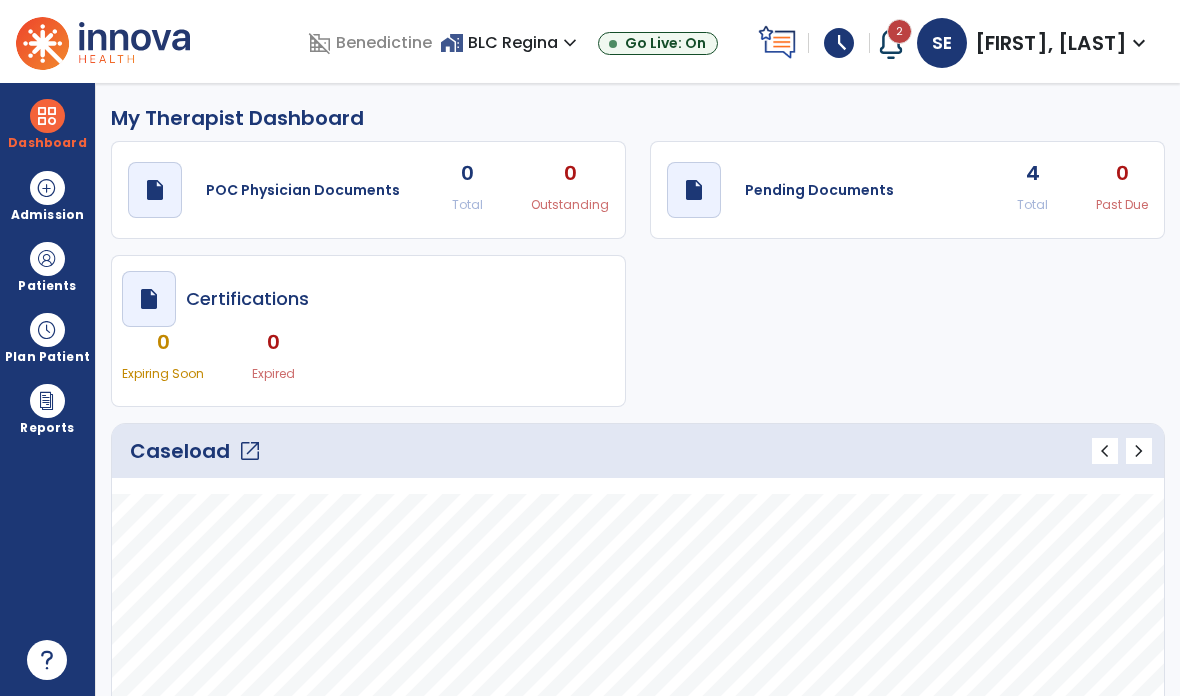 click on "Pending Documents" 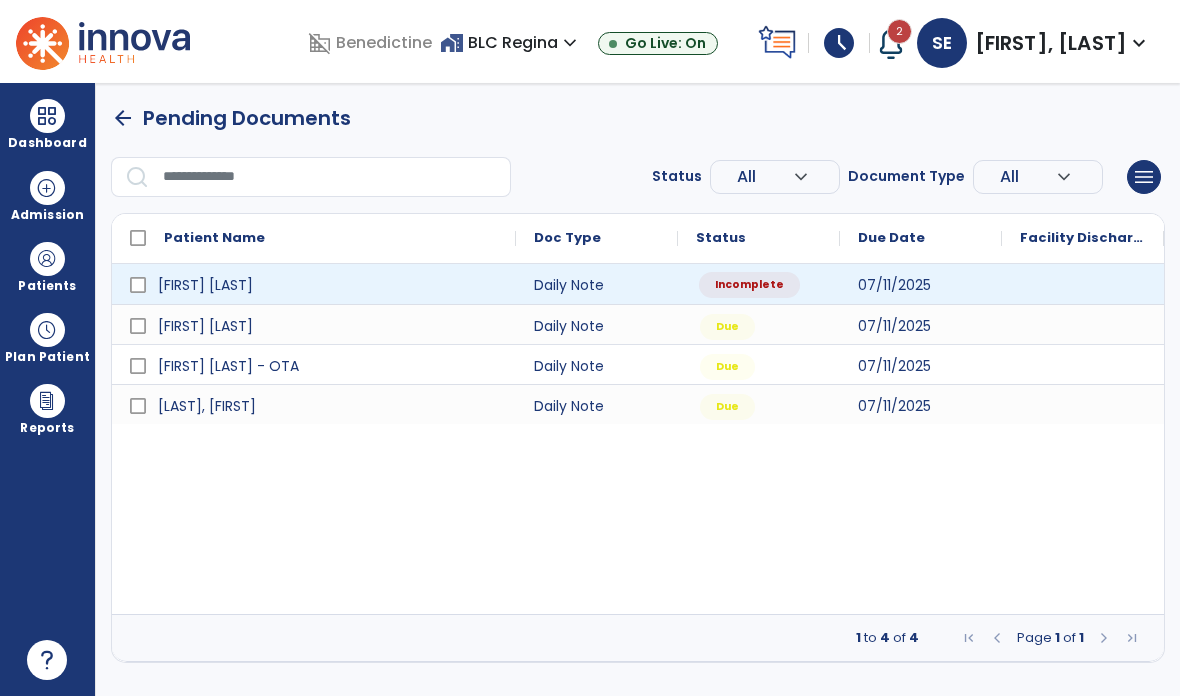 click on "Incomplete" at bounding box center (749, 285) 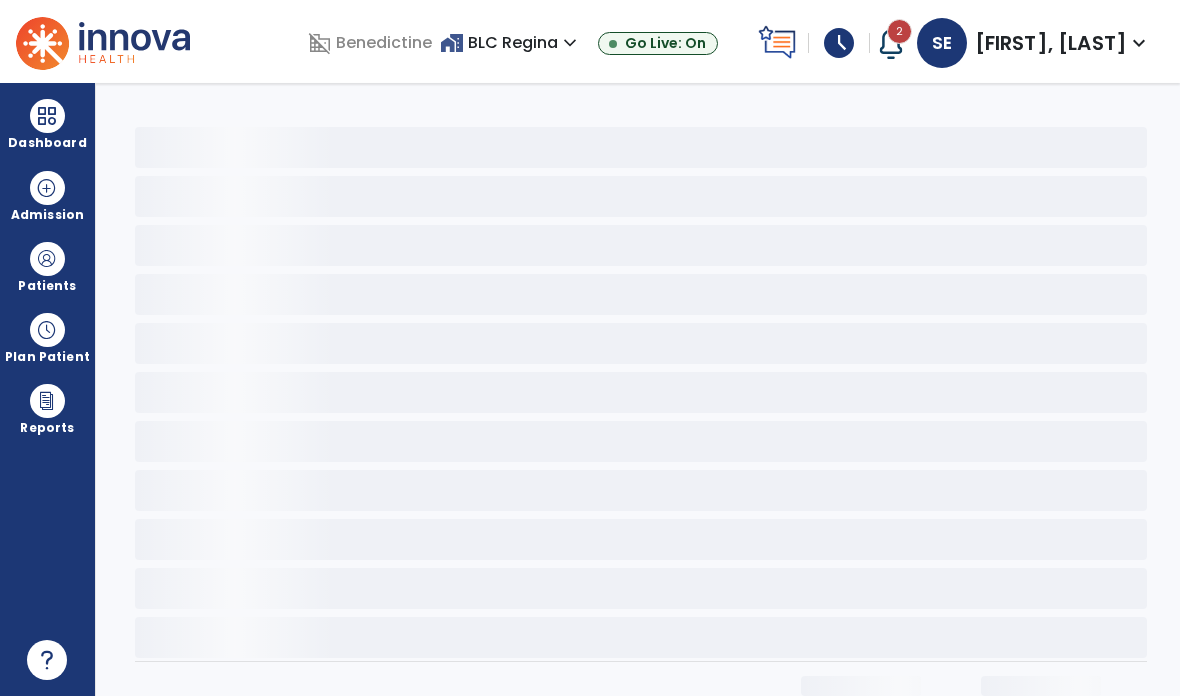 select on "*" 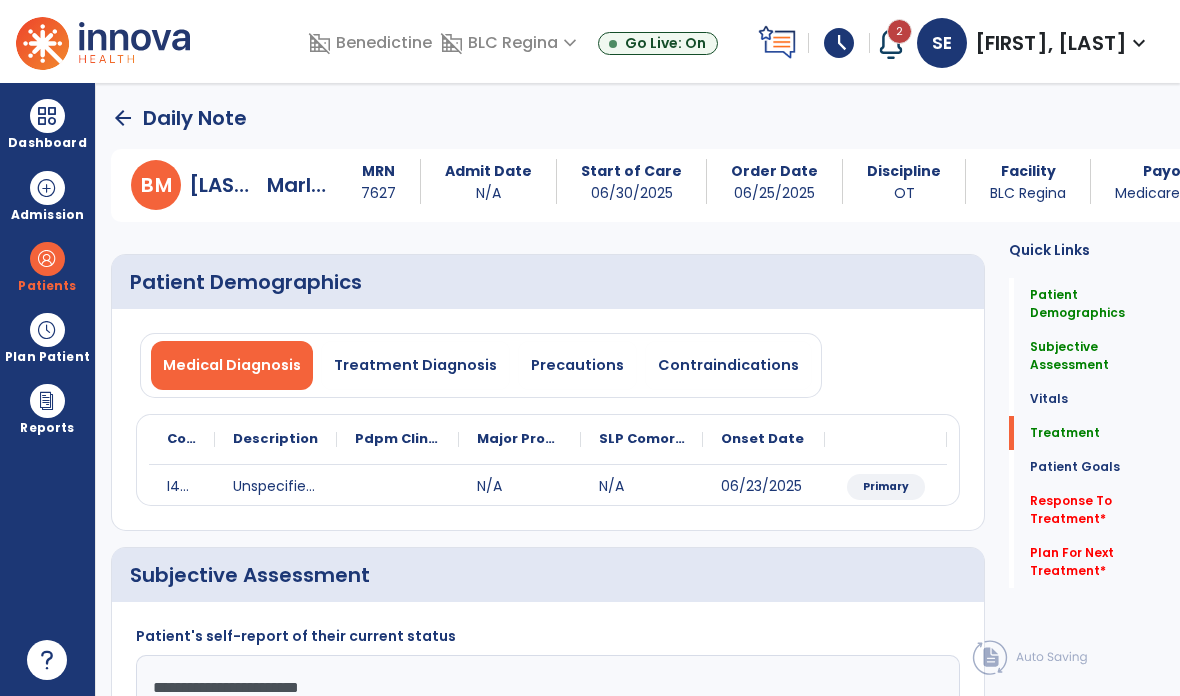 click on "Plan For Next Treatment   *" 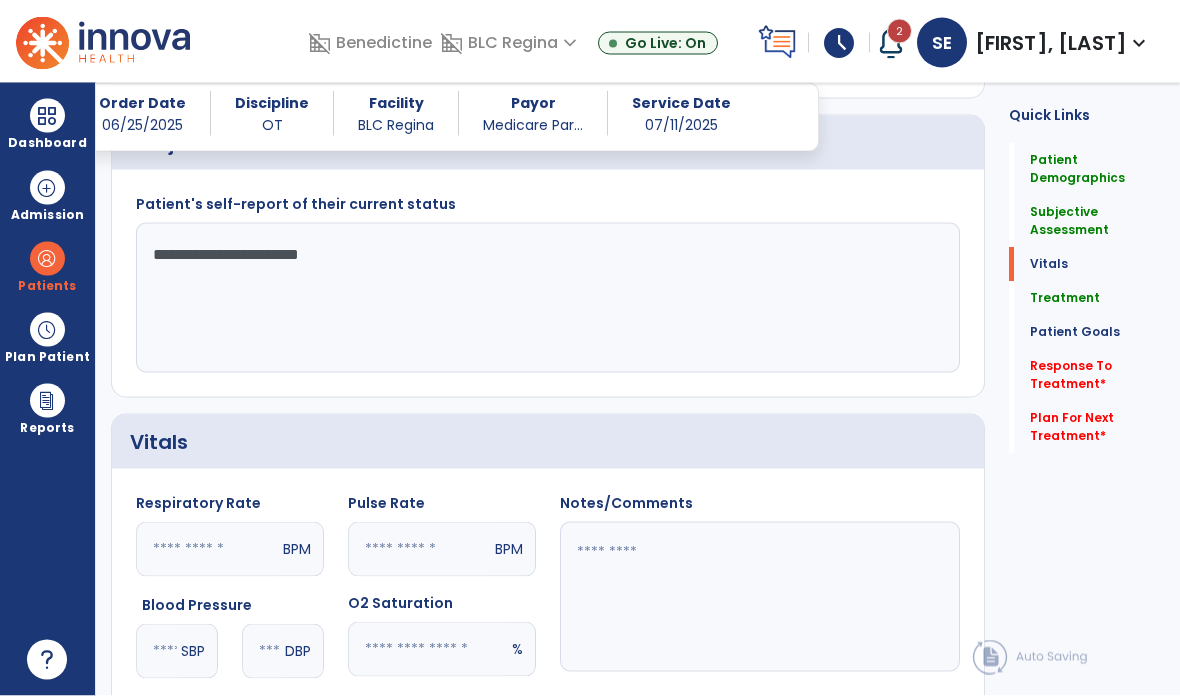scroll, scrollTop: 59, scrollLeft: 0, axis: vertical 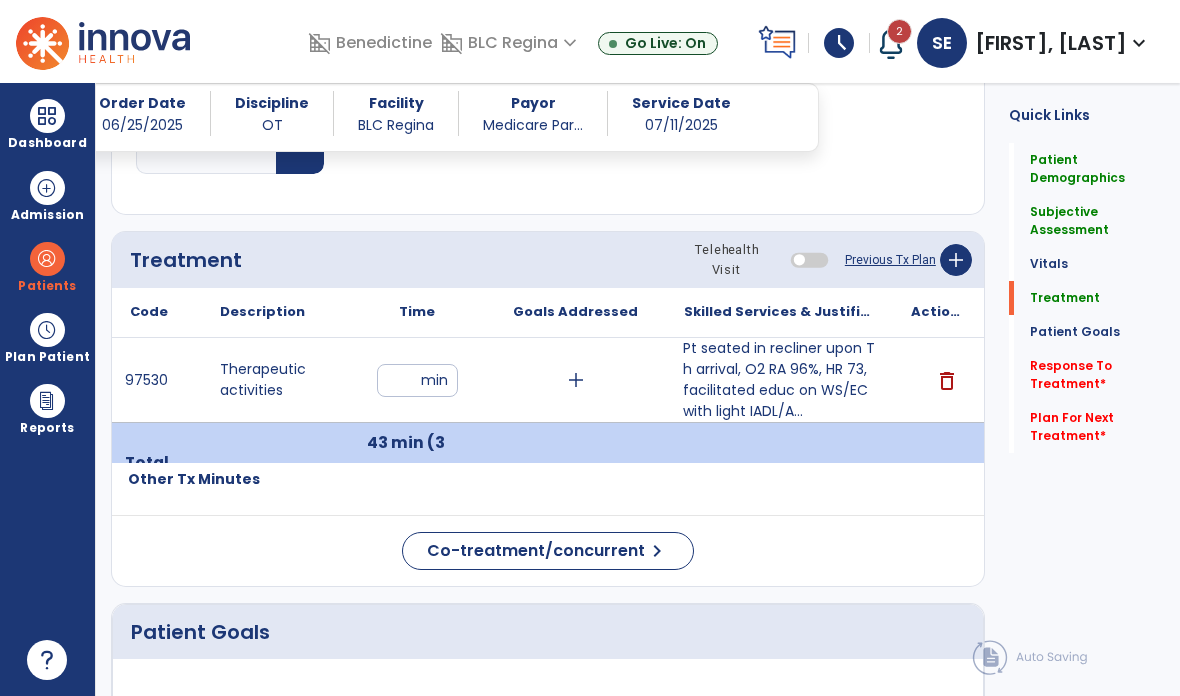 click on "Pt seated in recliner upon Th arrival, O2 RA 96%, HR 73, facilitated educ on WS/EC with light IADL/A..." at bounding box center (779, 380) 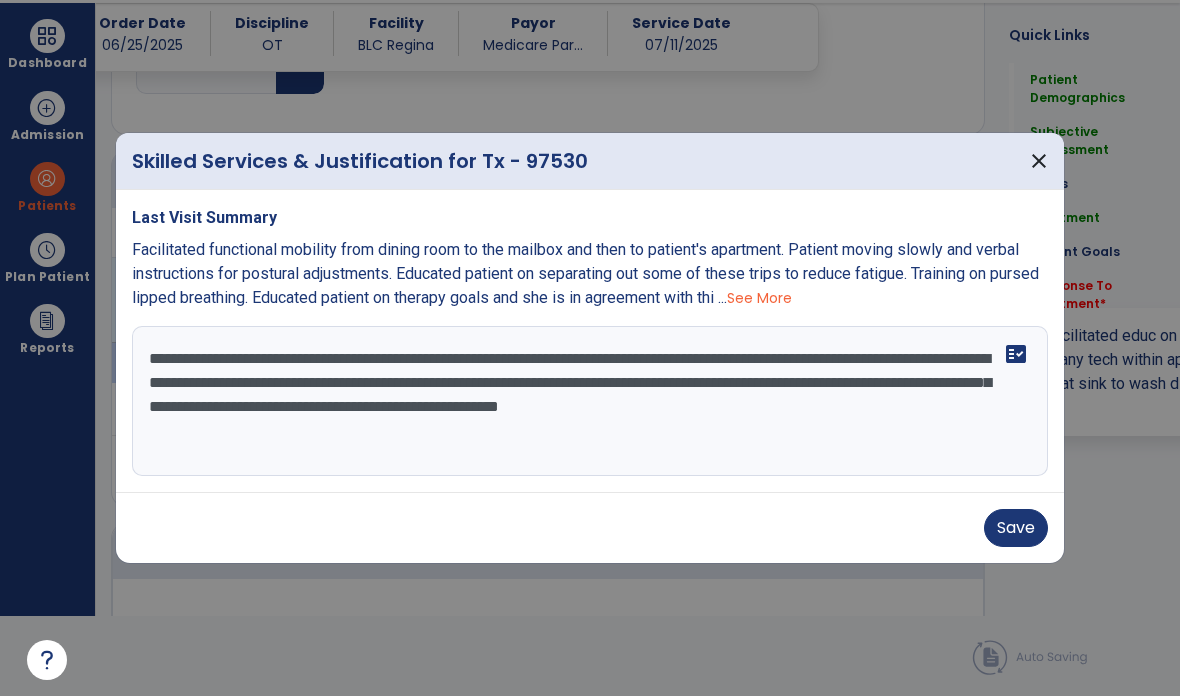 scroll, scrollTop: 0, scrollLeft: 0, axis: both 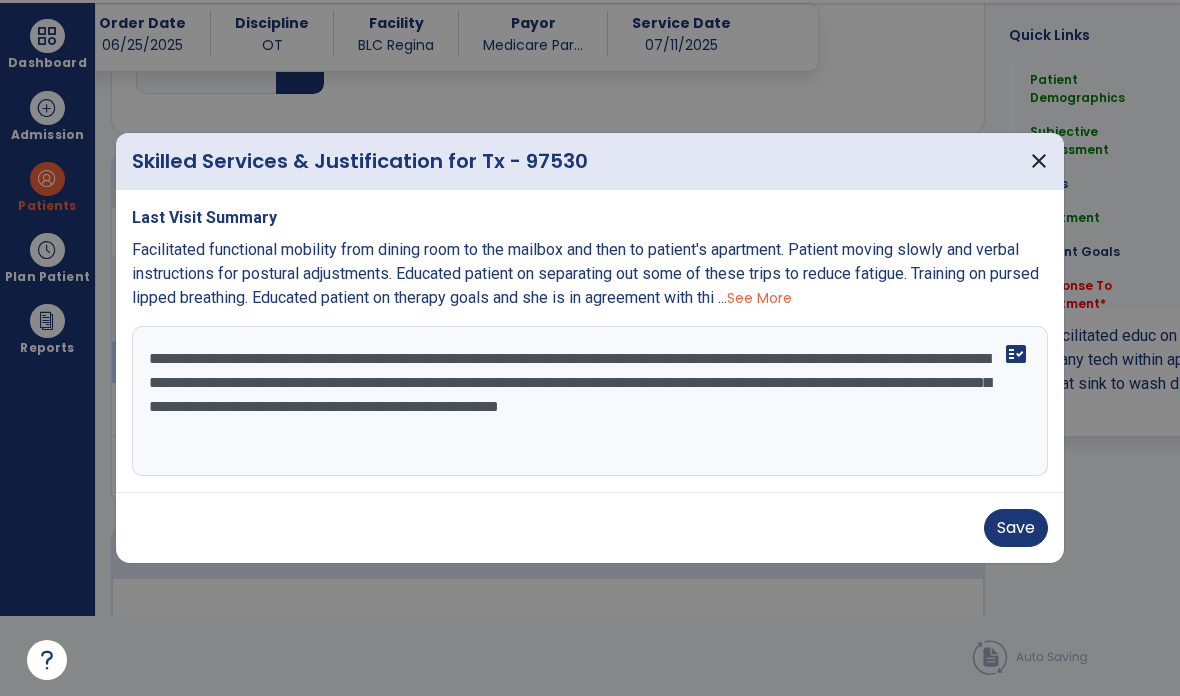 click on "**********" at bounding box center [590, 401] 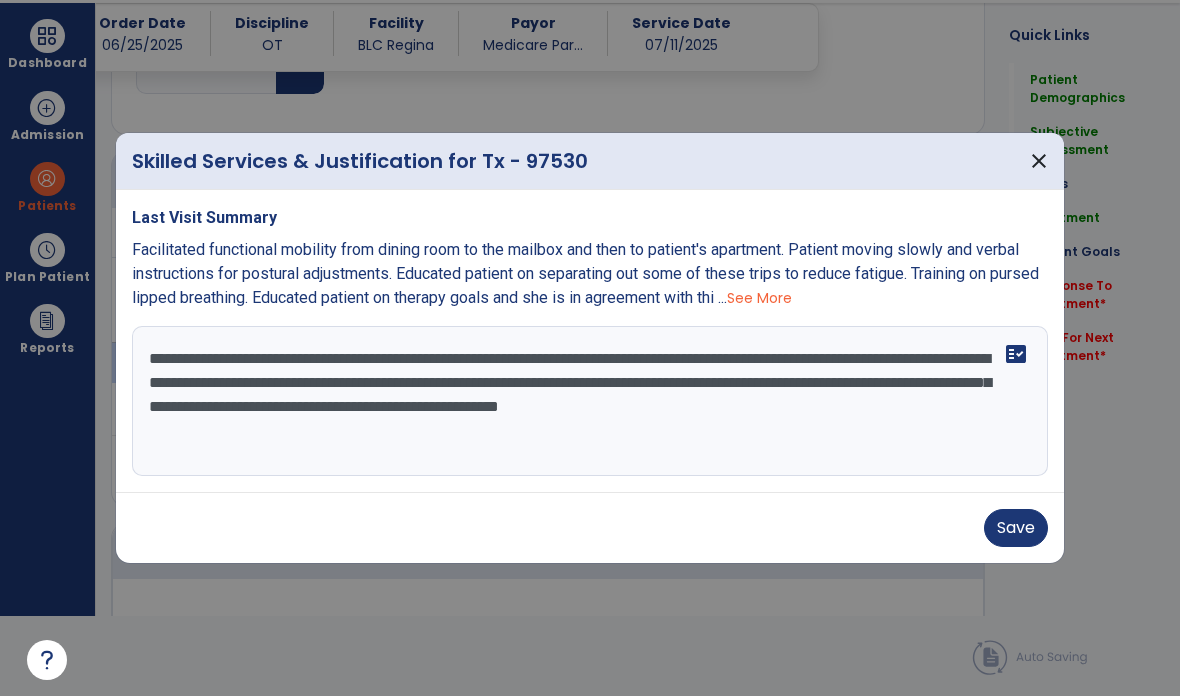 click on "**********" at bounding box center (590, 401) 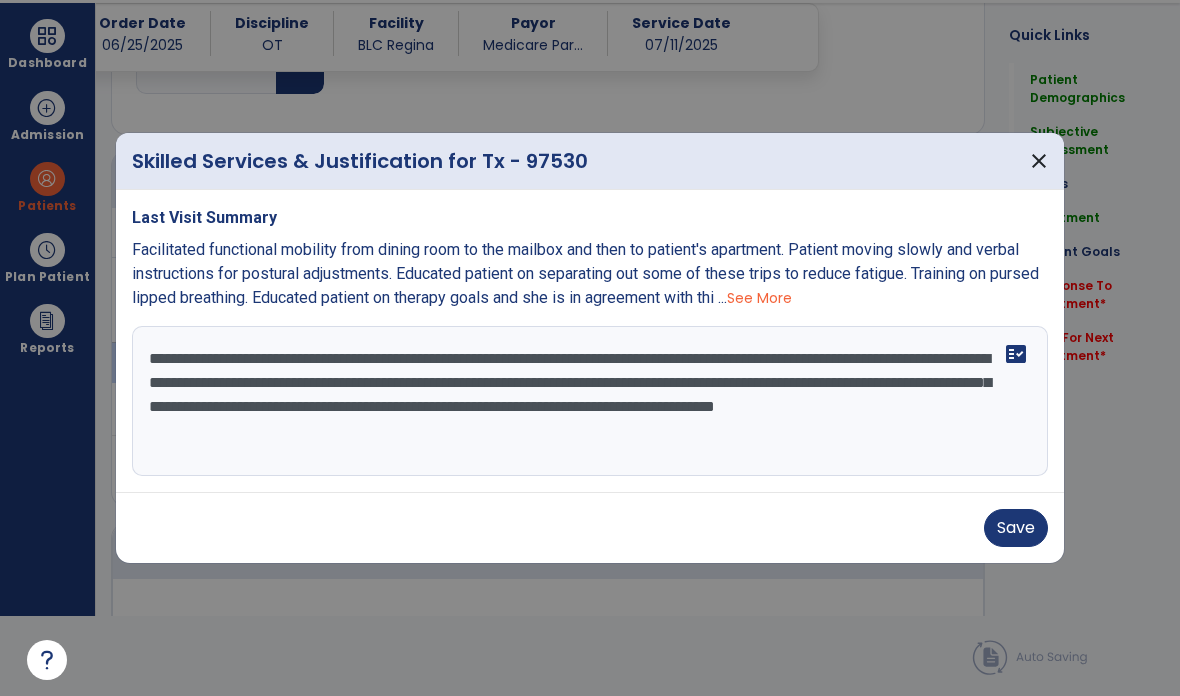 click on "**********" at bounding box center (590, 401) 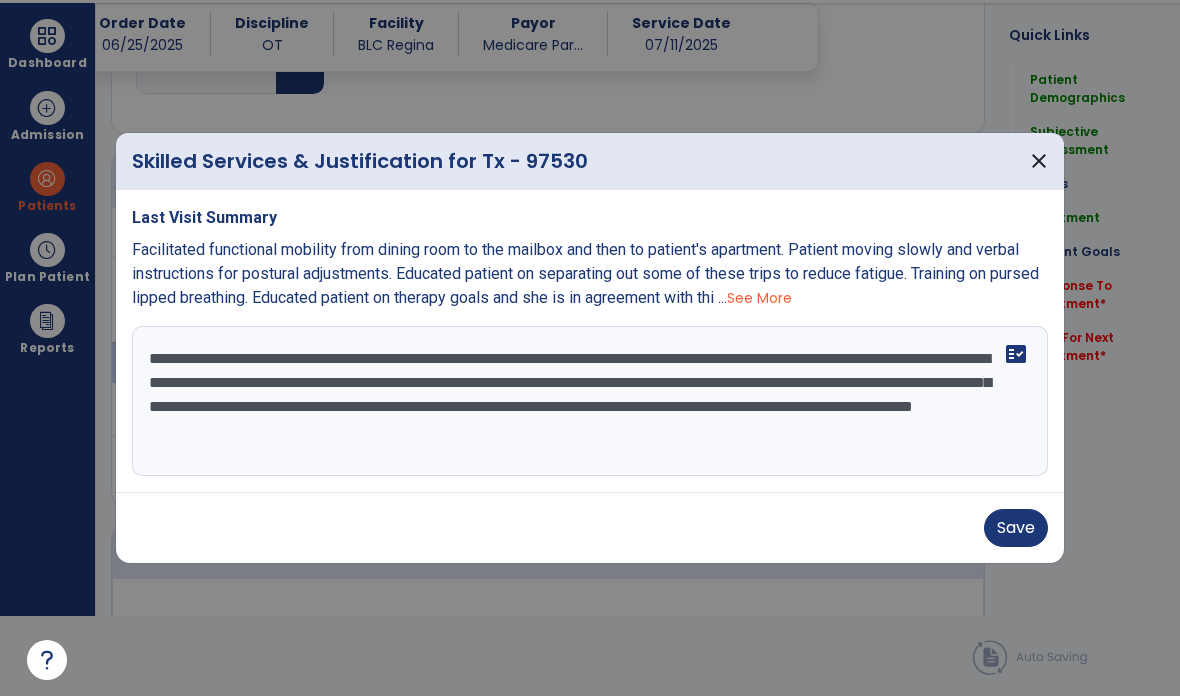 click on "**********" at bounding box center [590, 401] 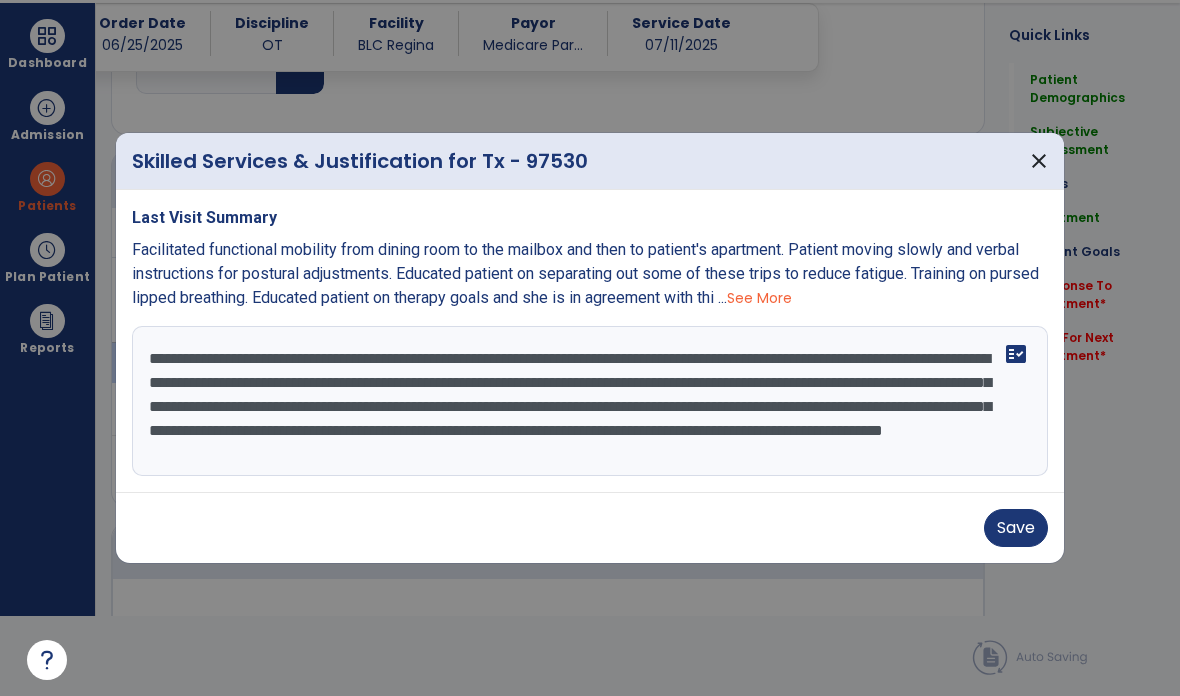 scroll, scrollTop: 15, scrollLeft: 0, axis: vertical 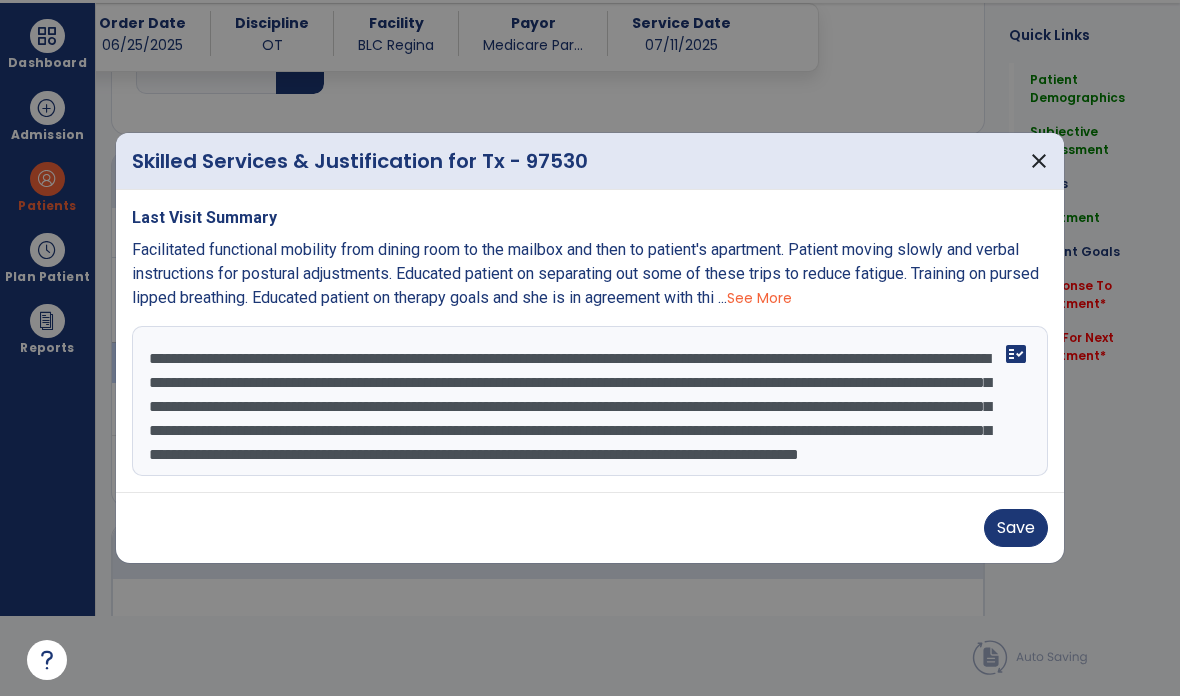 click on "See More" at bounding box center [759, 298] 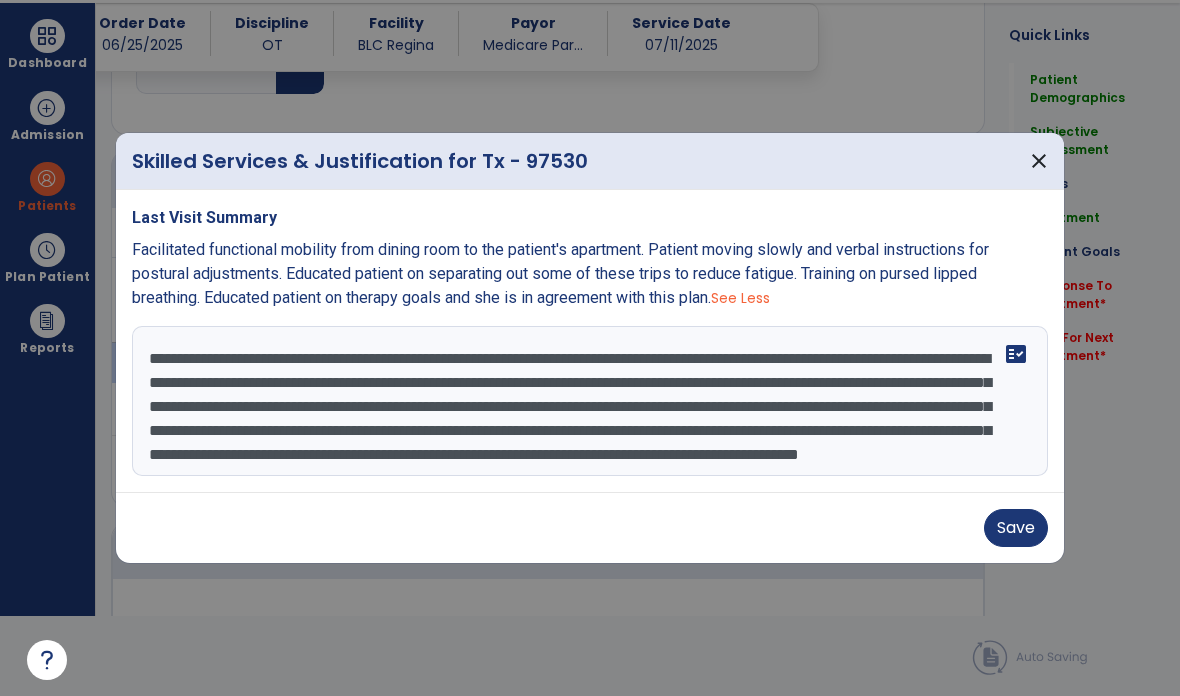 click on "See Less" at bounding box center (740, 298) 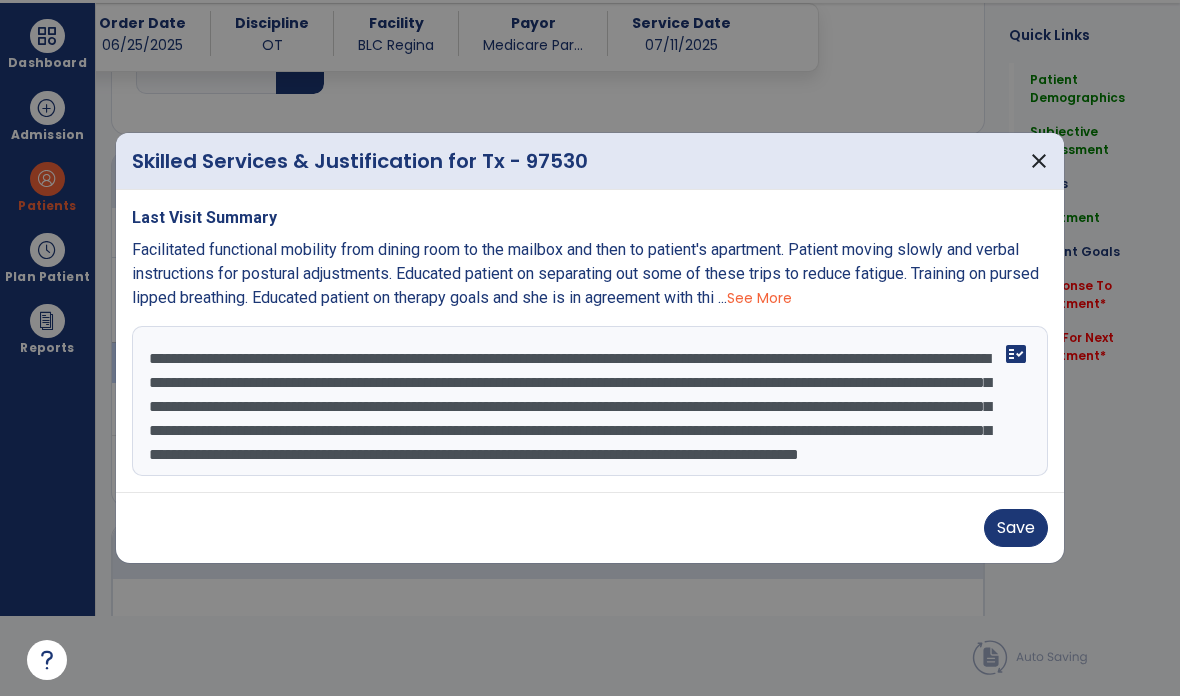 click on "**********" at bounding box center [590, 401] 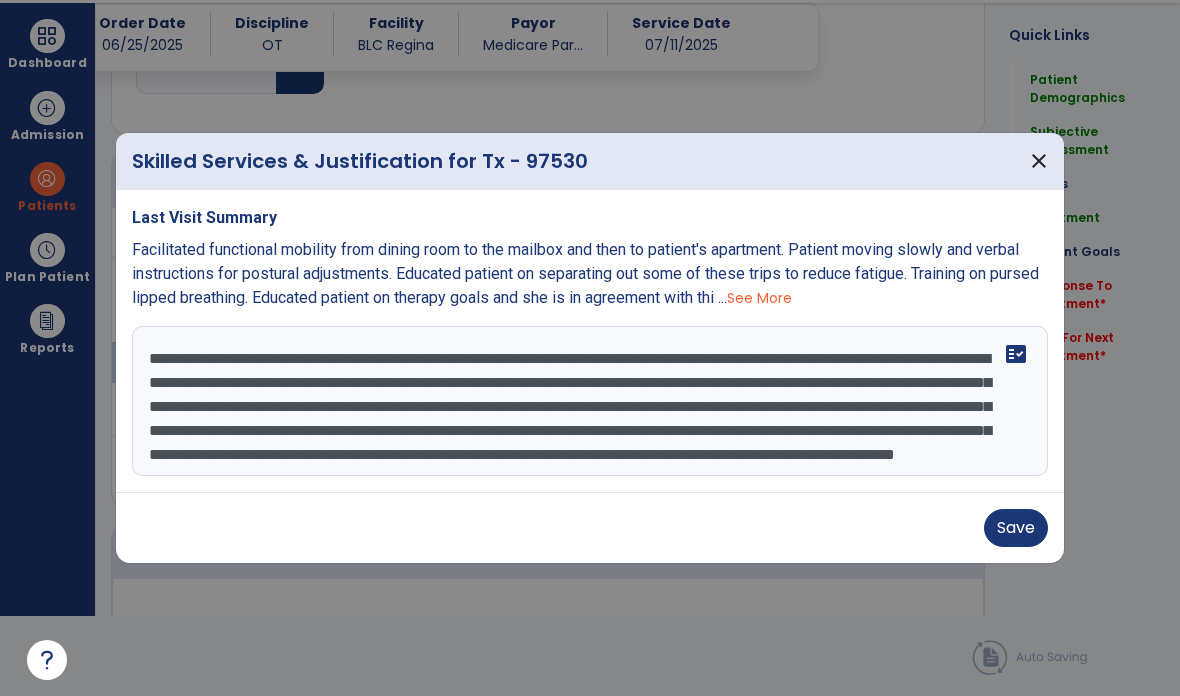 click on "**********" at bounding box center [590, 401] 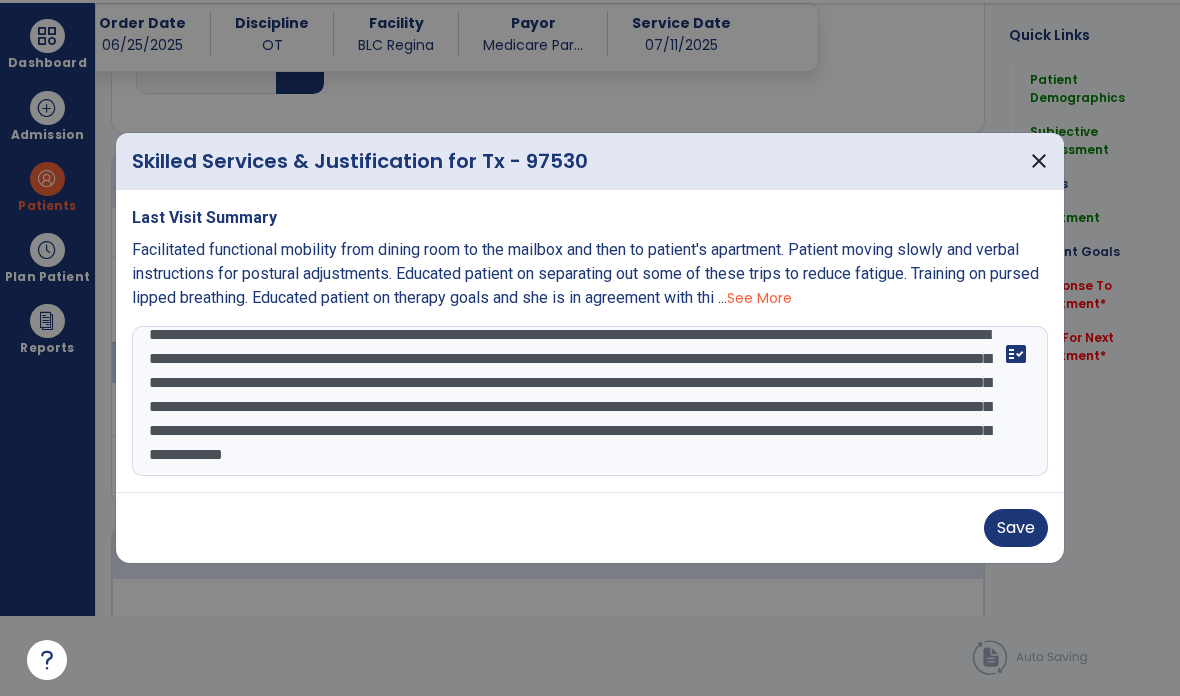 type on "**********" 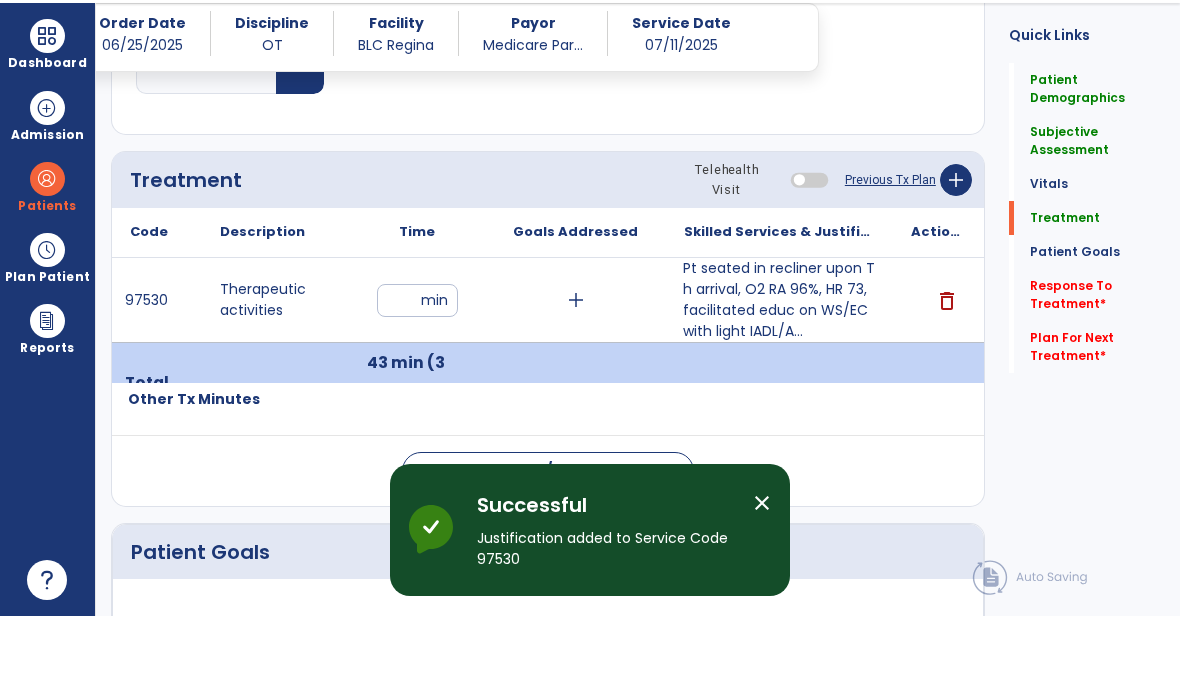 scroll, scrollTop: 80, scrollLeft: 0, axis: vertical 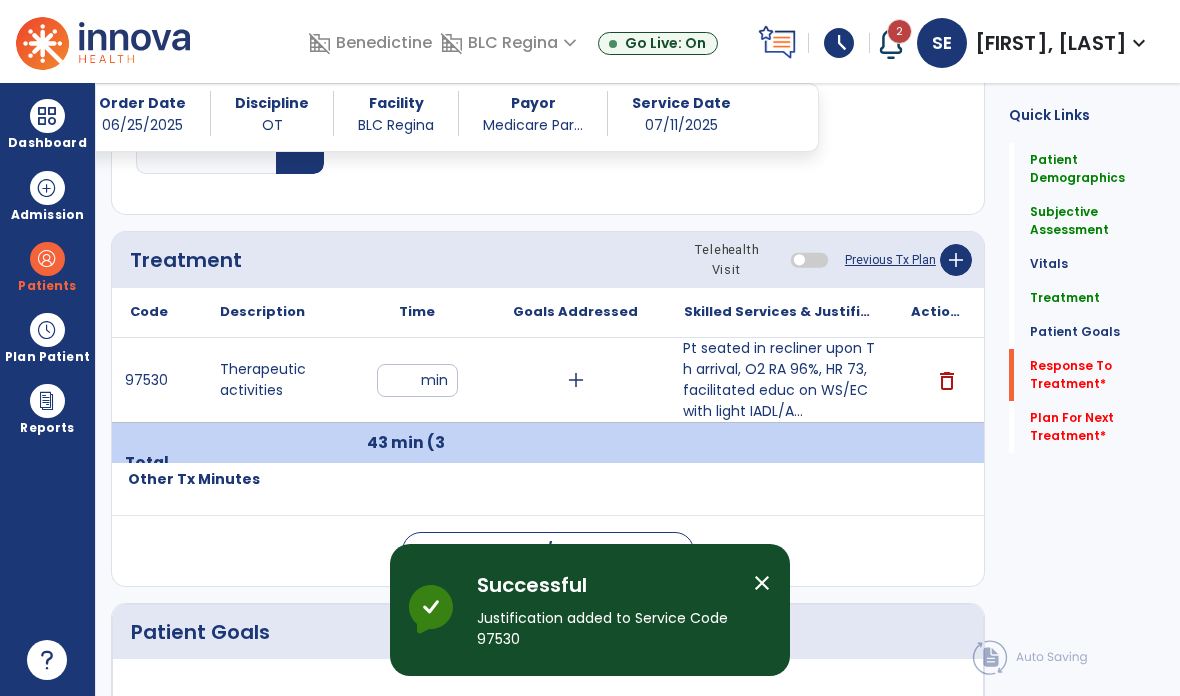 click on "Response To Treatment   *" 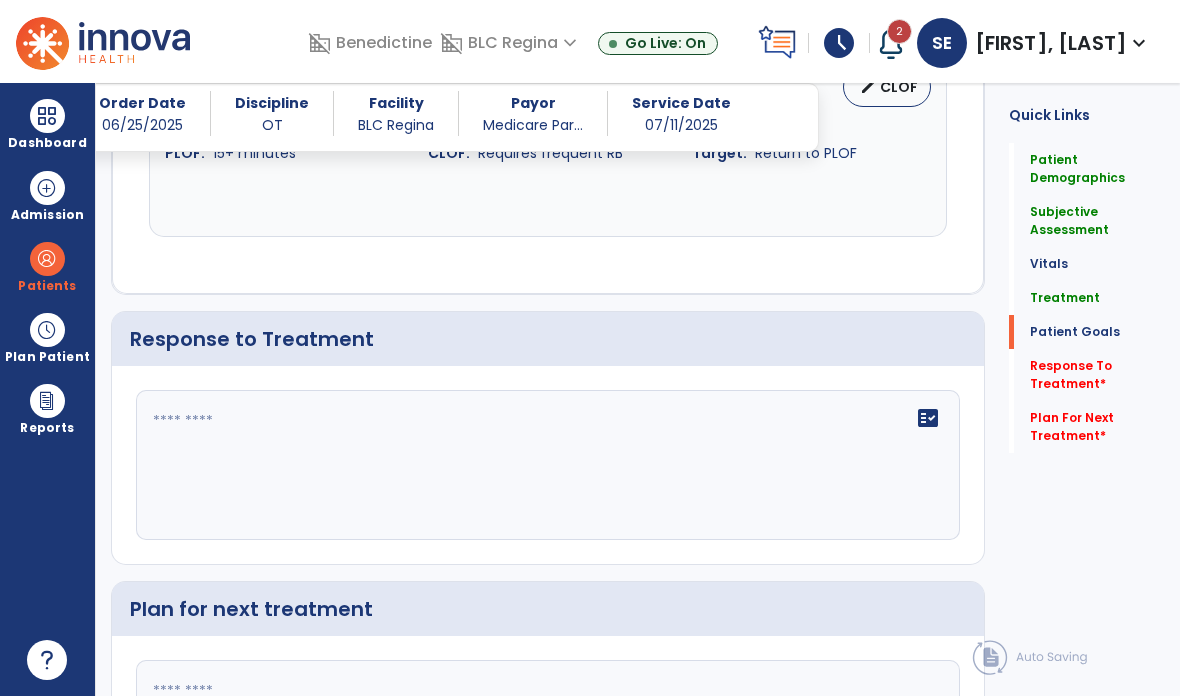 scroll, scrollTop: 2126, scrollLeft: 0, axis: vertical 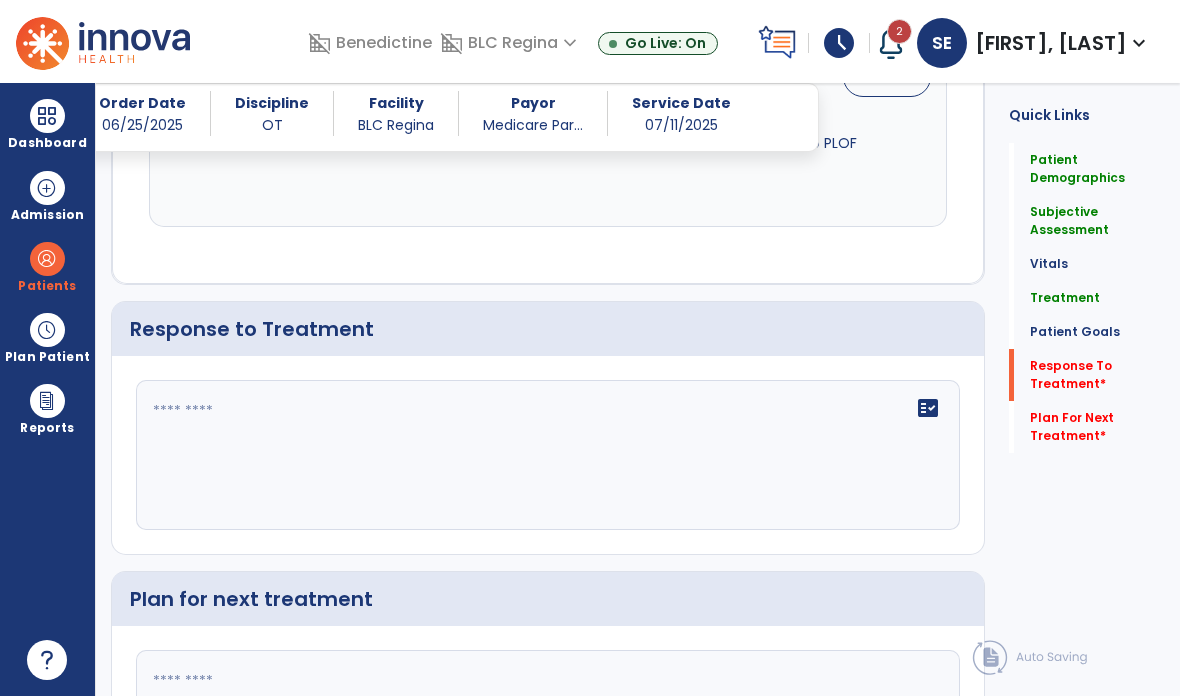 click 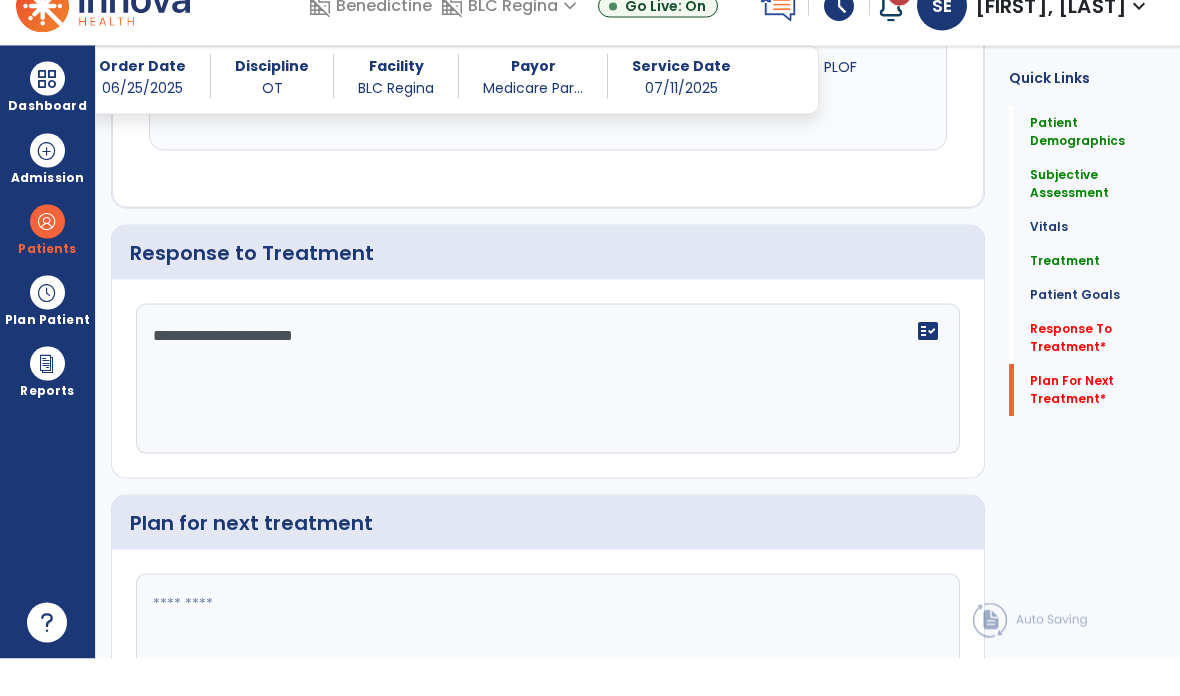 type on "**********" 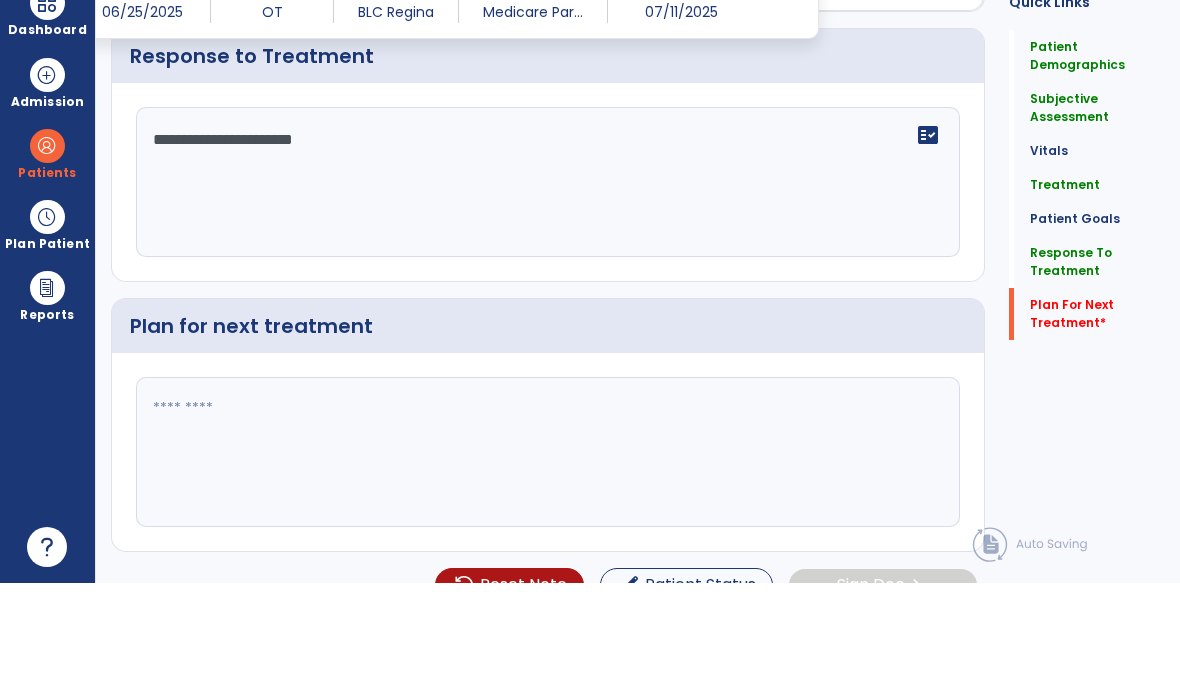 scroll, scrollTop: 2198, scrollLeft: 0, axis: vertical 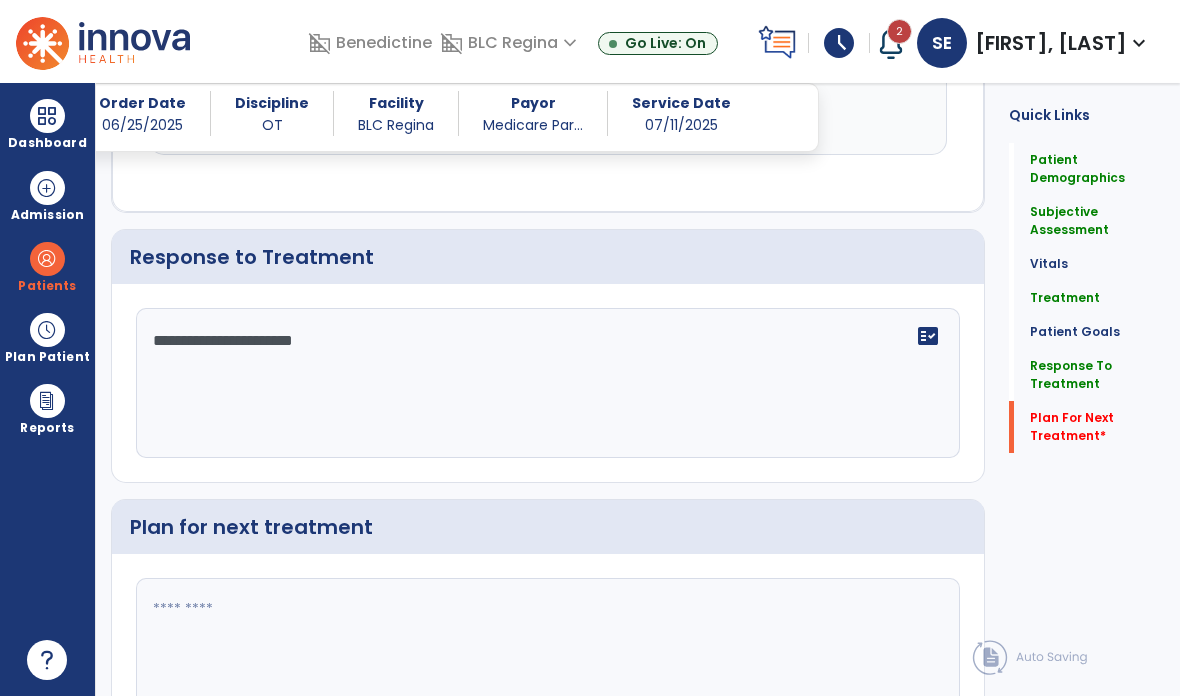 click 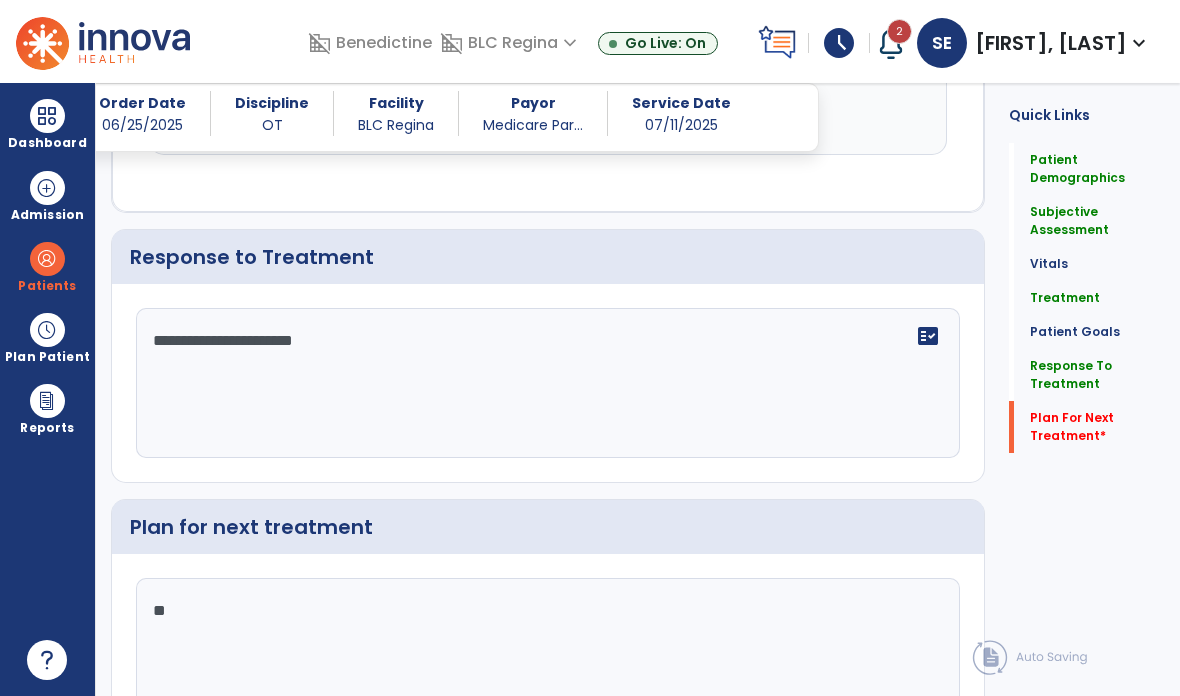 type on "*" 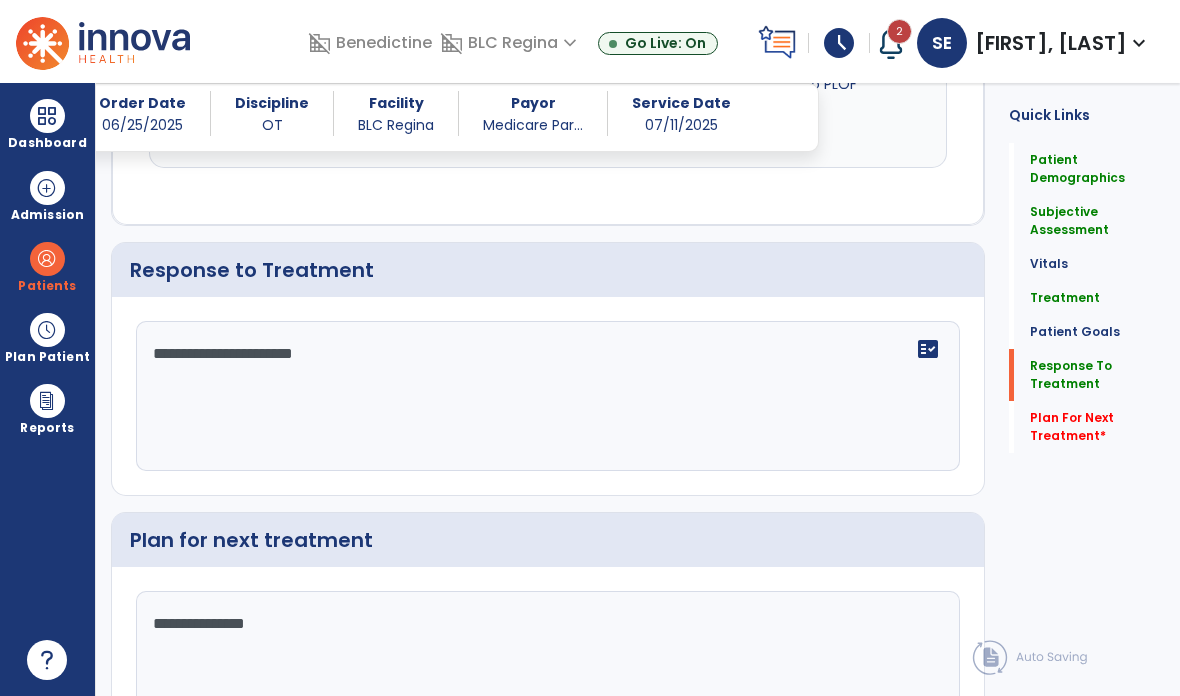 type on "**********" 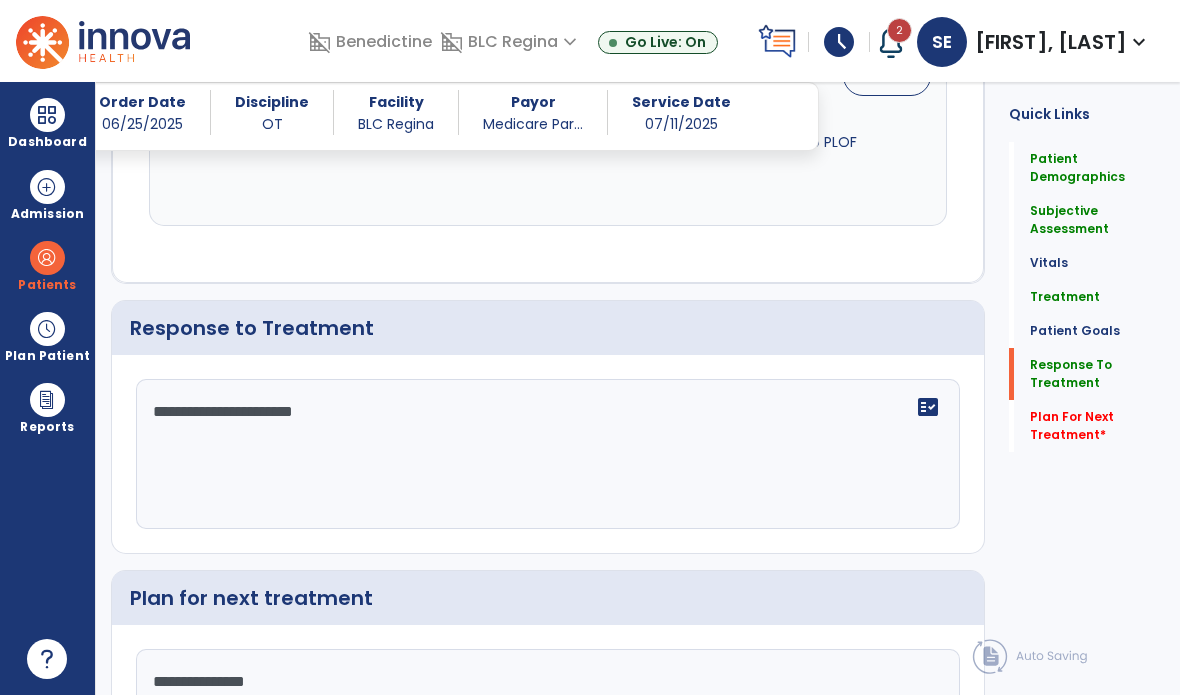 click on "Plan For Next Treatment   *" 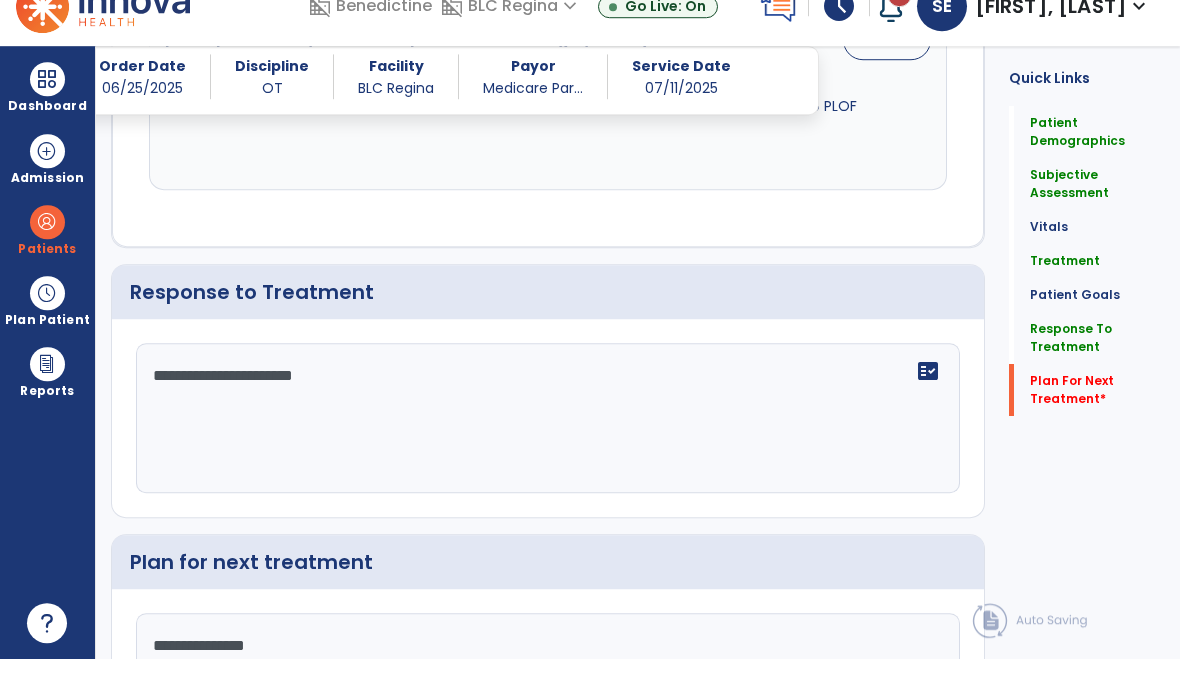 scroll, scrollTop: 2174, scrollLeft: 0, axis: vertical 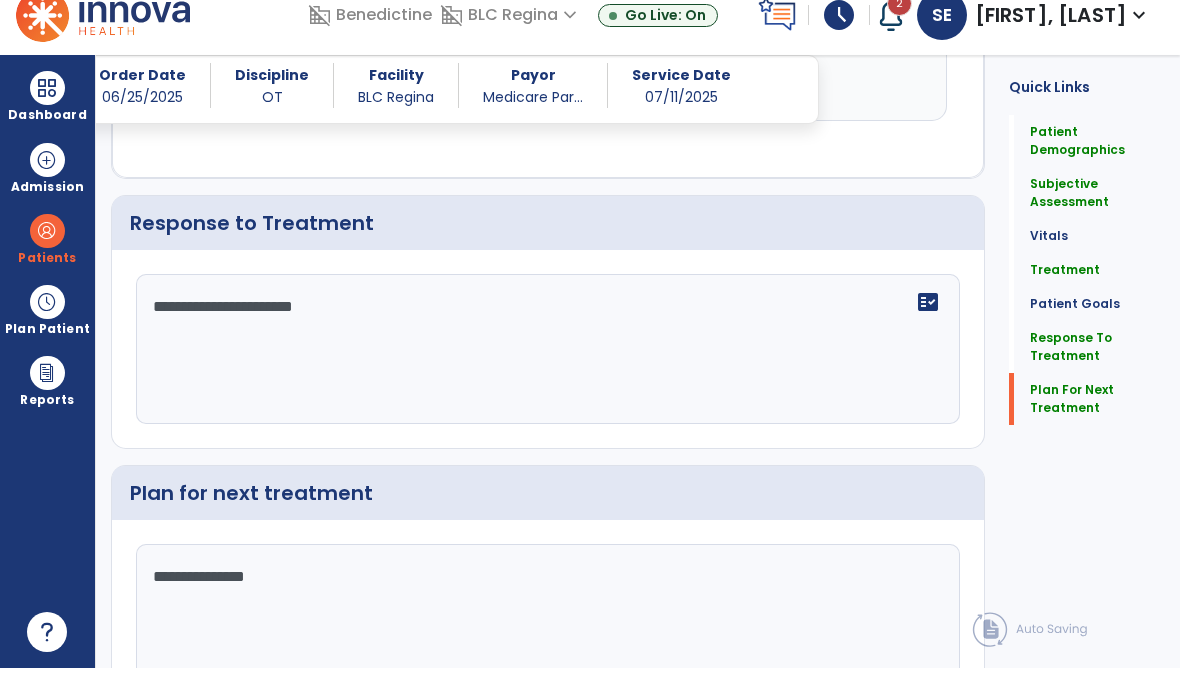 click on "Plan For Next Treatment" 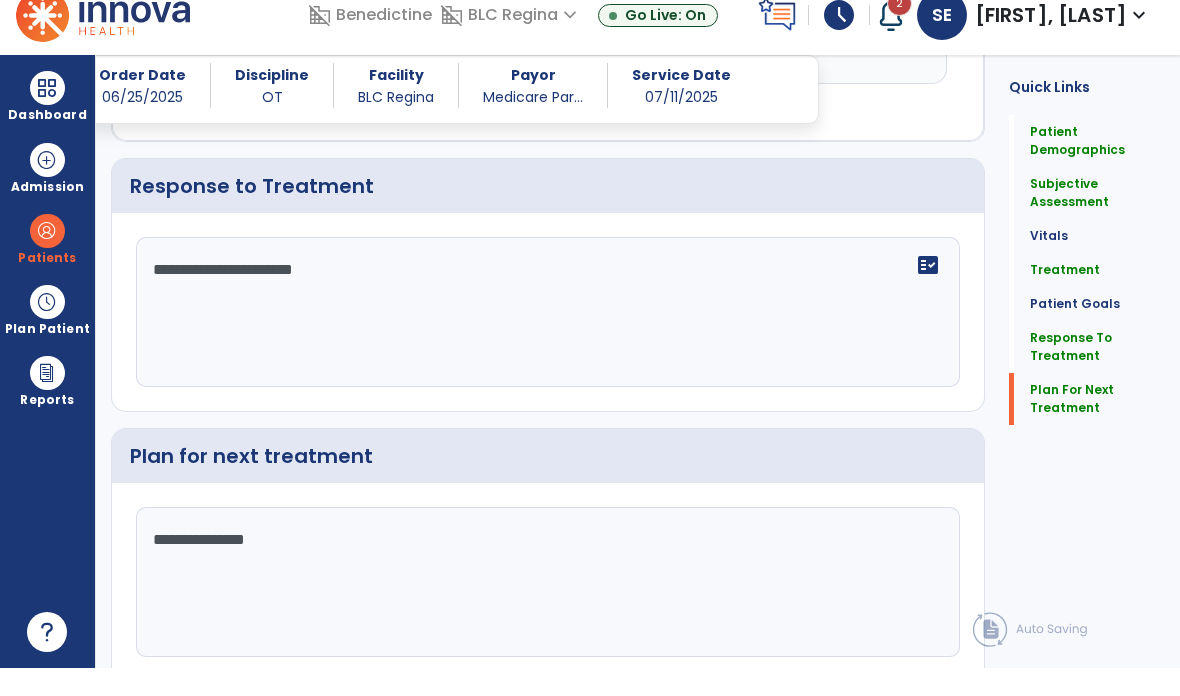 scroll, scrollTop: 2242, scrollLeft: 0, axis: vertical 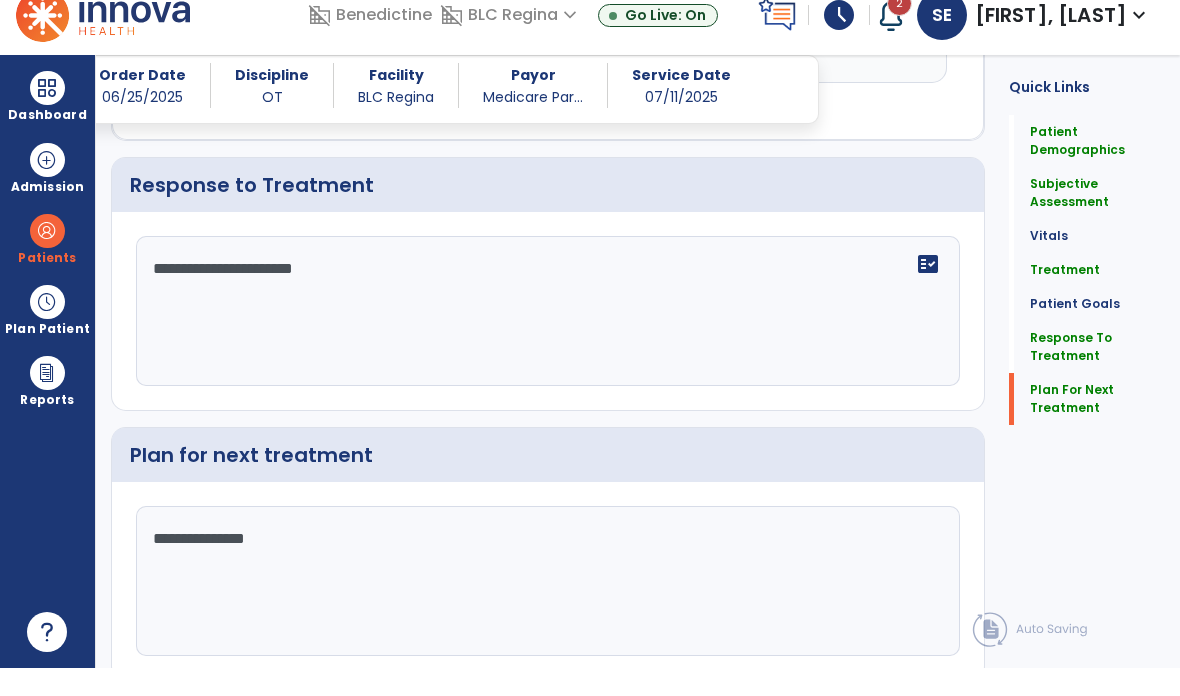 click on "Sign Doc  chevron_right" 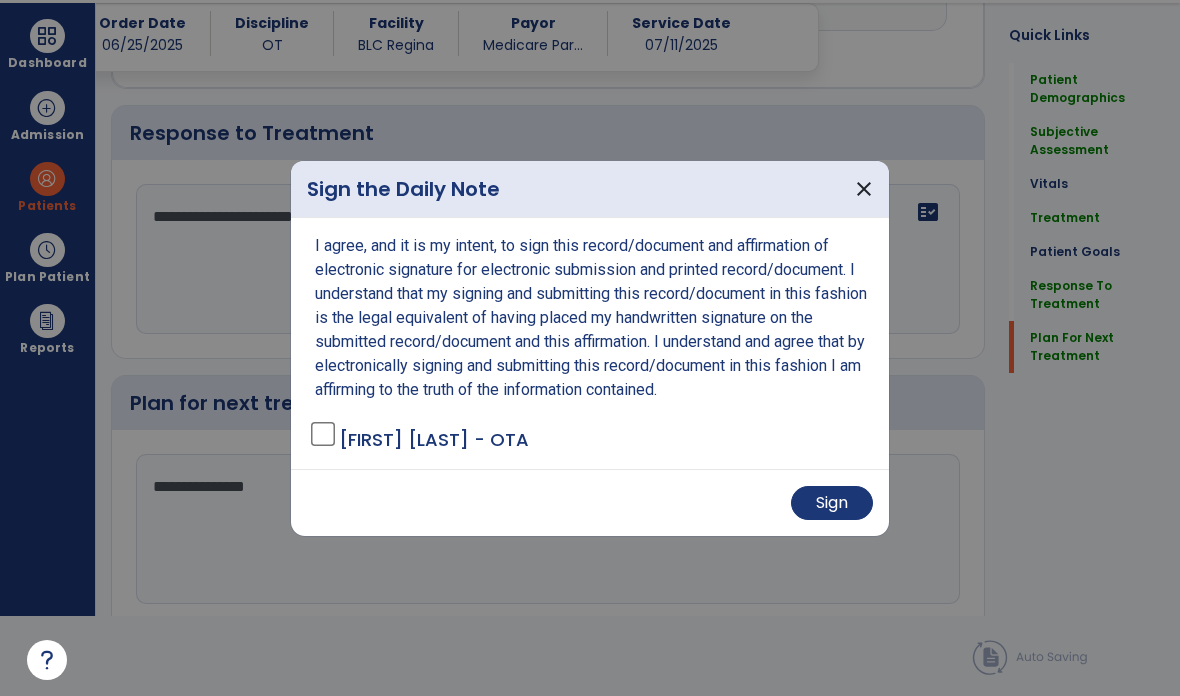 click on "Sign" at bounding box center (832, 503) 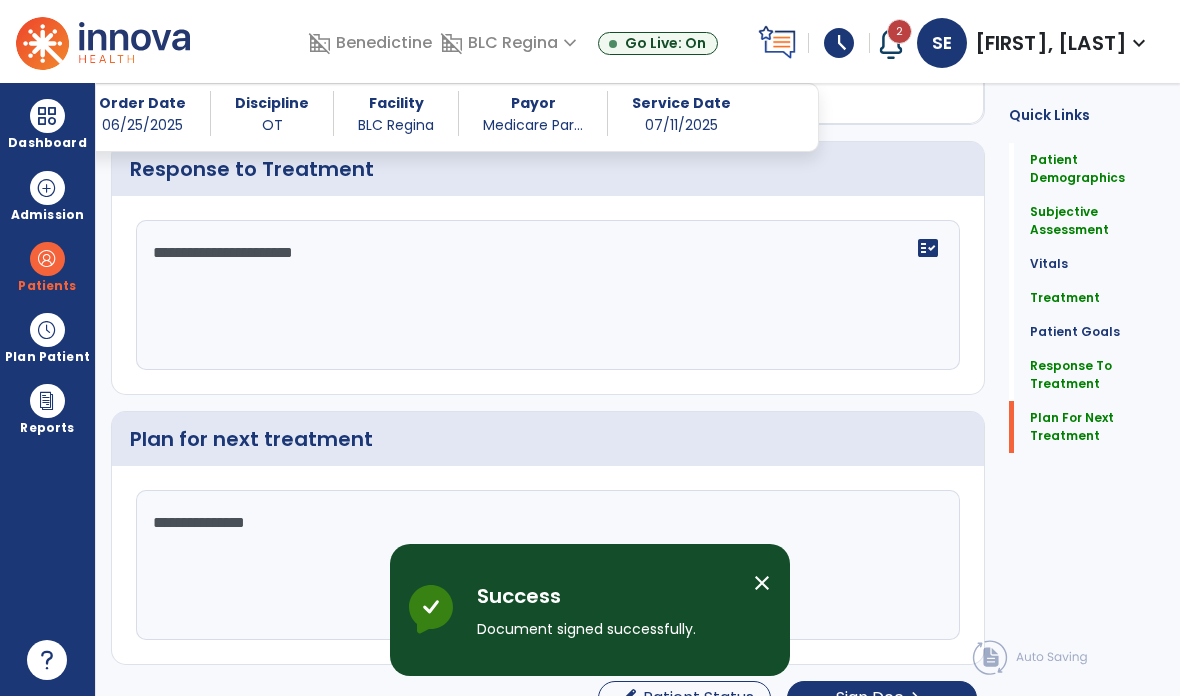 scroll, scrollTop: 0, scrollLeft: 0, axis: both 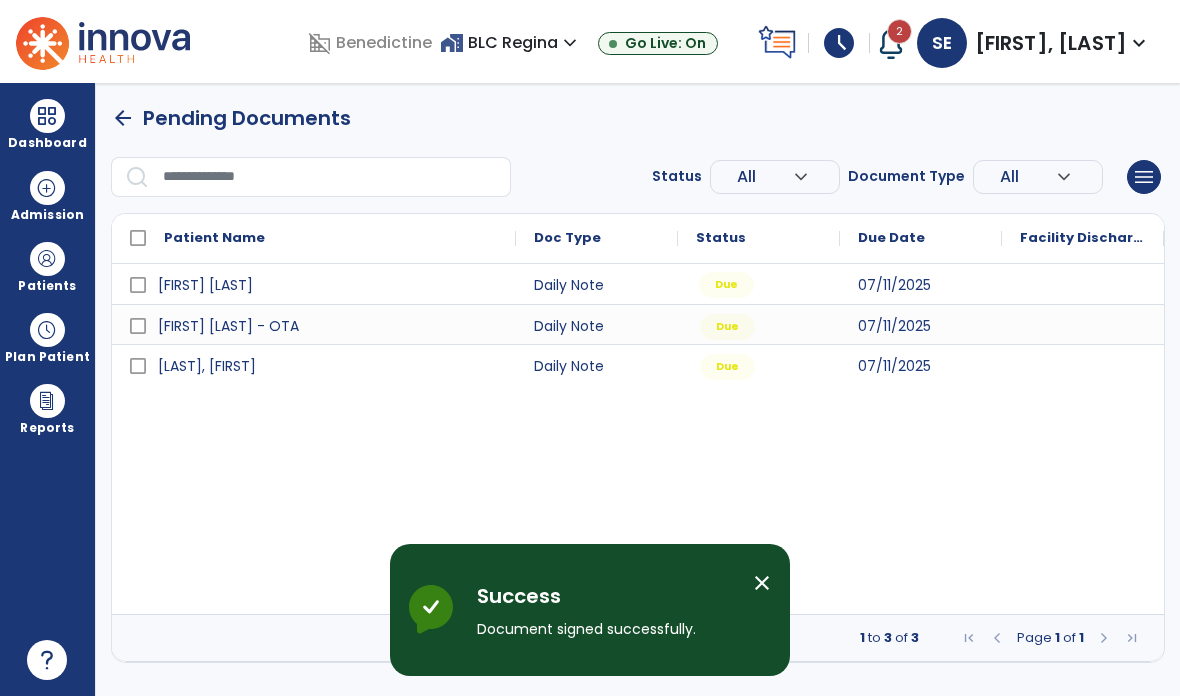 click on "Due" at bounding box center [726, 285] 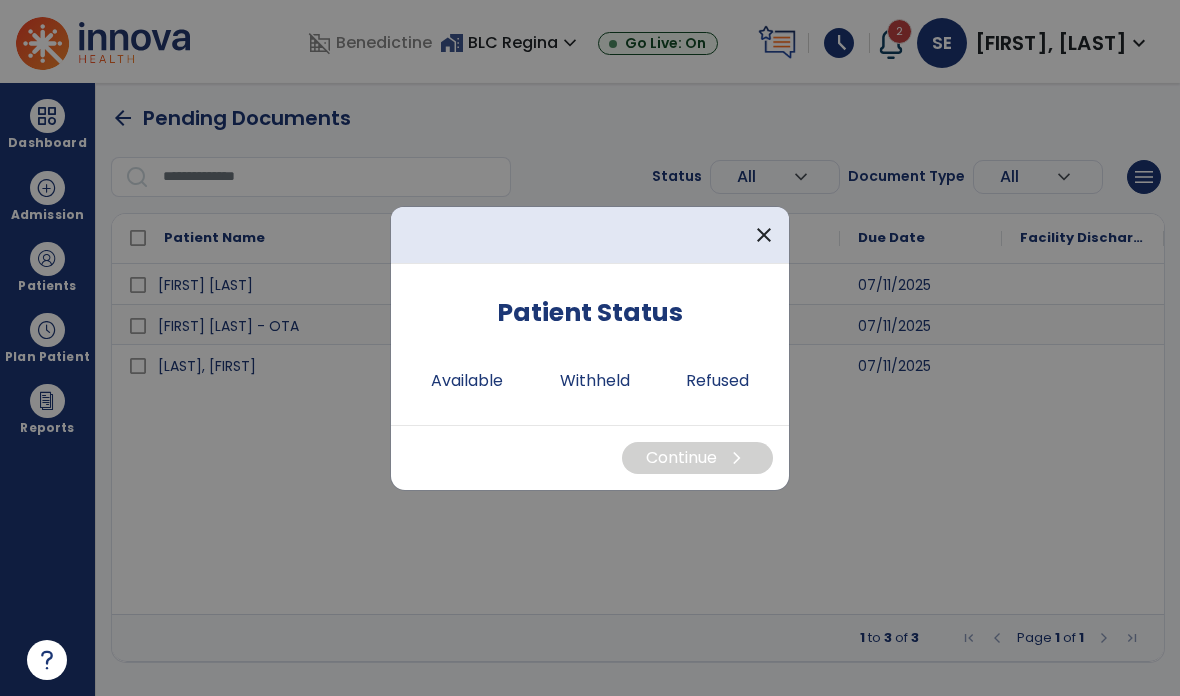 click on "Available" at bounding box center (467, 381) 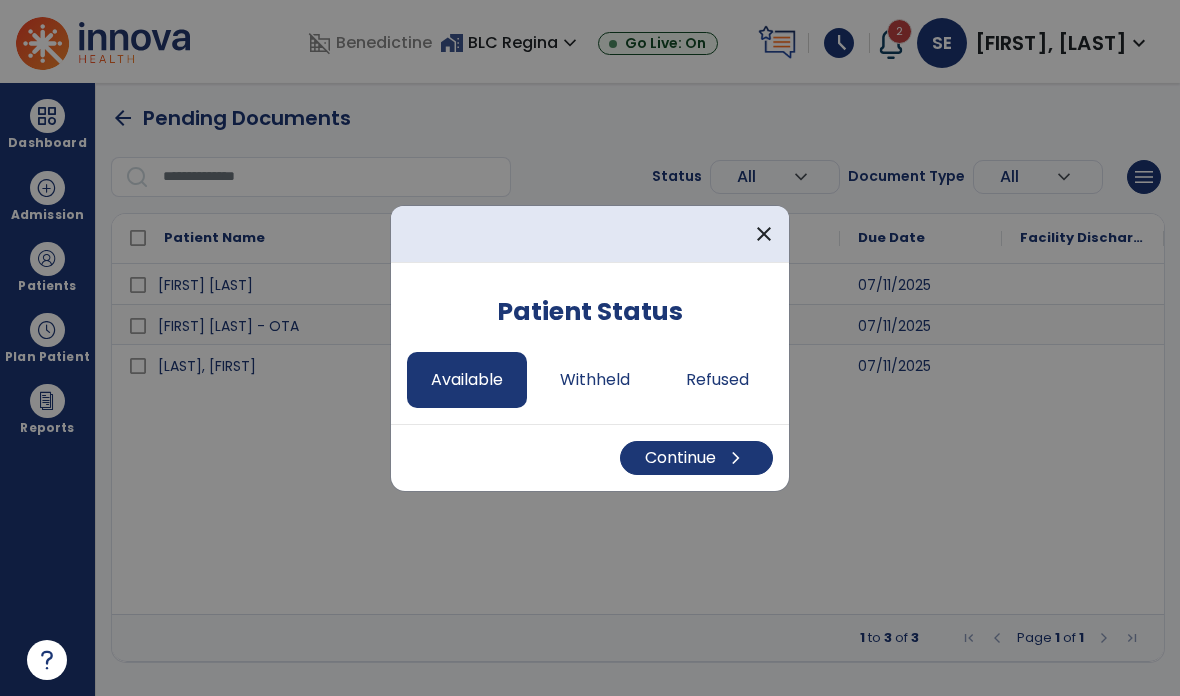 click on "Continue   chevron_right" at bounding box center [696, 458] 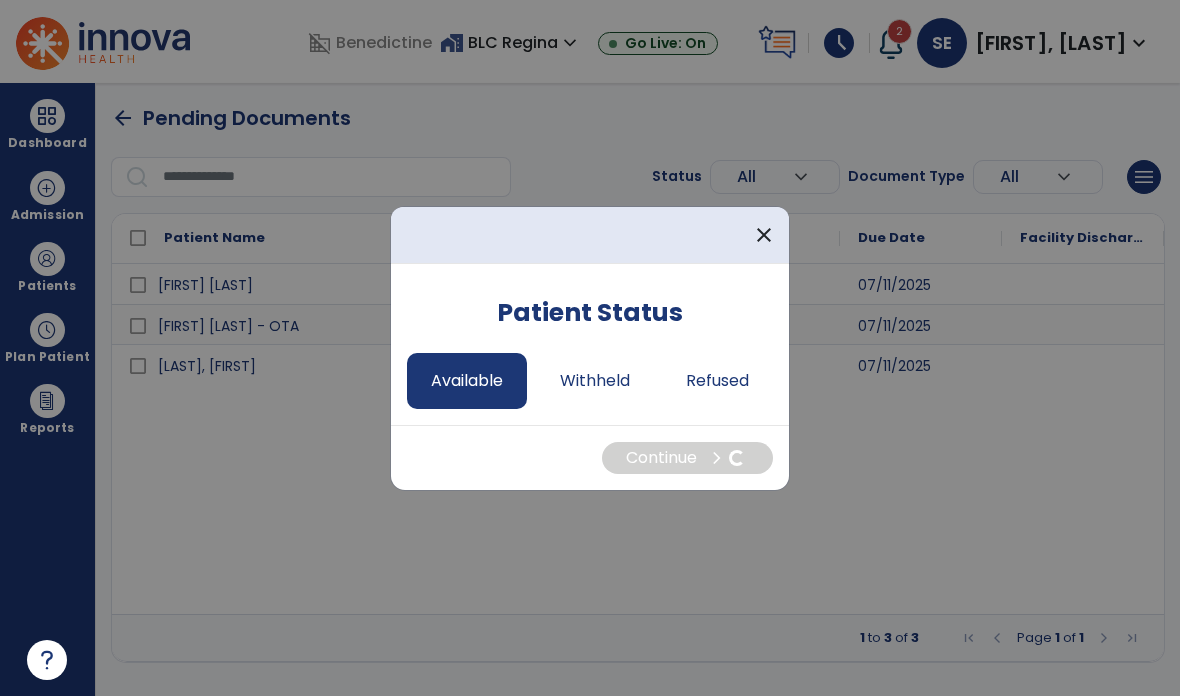 select on "*" 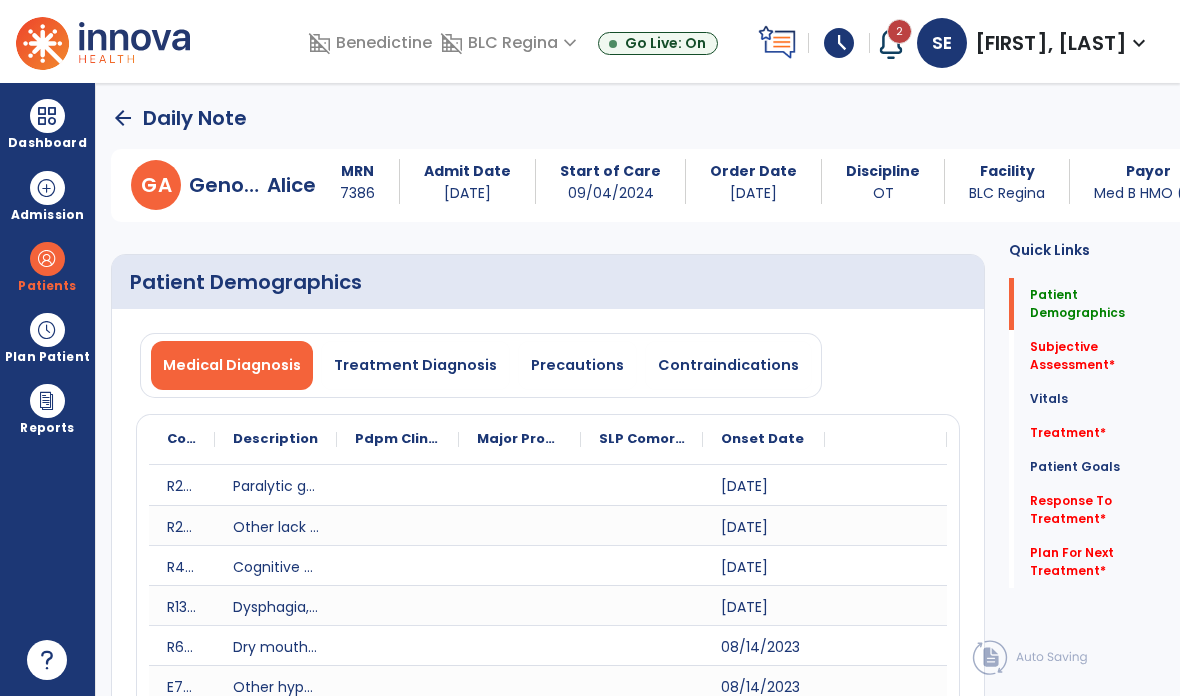 scroll, scrollTop: 219, scrollLeft: 0, axis: vertical 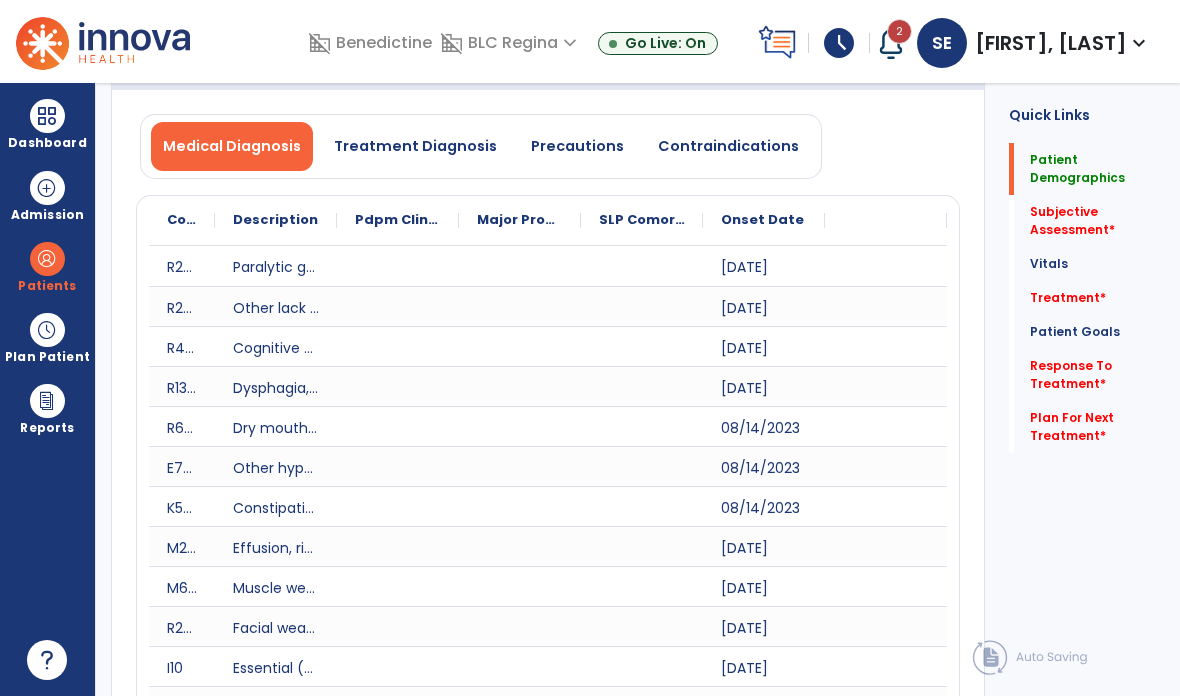 click on "Response To Treatment   *" 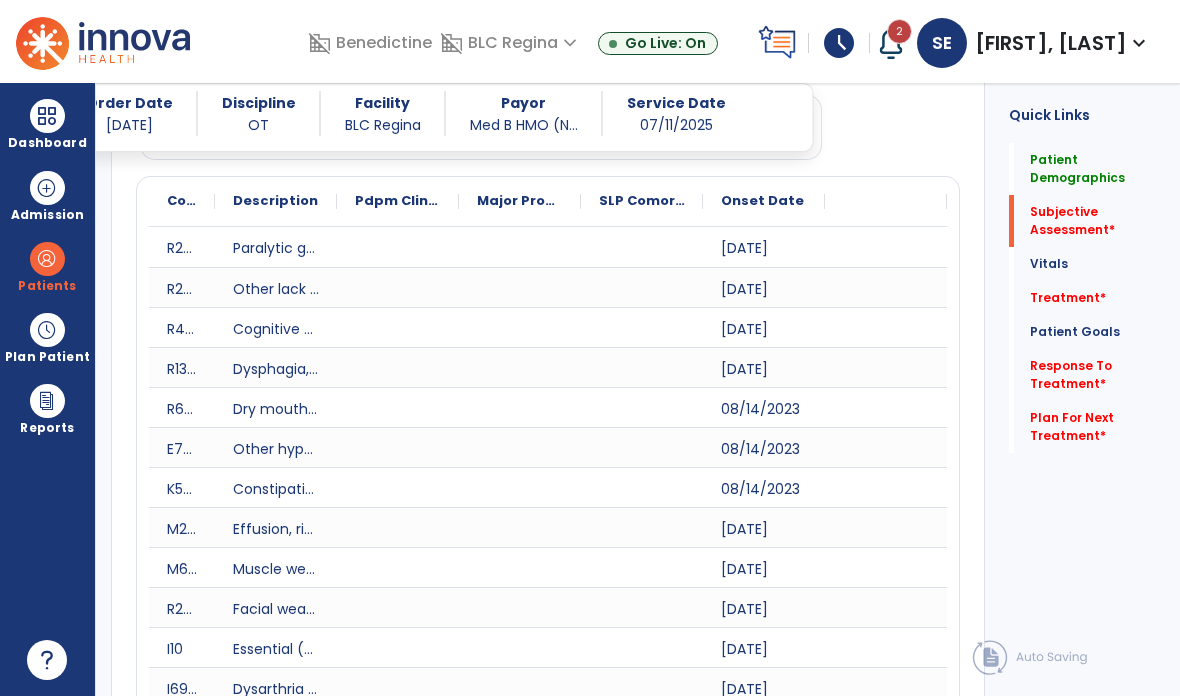 scroll, scrollTop: 80, scrollLeft: 0, axis: vertical 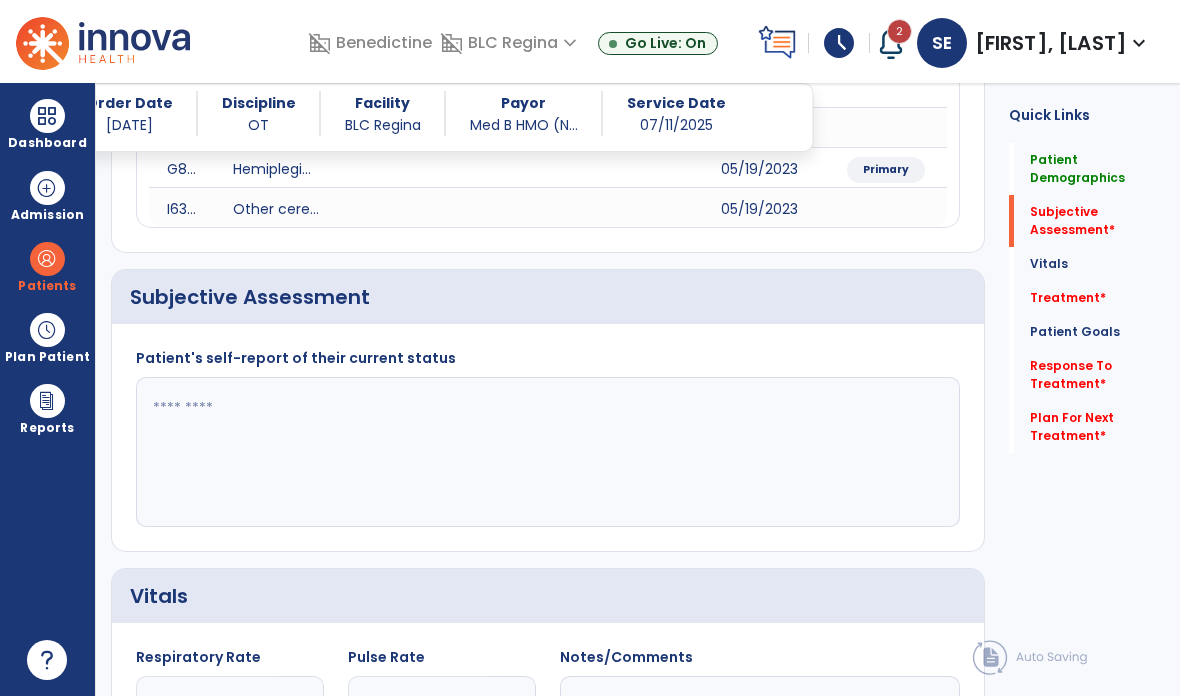 click 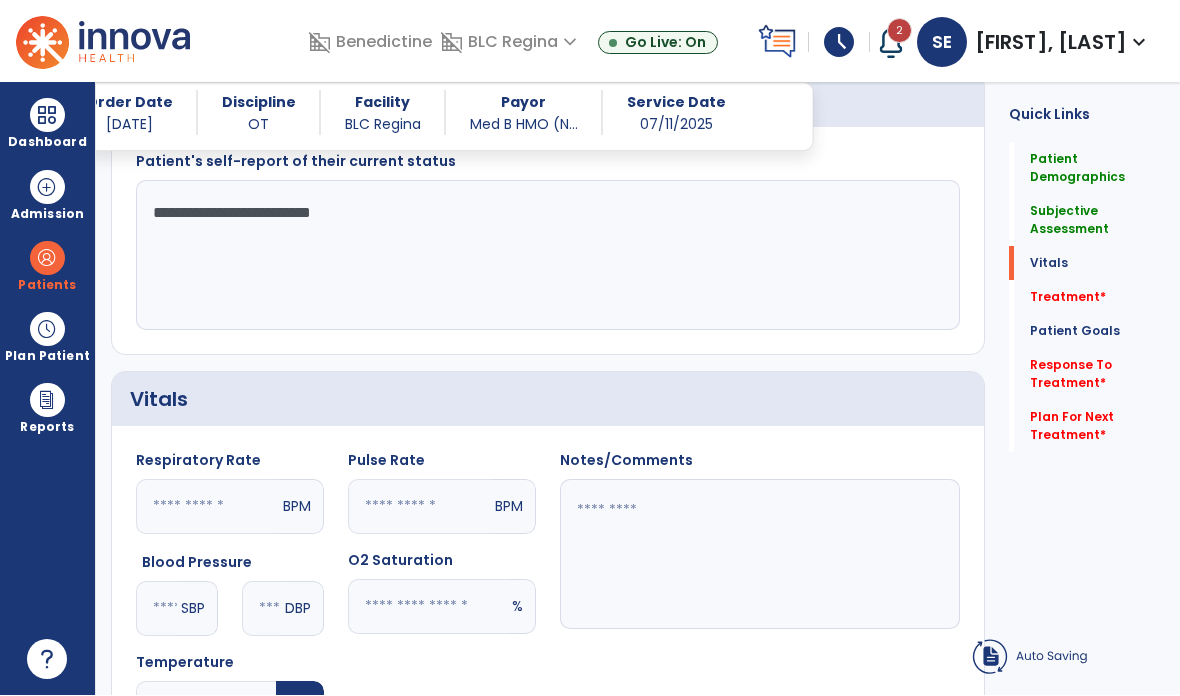 type on "**********" 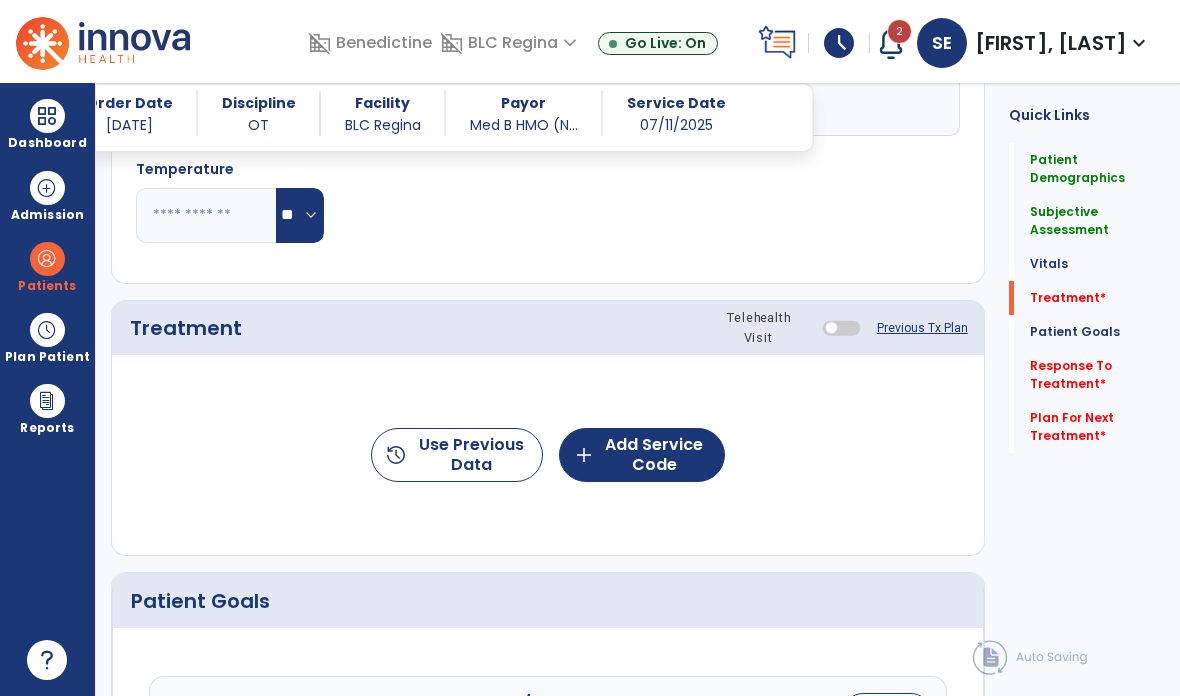 click on "add  Add Service Code" 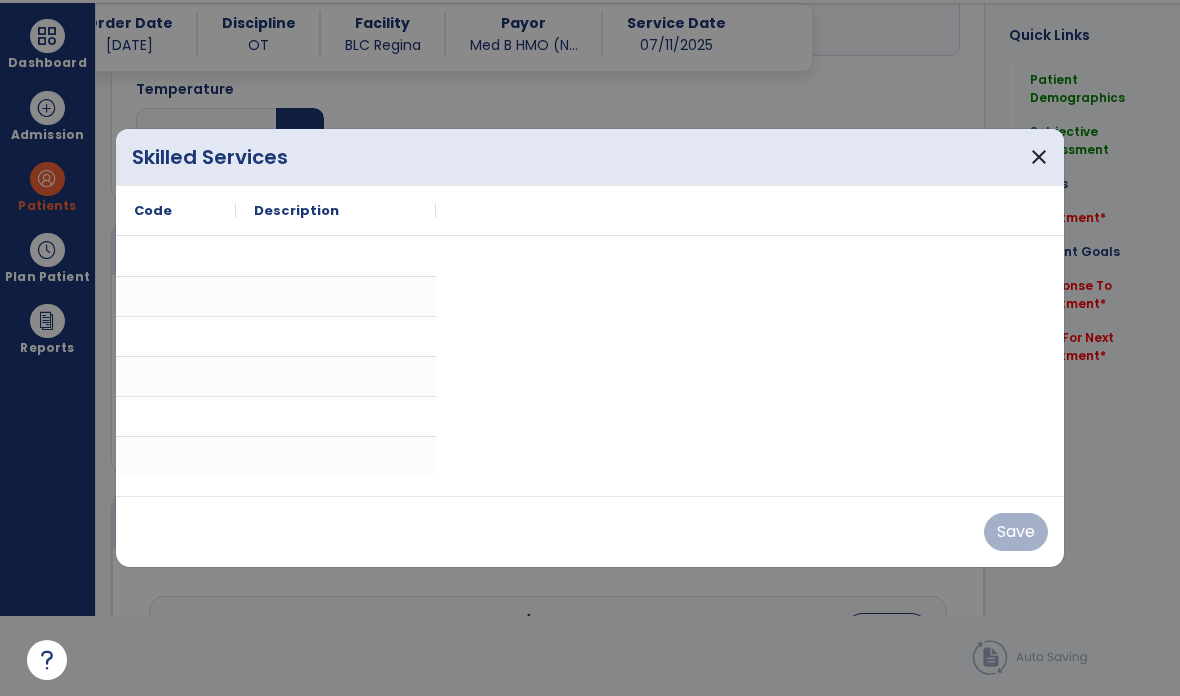 scroll, scrollTop: 0, scrollLeft: 0, axis: both 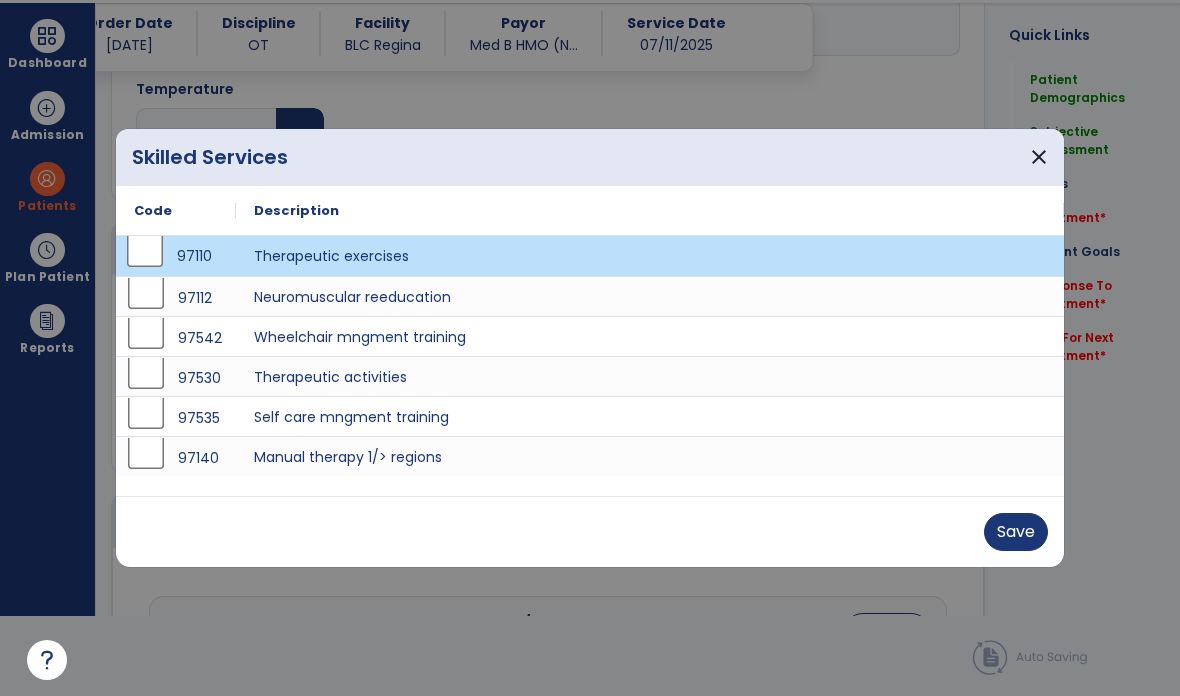 click on "Save" at bounding box center [1016, 532] 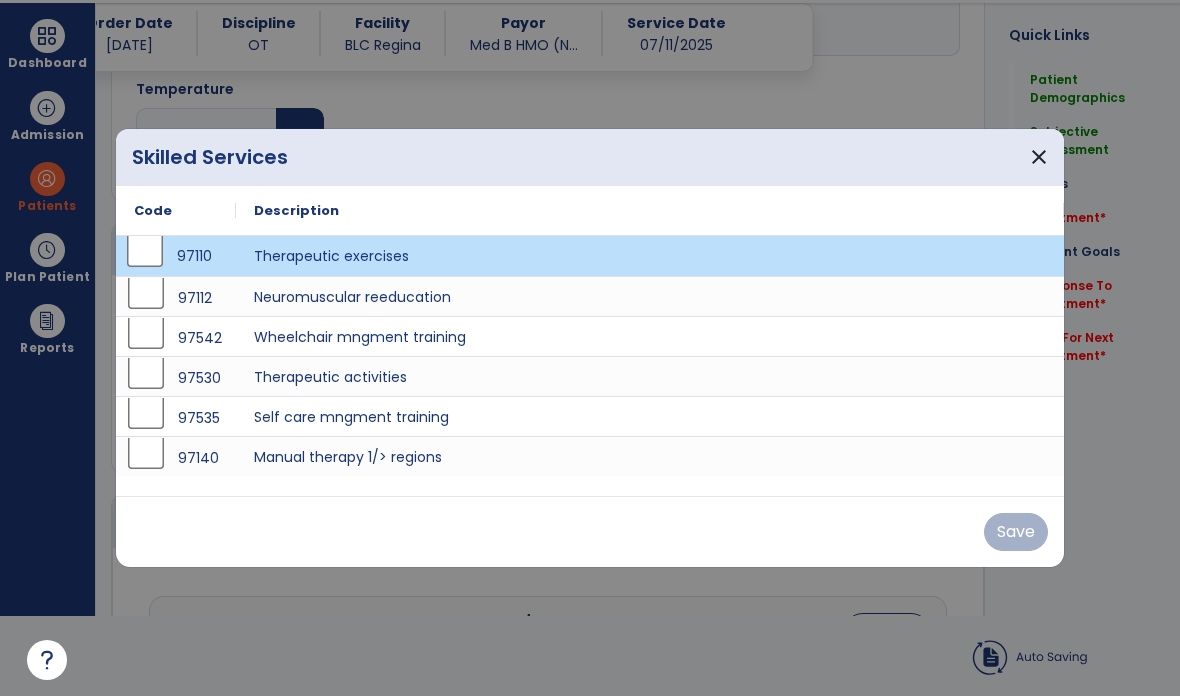 scroll, scrollTop: 80, scrollLeft: 0, axis: vertical 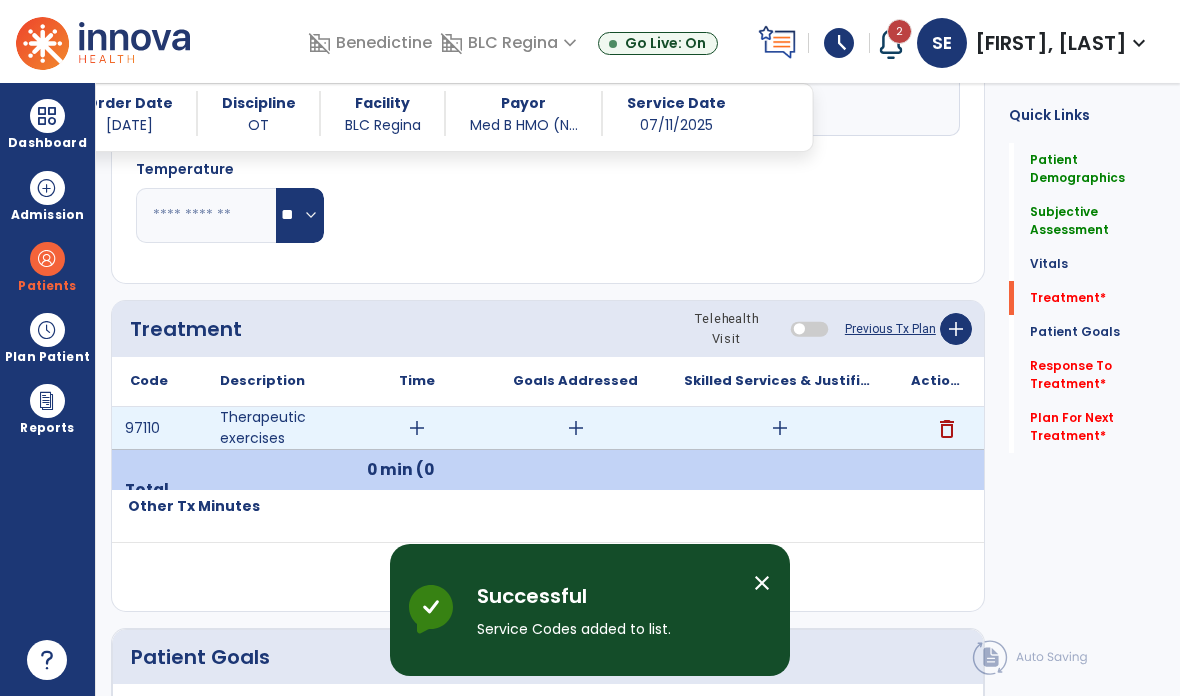 click on "add" at bounding box center (417, 428) 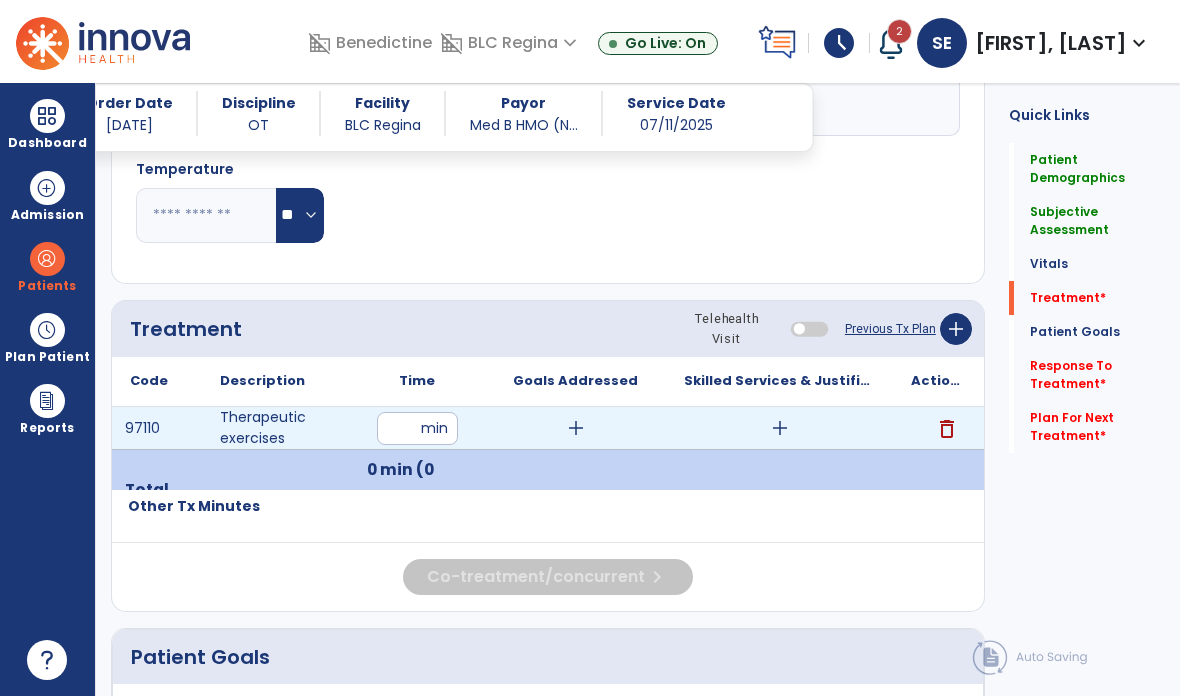 type on "**" 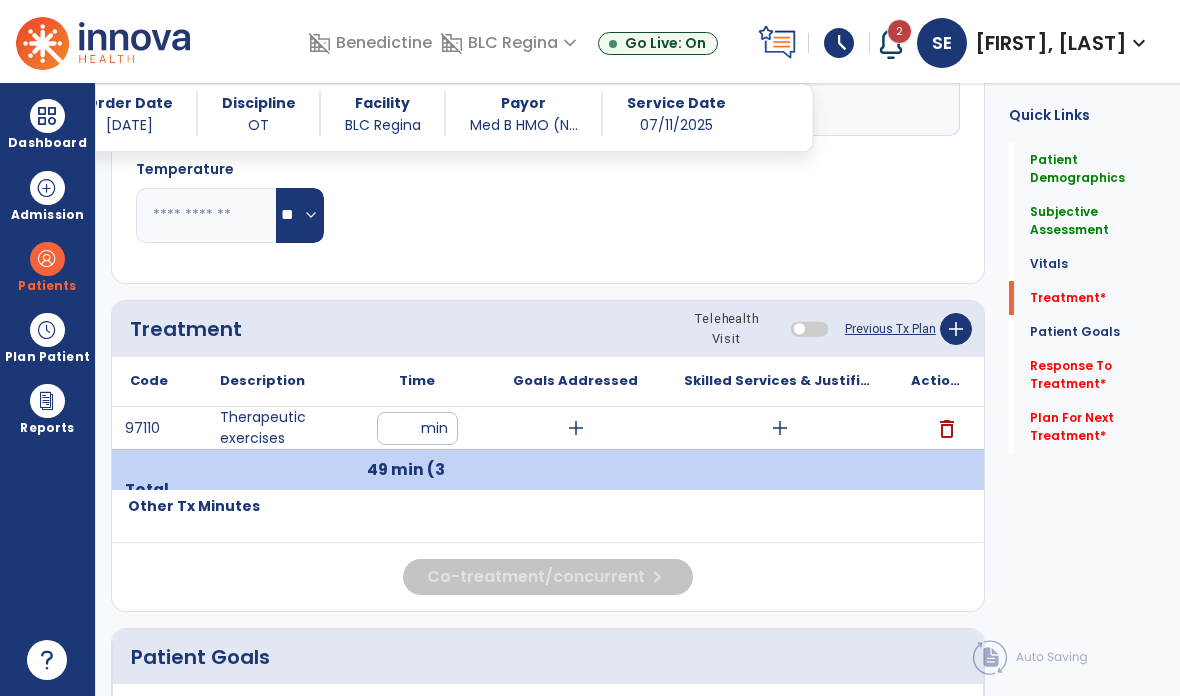 click on "add" at bounding box center [780, 428] 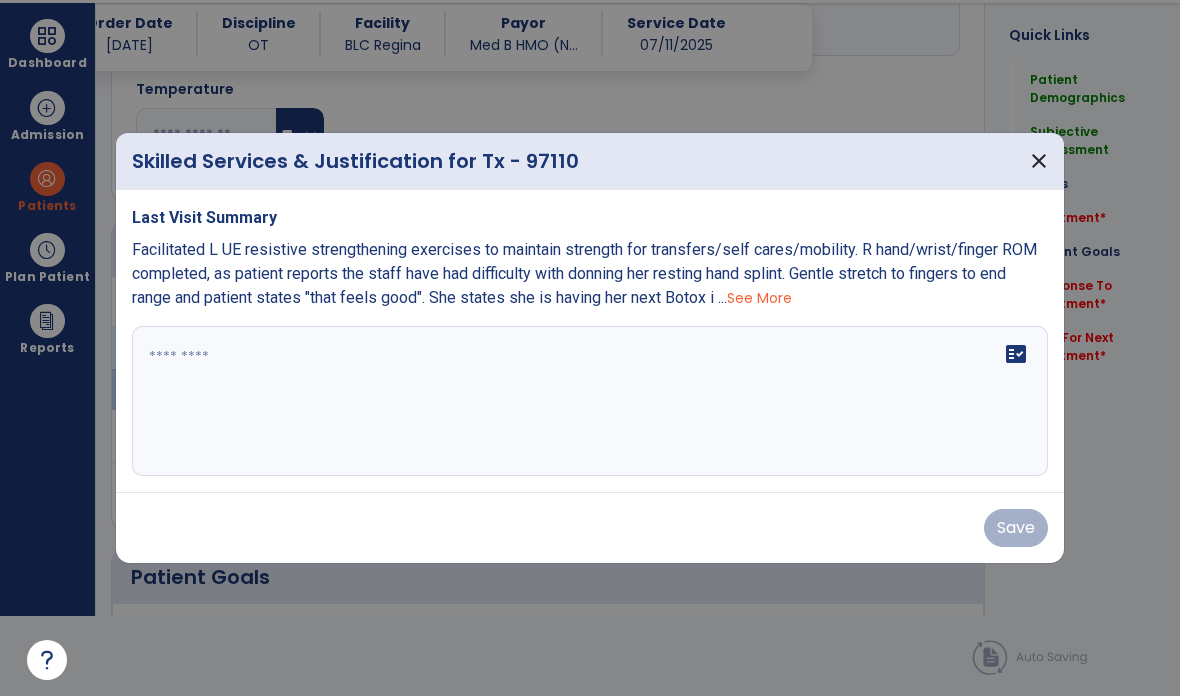 scroll, scrollTop: 0, scrollLeft: 0, axis: both 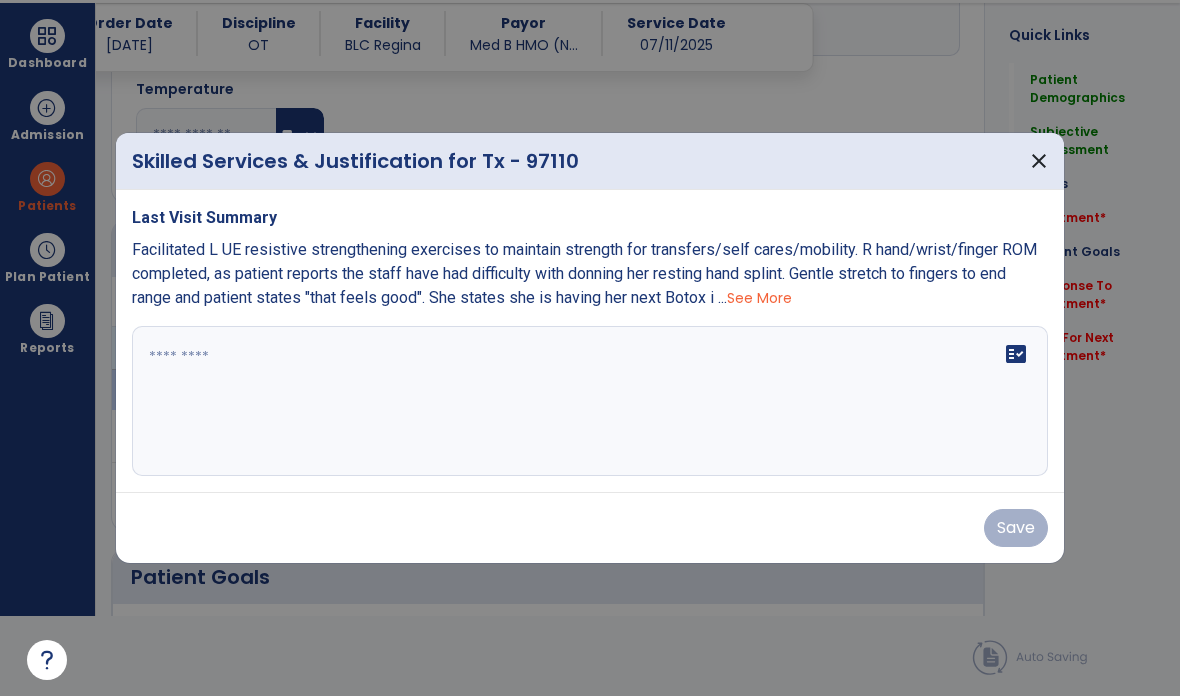 click on "close" at bounding box center (1039, 161) 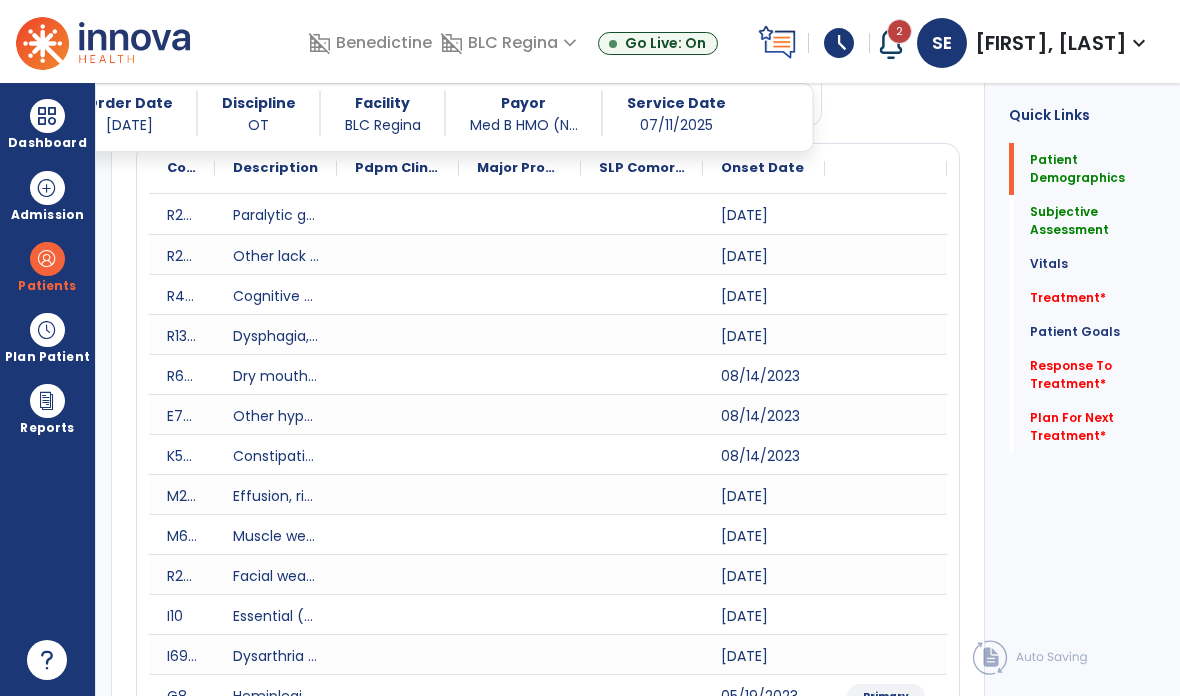 scroll, scrollTop: 0, scrollLeft: 0, axis: both 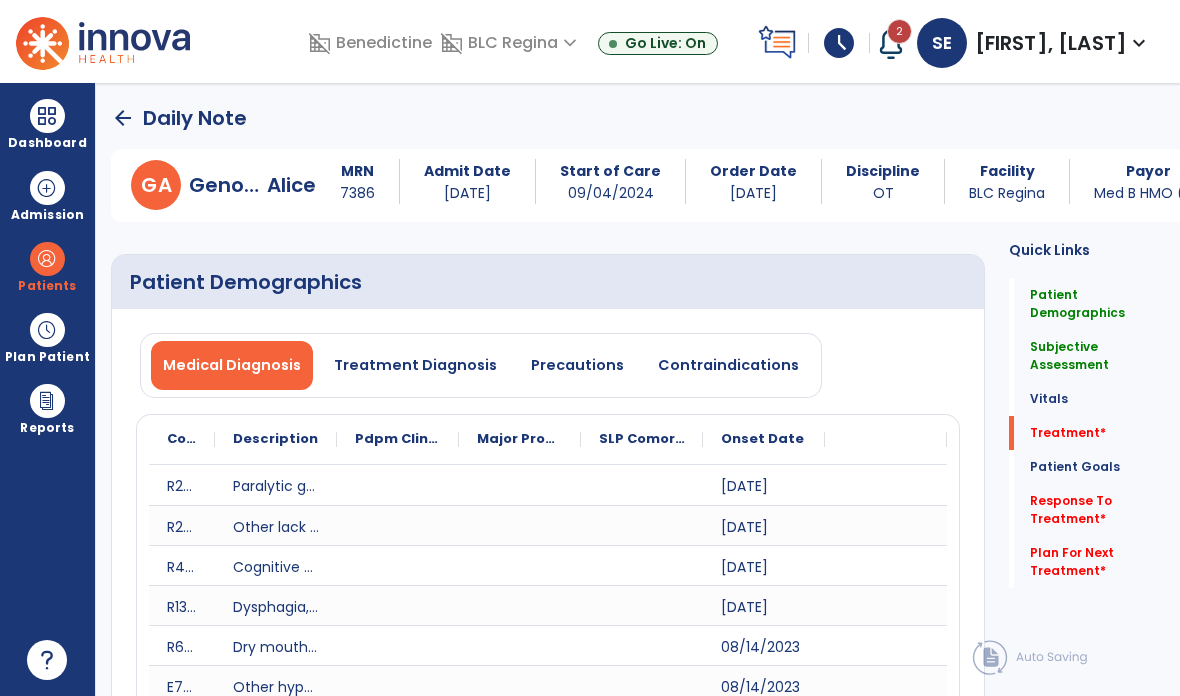 click on "Plan For Next Treatment   *" 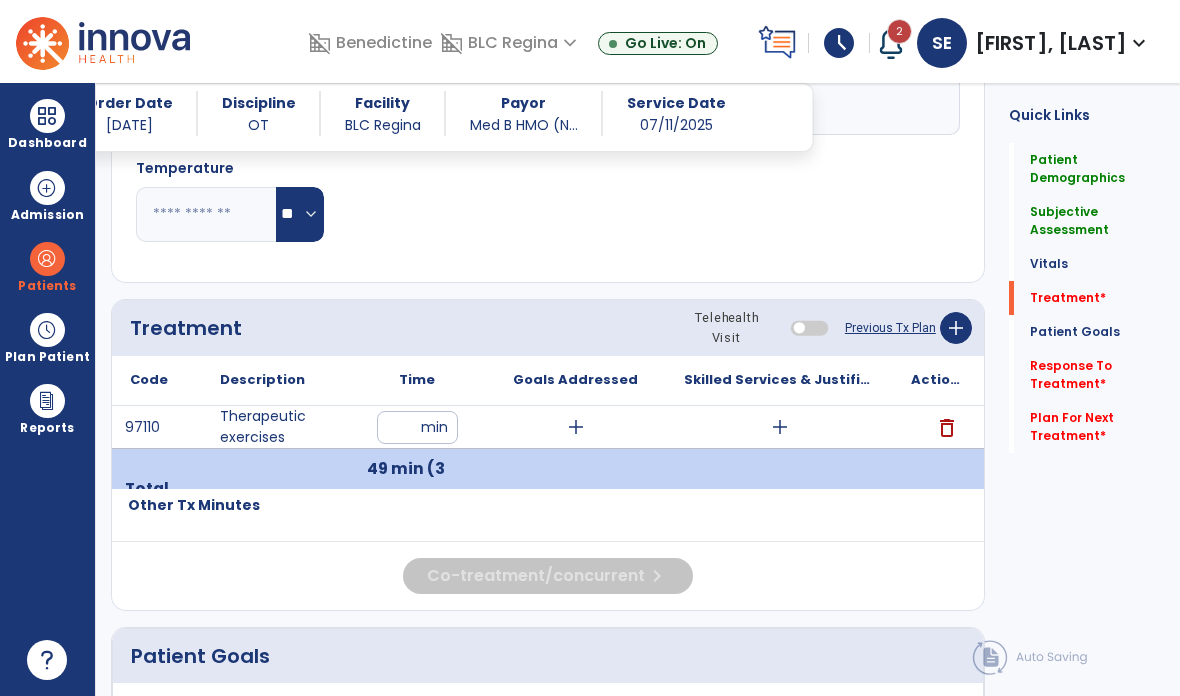 scroll, scrollTop: 1516, scrollLeft: 0, axis: vertical 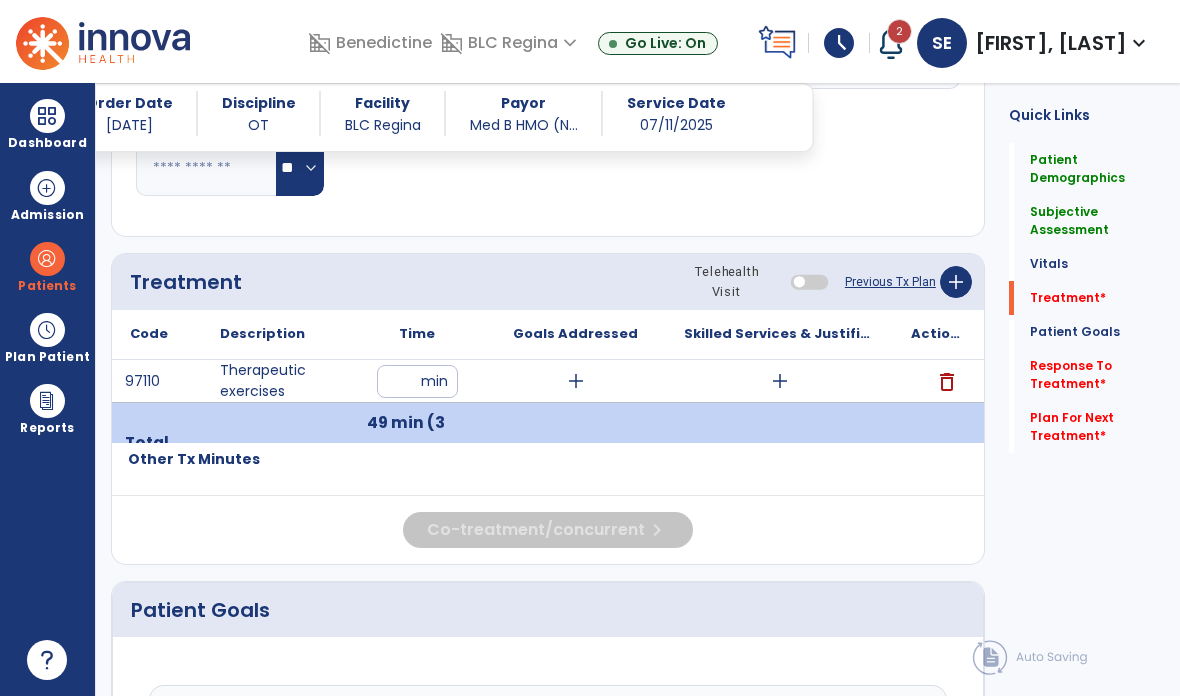 click on "add" at bounding box center (780, 381) 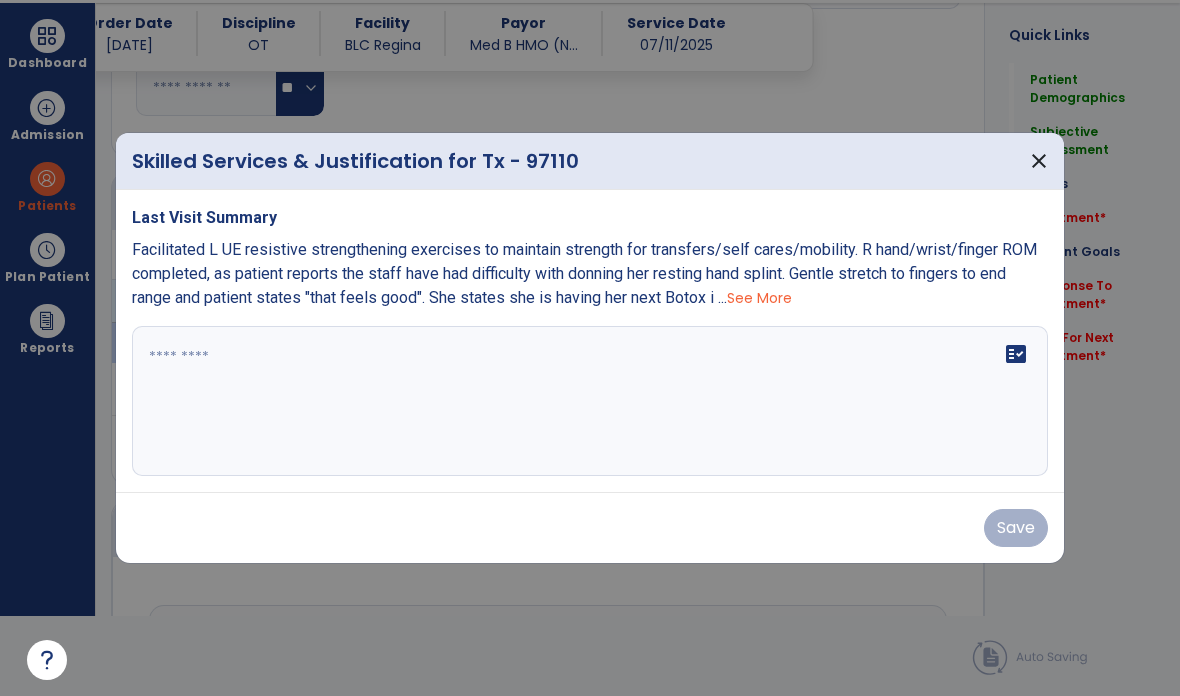 scroll, scrollTop: 0, scrollLeft: 0, axis: both 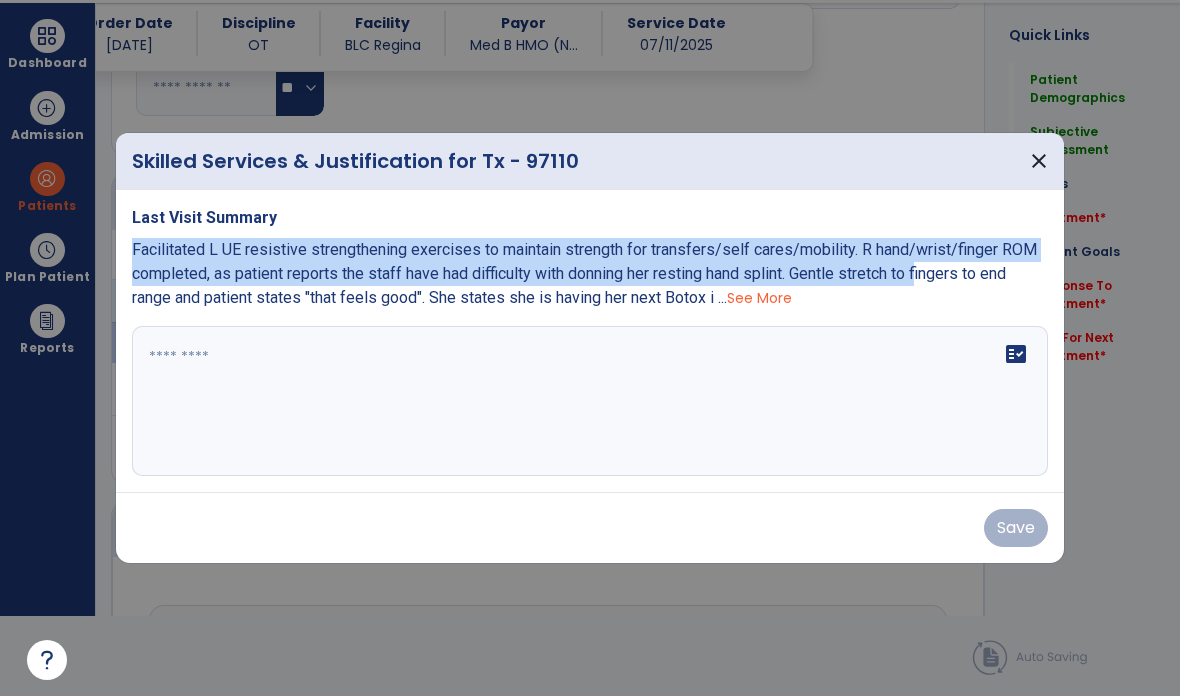 click at bounding box center (590, 401) 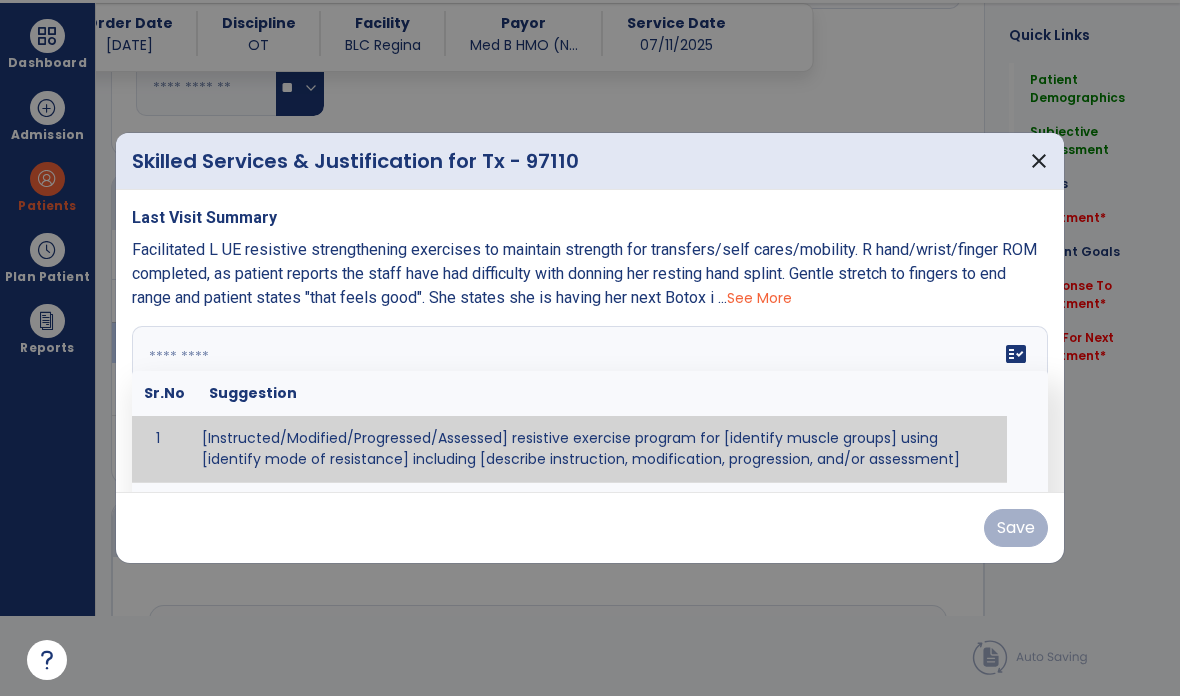 paste on "**********" 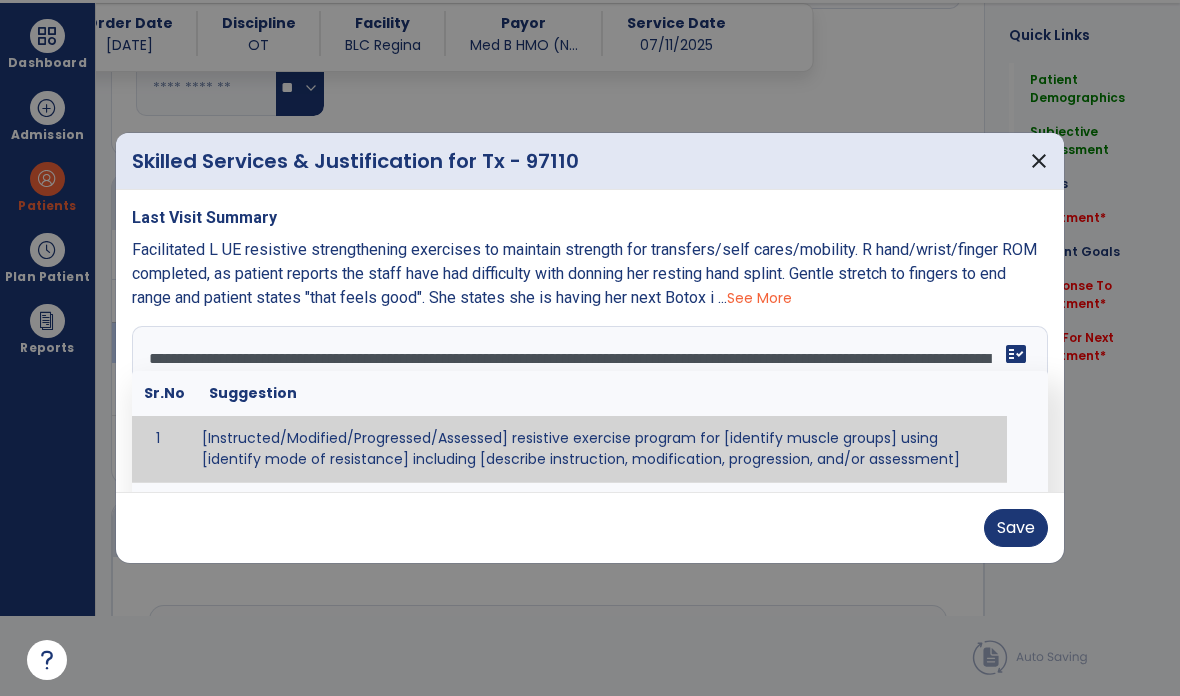 click on "**********" at bounding box center [590, 401] 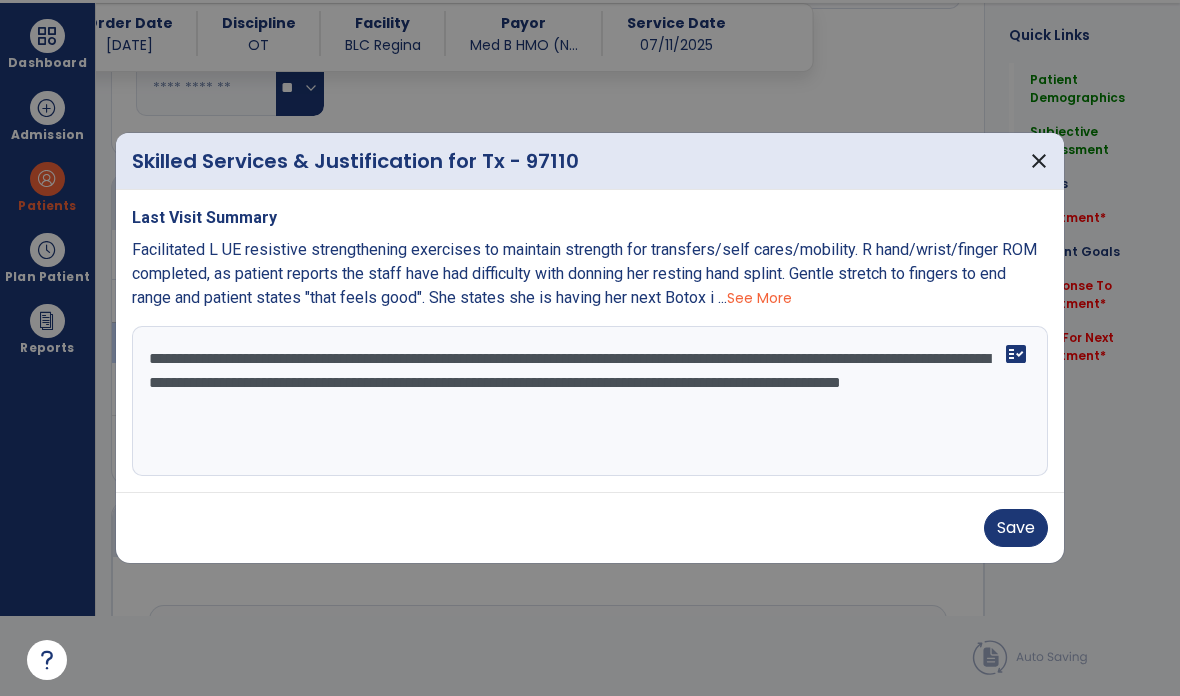 click on "**********" at bounding box center [590, 401] 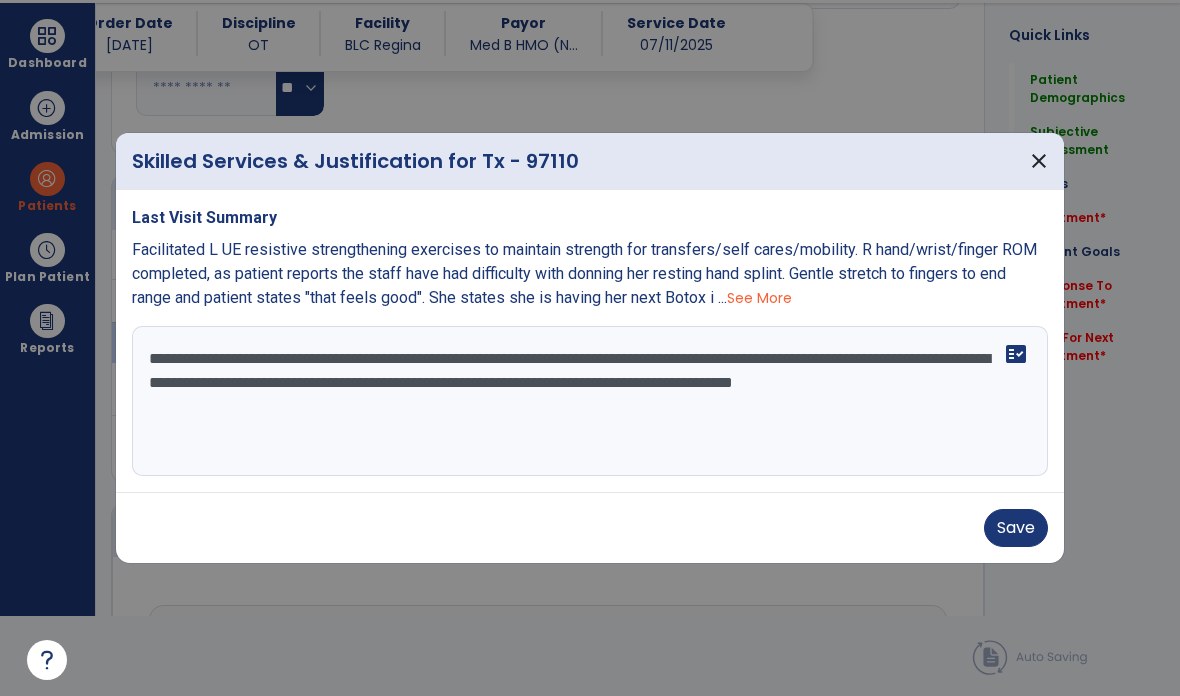 click on "**********" at bounding box center (590, 401) 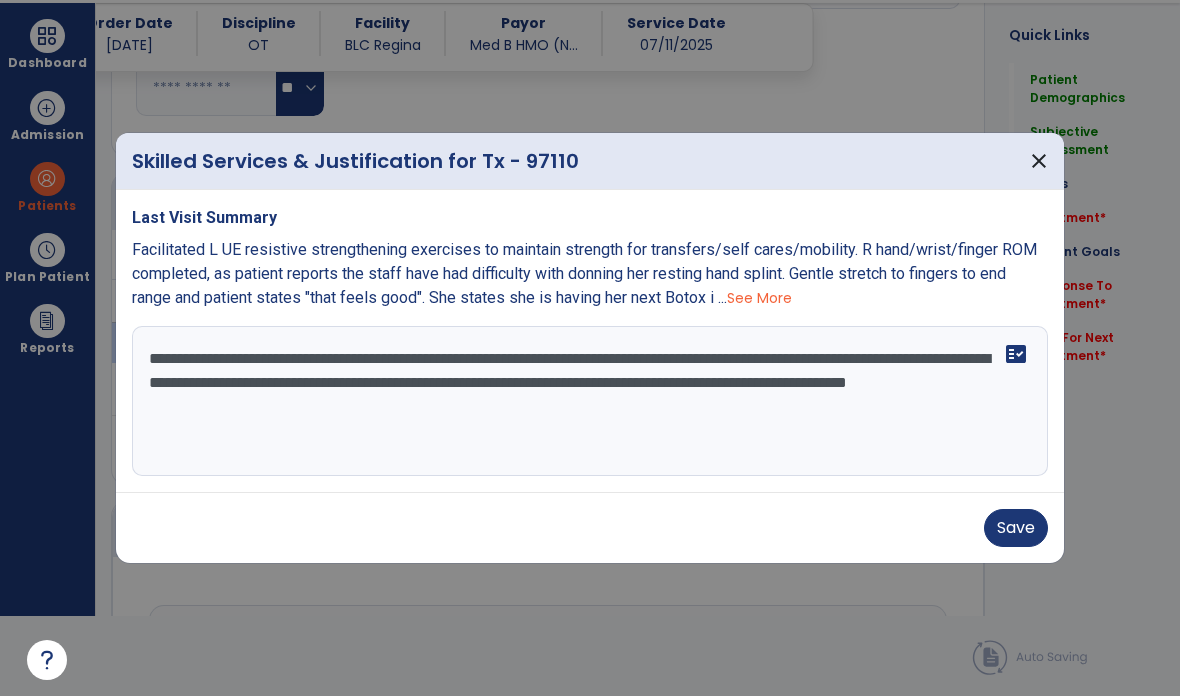 click on "**********" at bounding box center [590, 401] 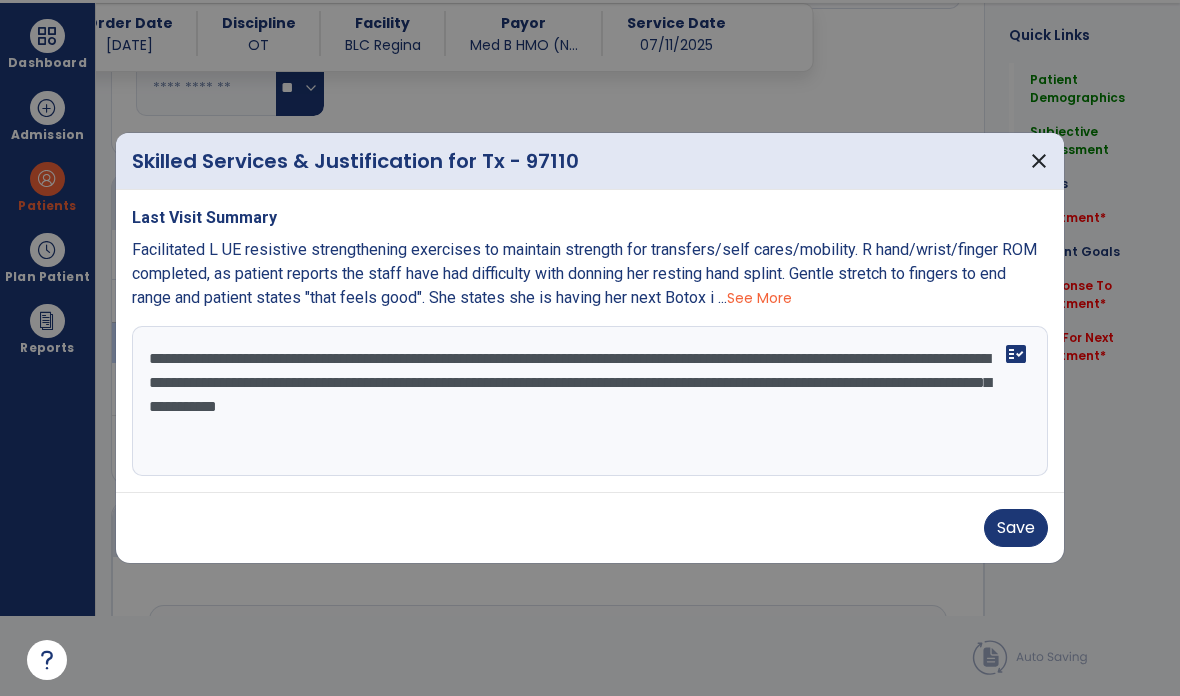 type on "**********" 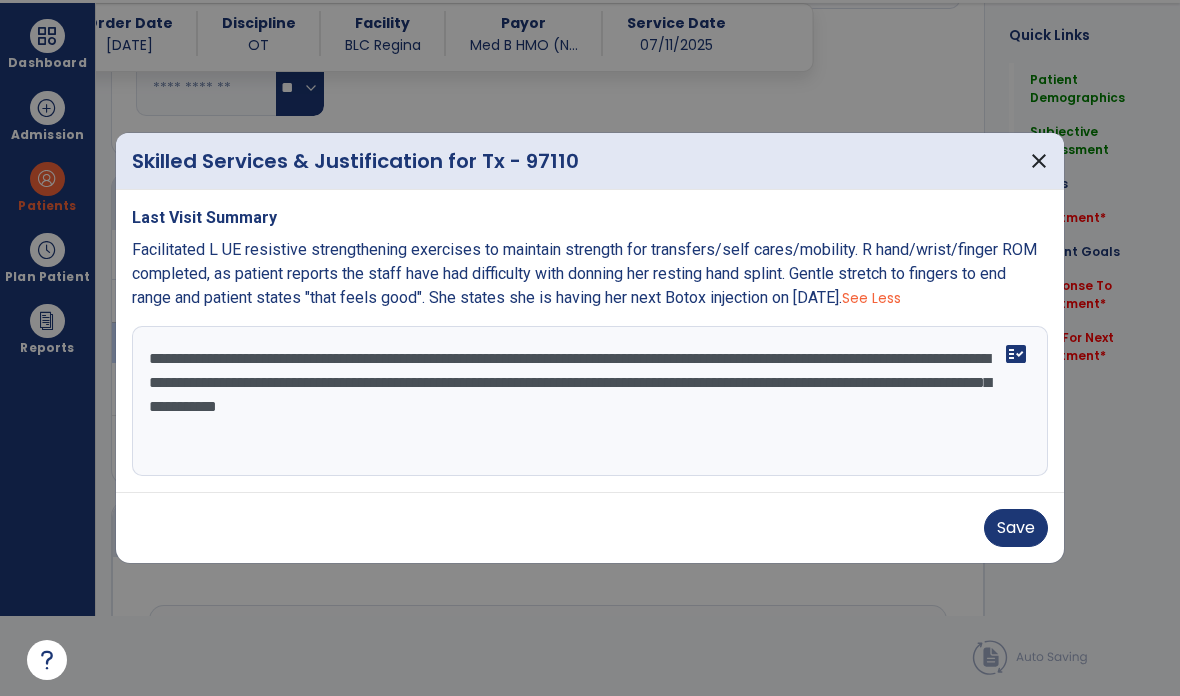 click on "Save" at bounding box center (1016, 528) 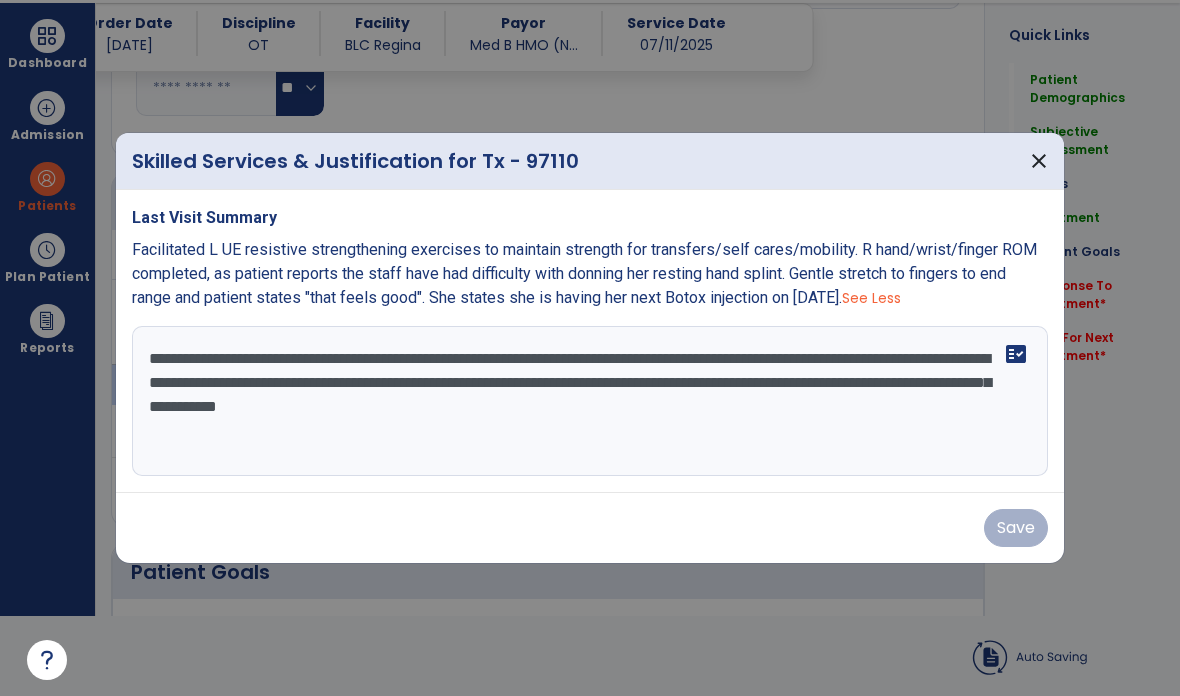 scroll, scrollTop: 80, scrollLeft: 0, axis: vertical 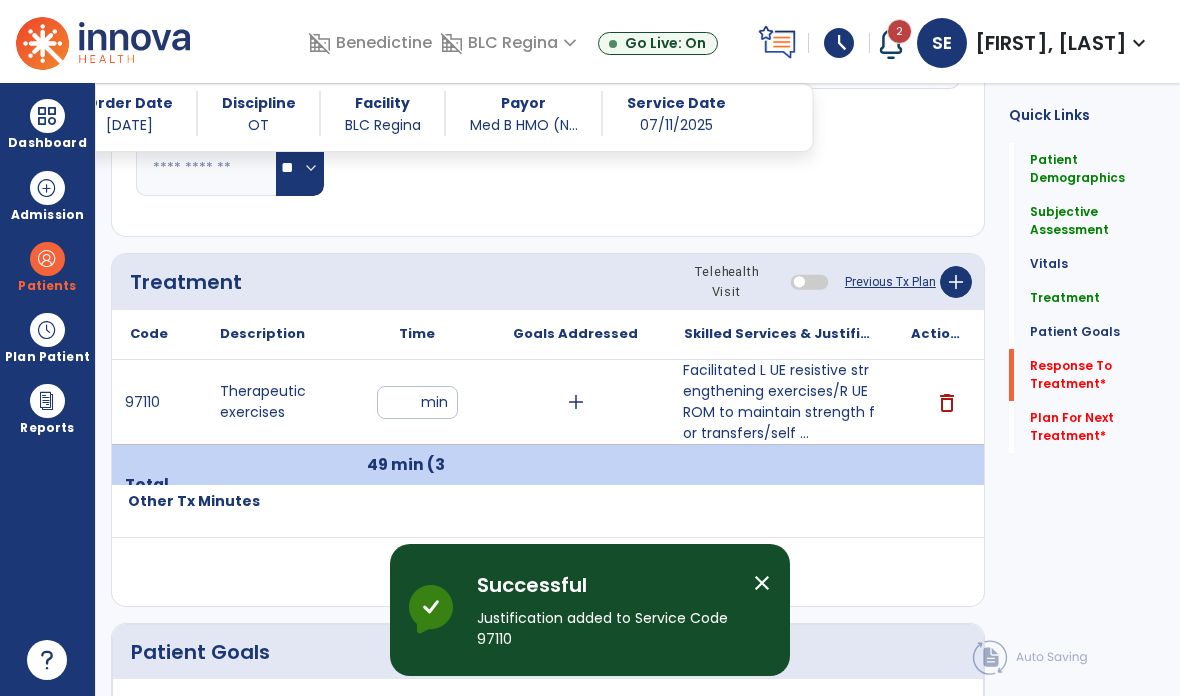 click on "Response To Treatment   *" 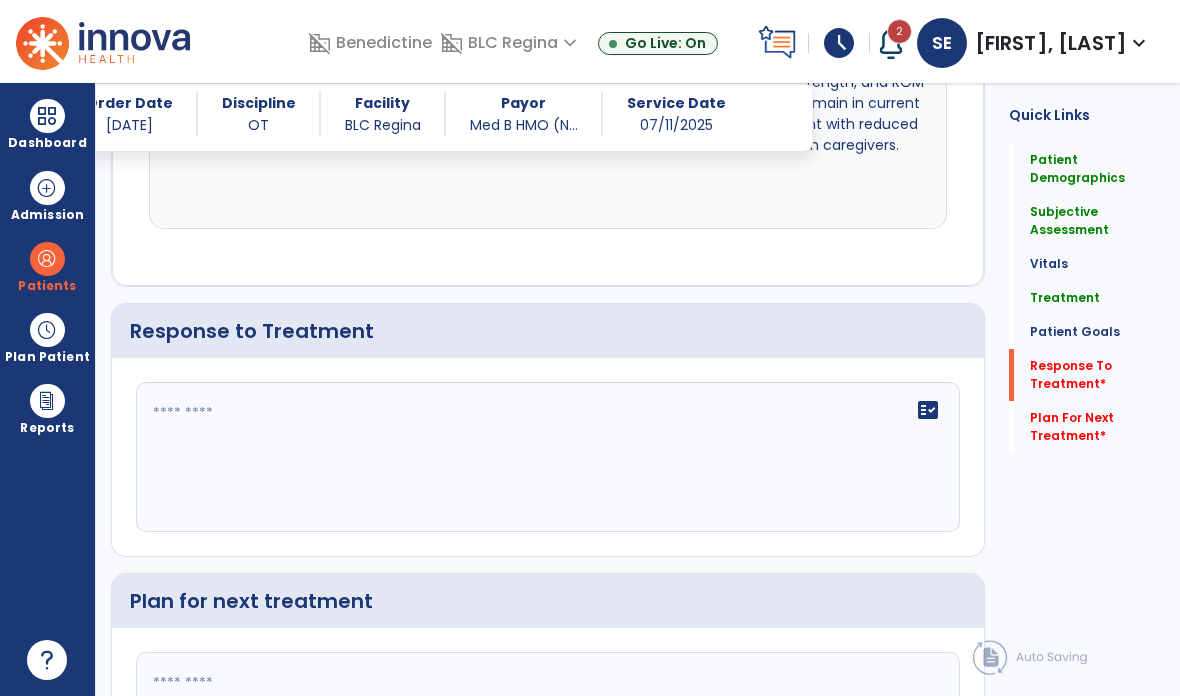 scroll, scrollTop: 3390, scrollLeft: 0, axis: vertical 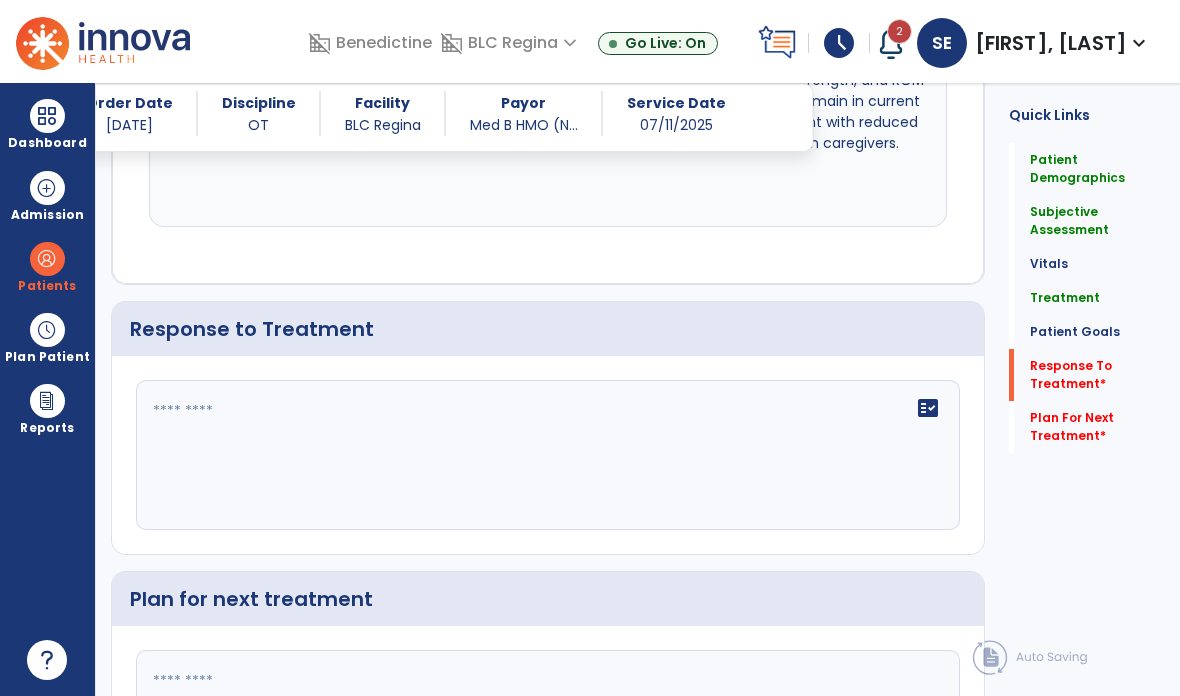 click 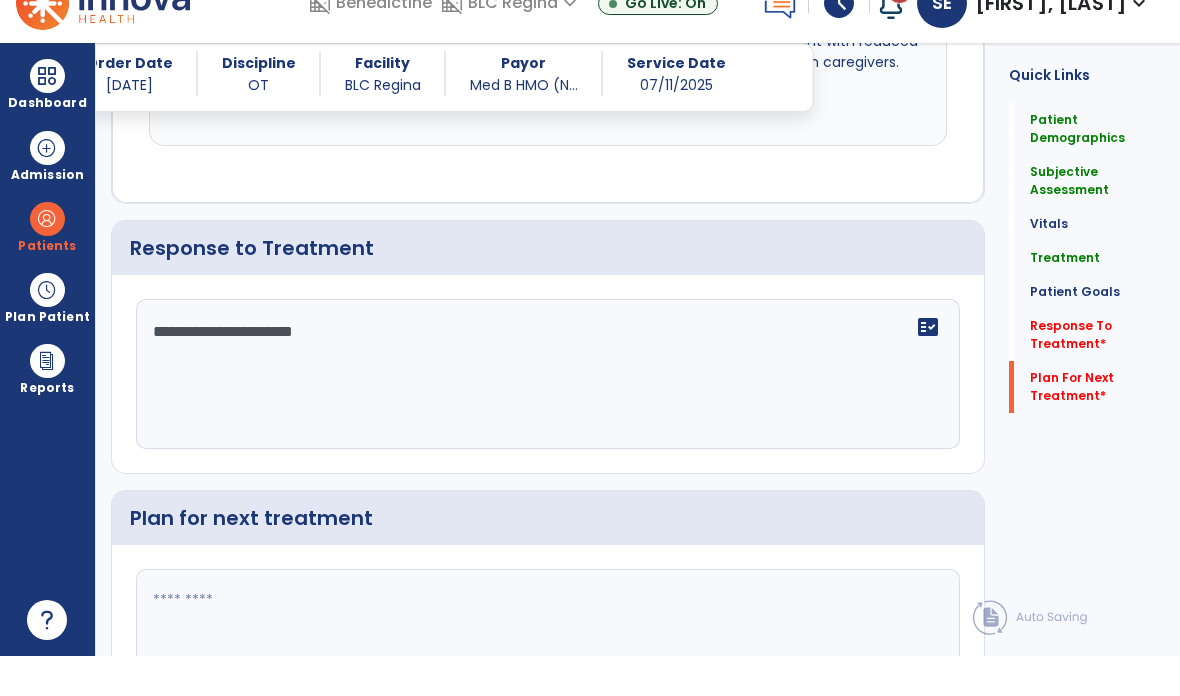 type on "**********" 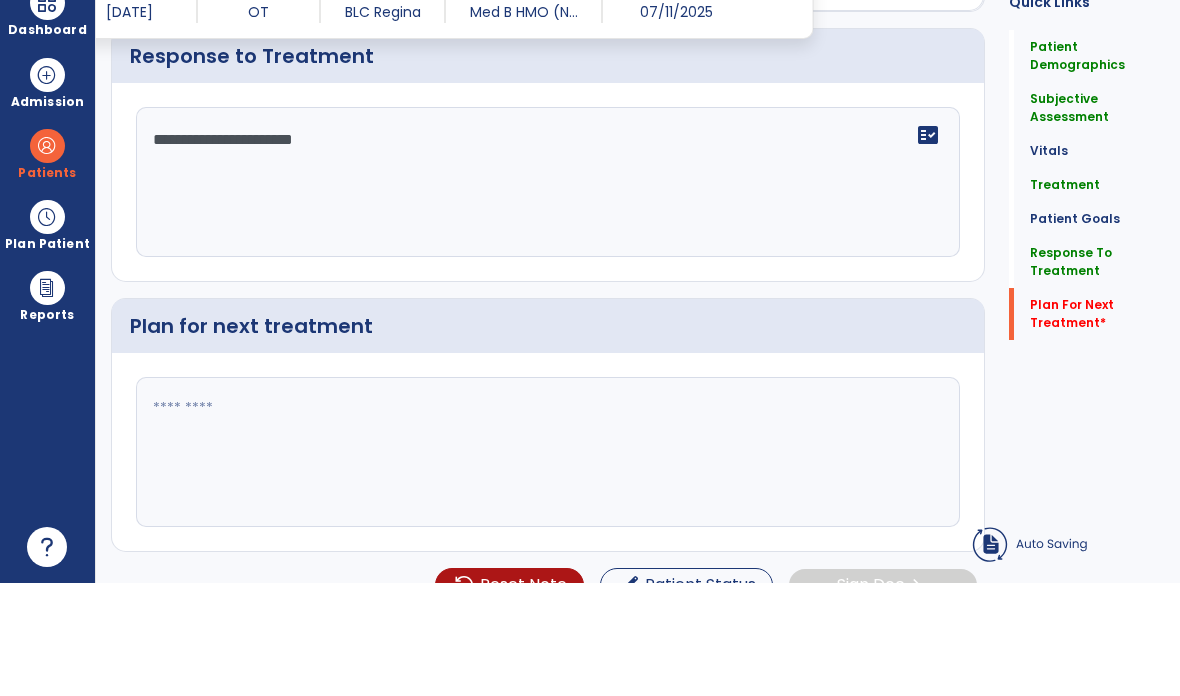 scroll, scrollTop: 3462, scrollLeft: 0, axis: vertical 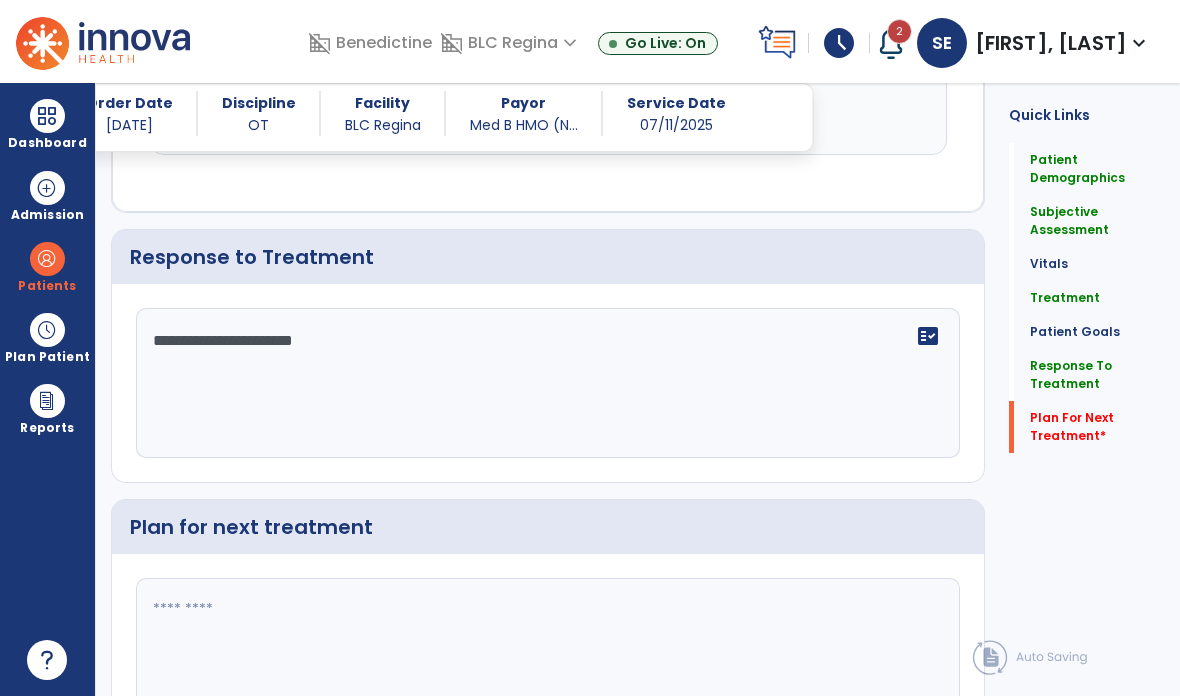 click 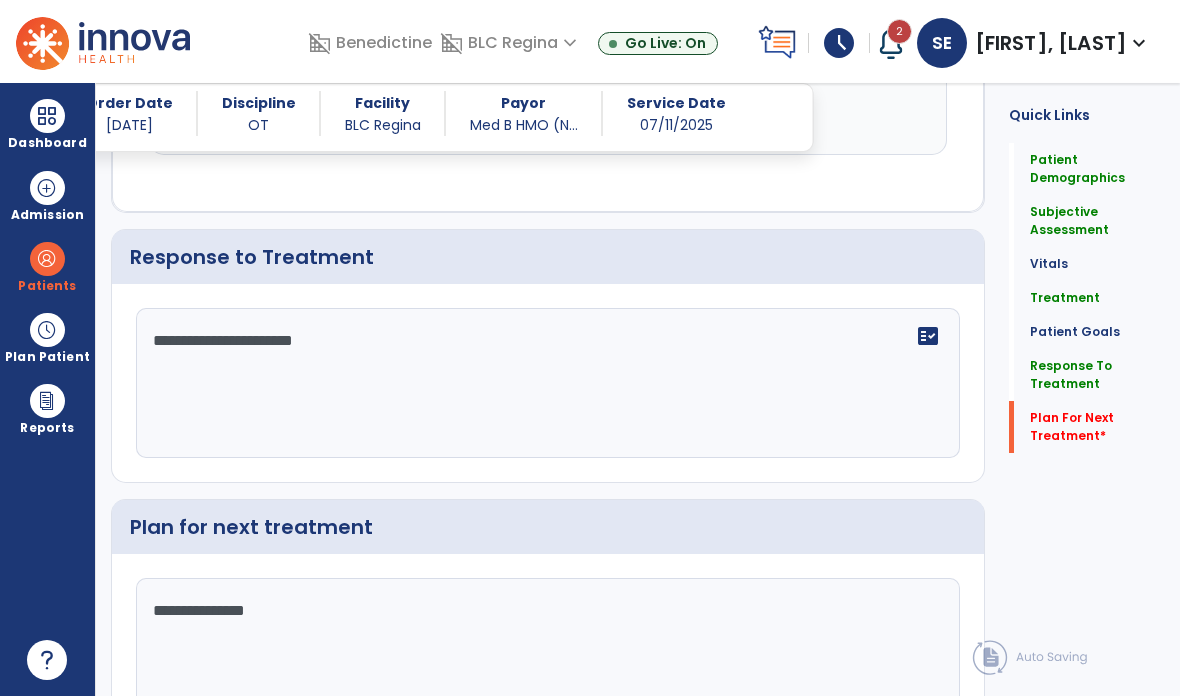 click on "**********" 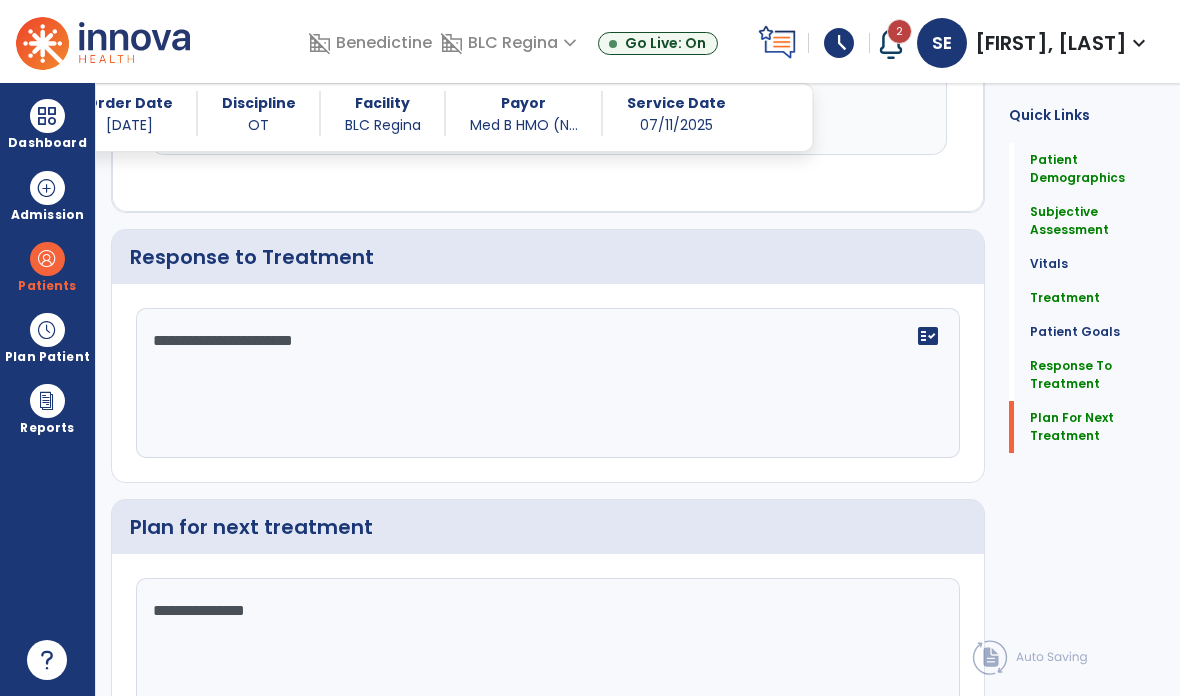 type on "**********" 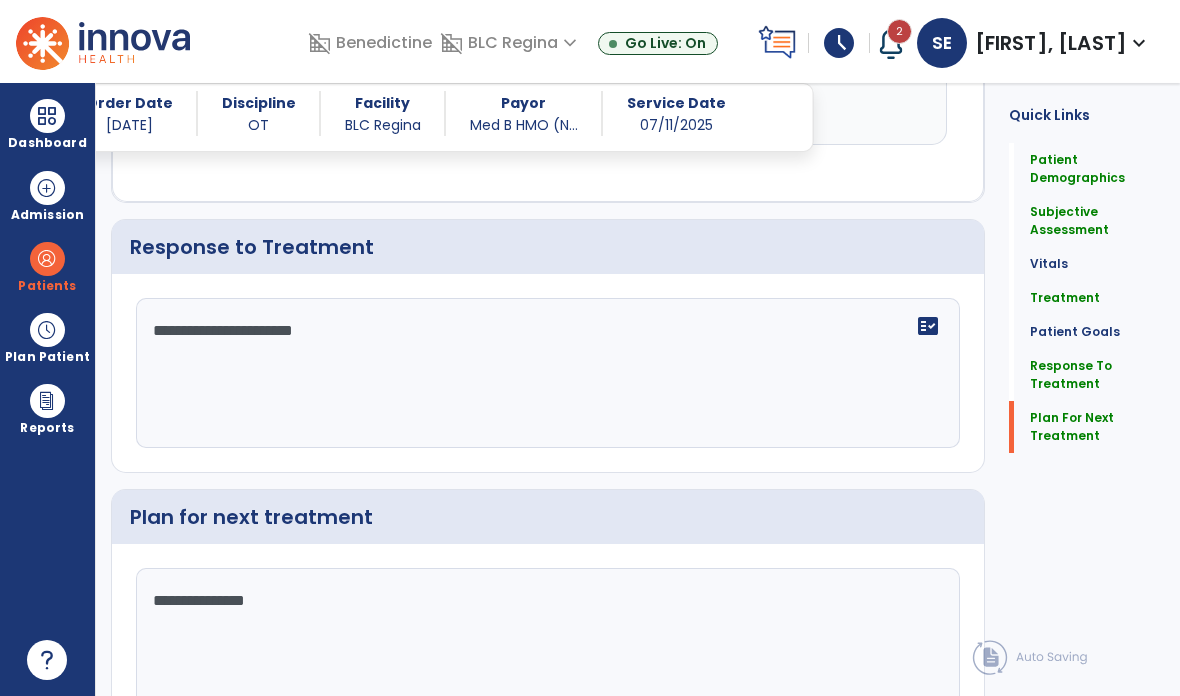 click on "Plan For Next Treatment" 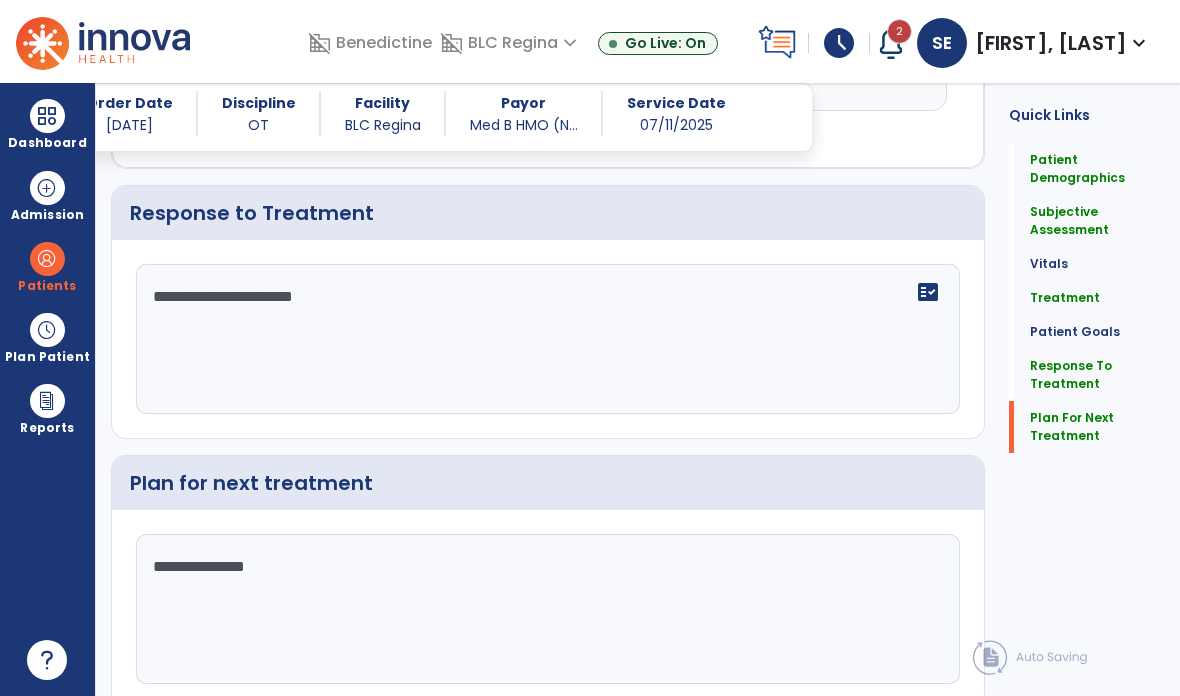 scroll, scrollTop: 3506, scrollLeft: 0, axis: vertical 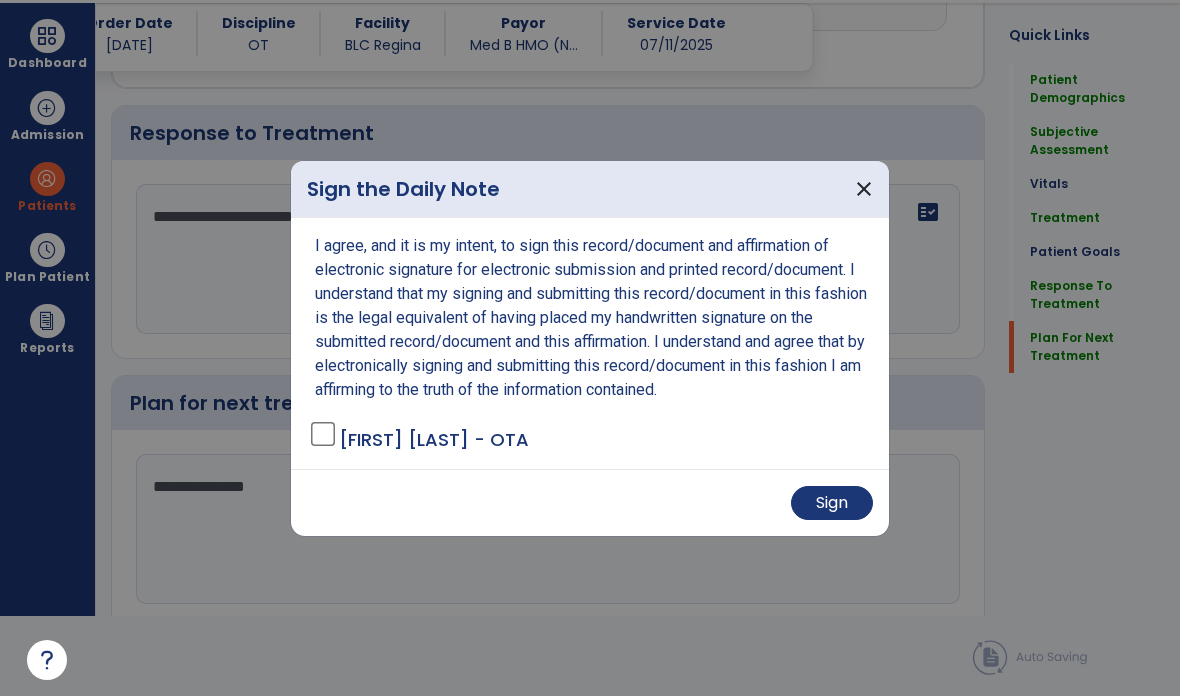 click on "Sign" at bounding box center (832, 503) 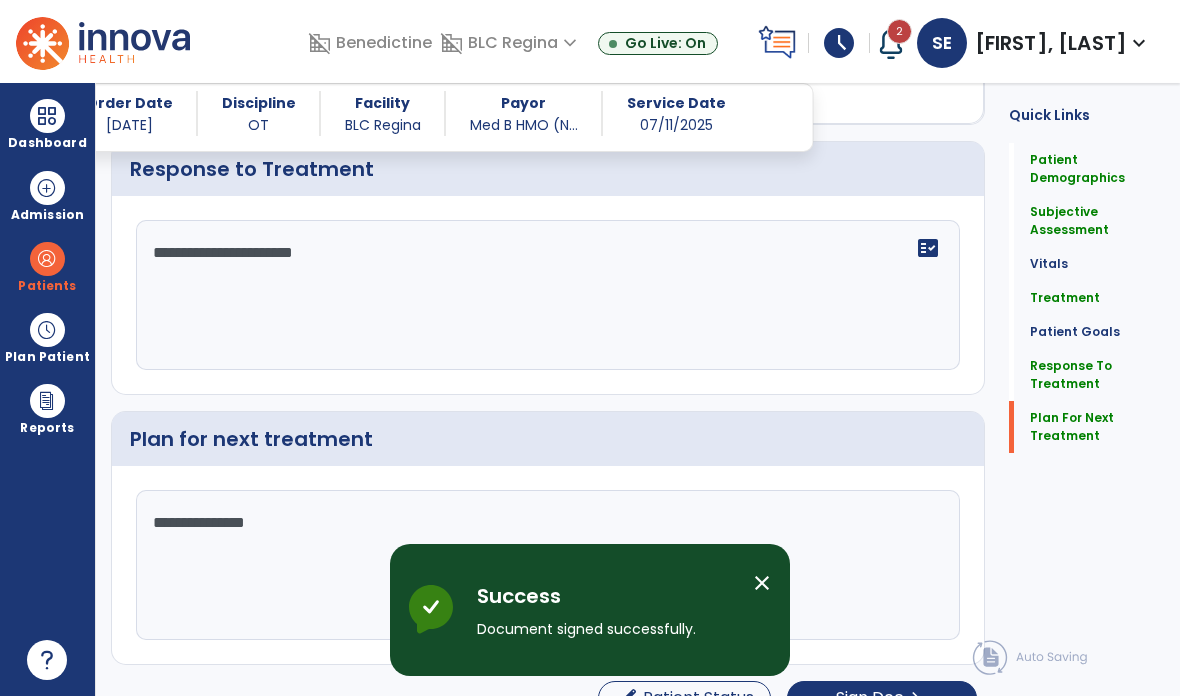 scroll, scrollTop: 0, scrollLeft: 0, axis: both 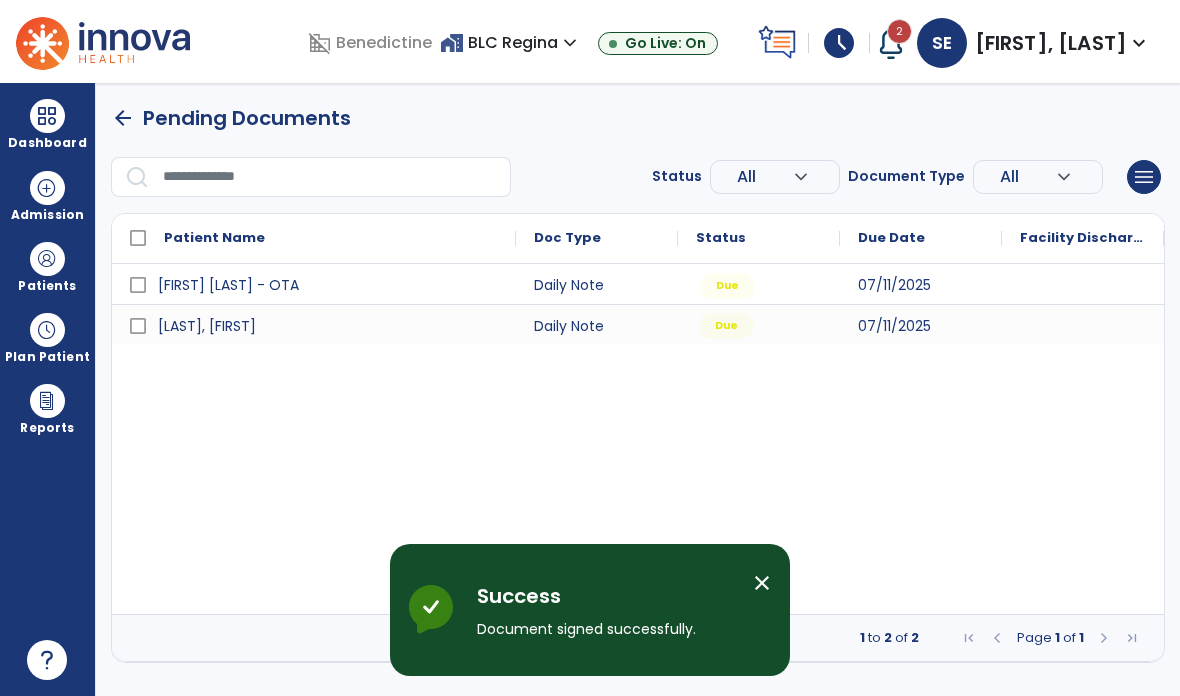click on "Due" at bounding box center [726, 326] 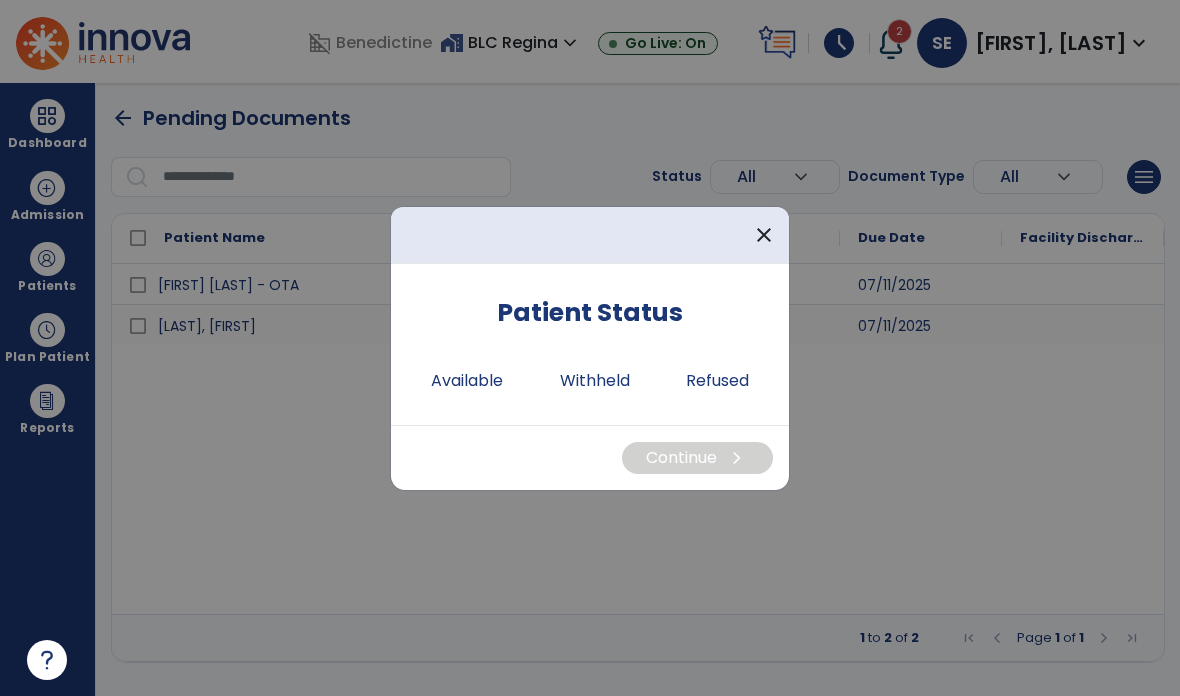 click on "Available" at bounding box center (467, 381) 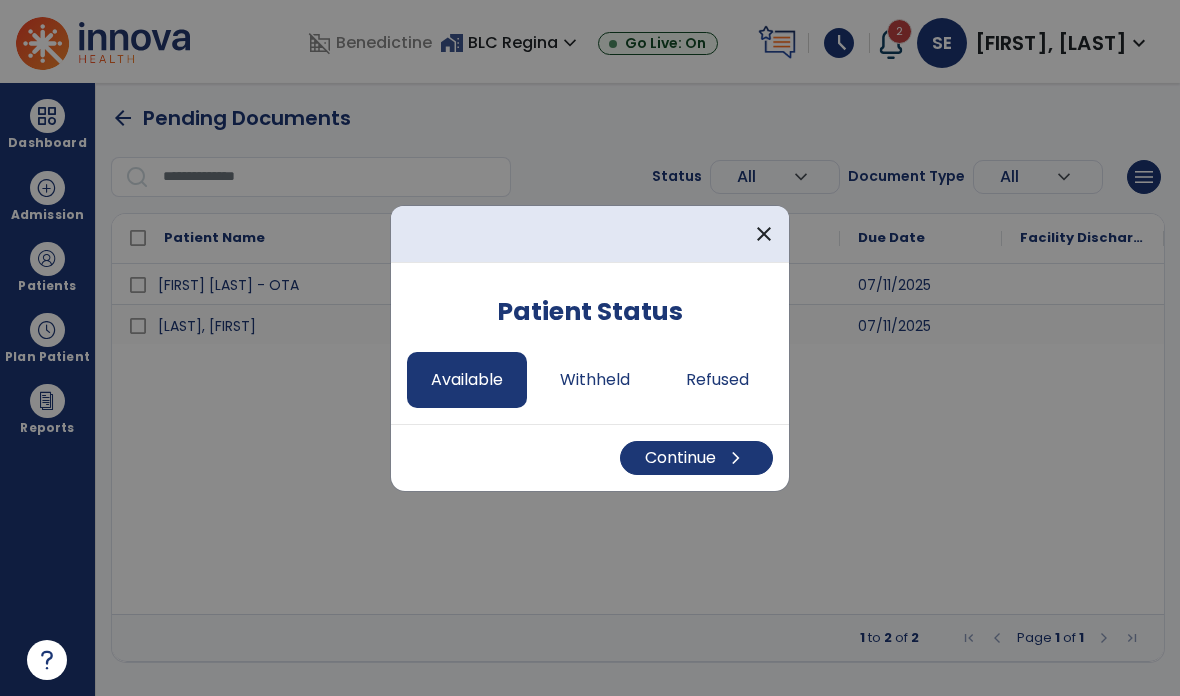 click on "Continue   chevron_right" at bounding box center [696, 458] 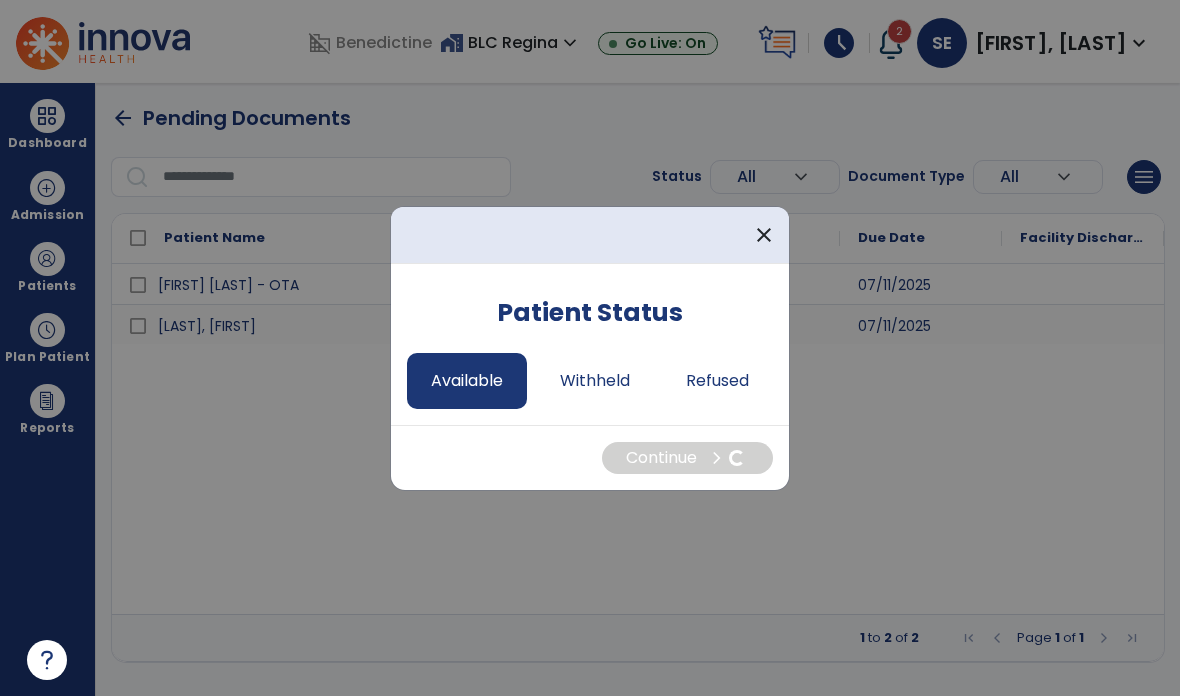 select on "*" 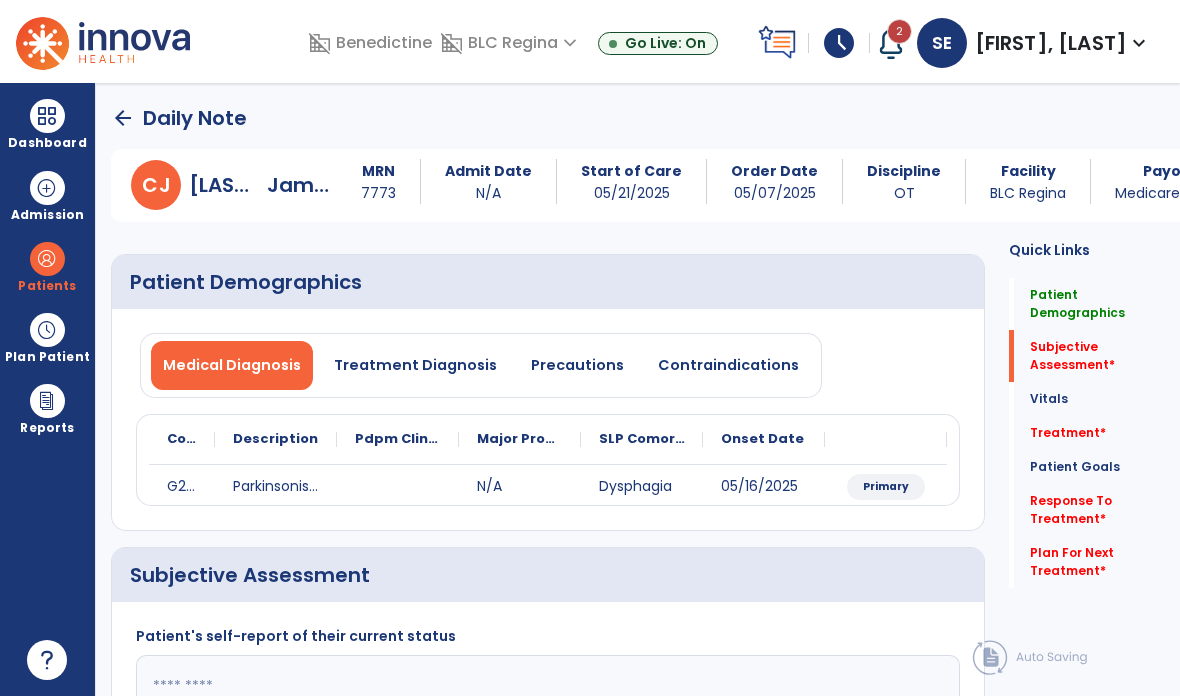 click on "Vitals" 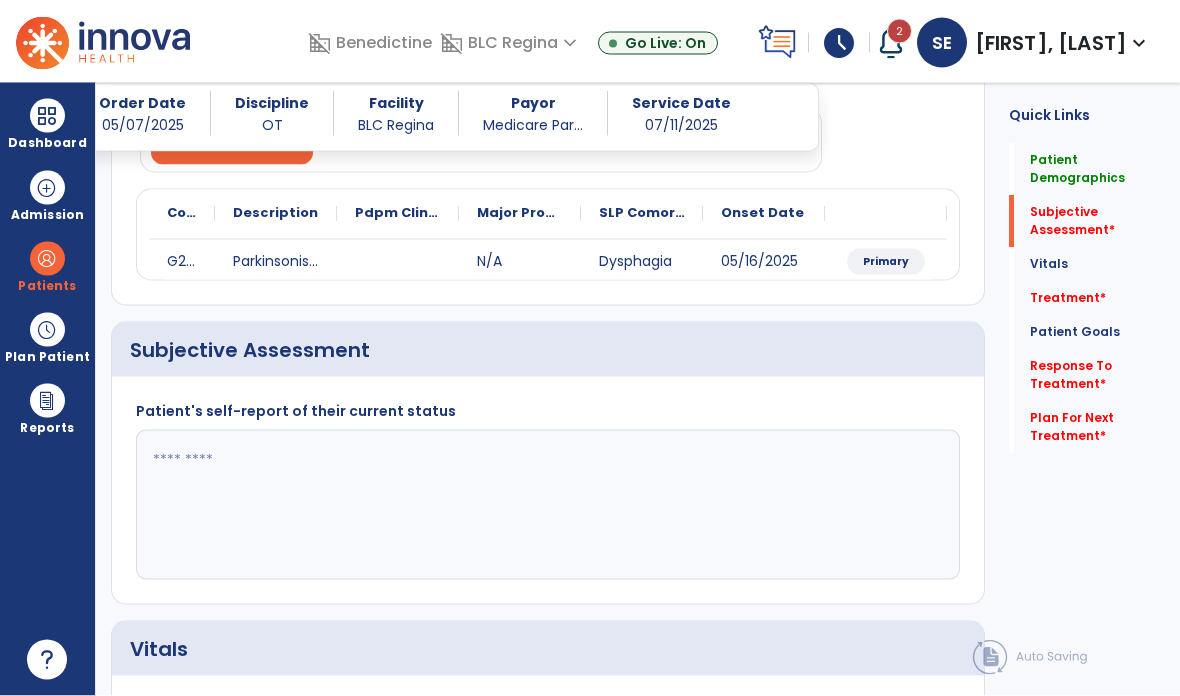 scroll, scrollTop: 259, scrollLeft: 0, axis: vertical 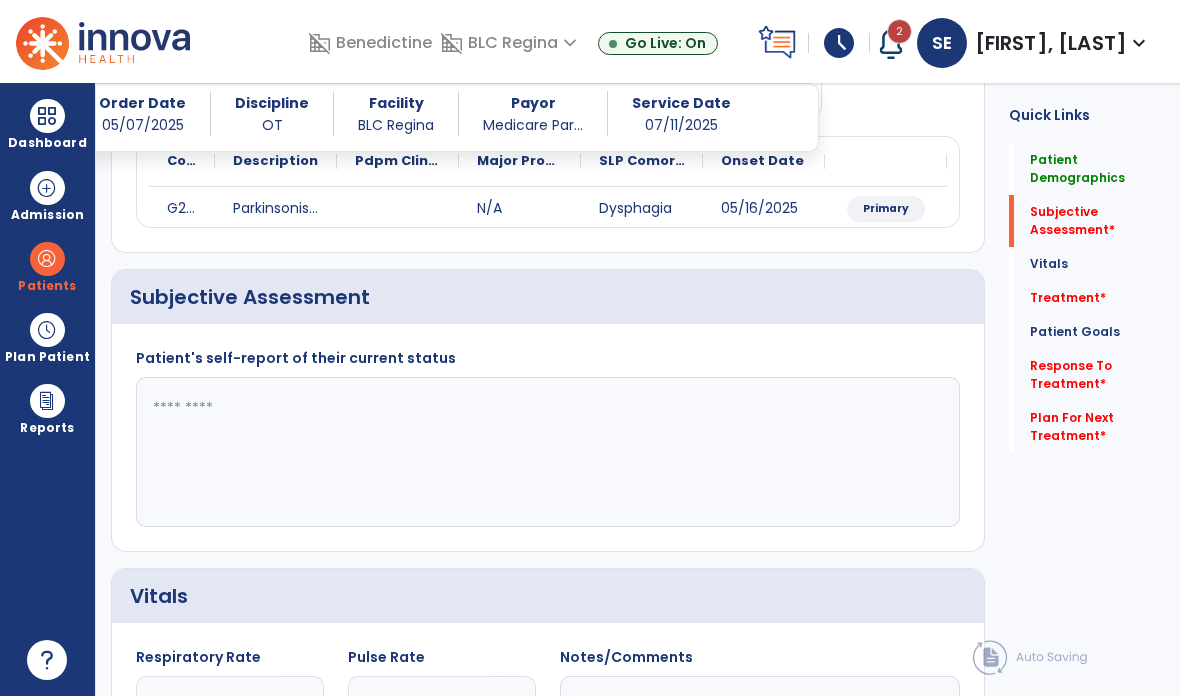 click 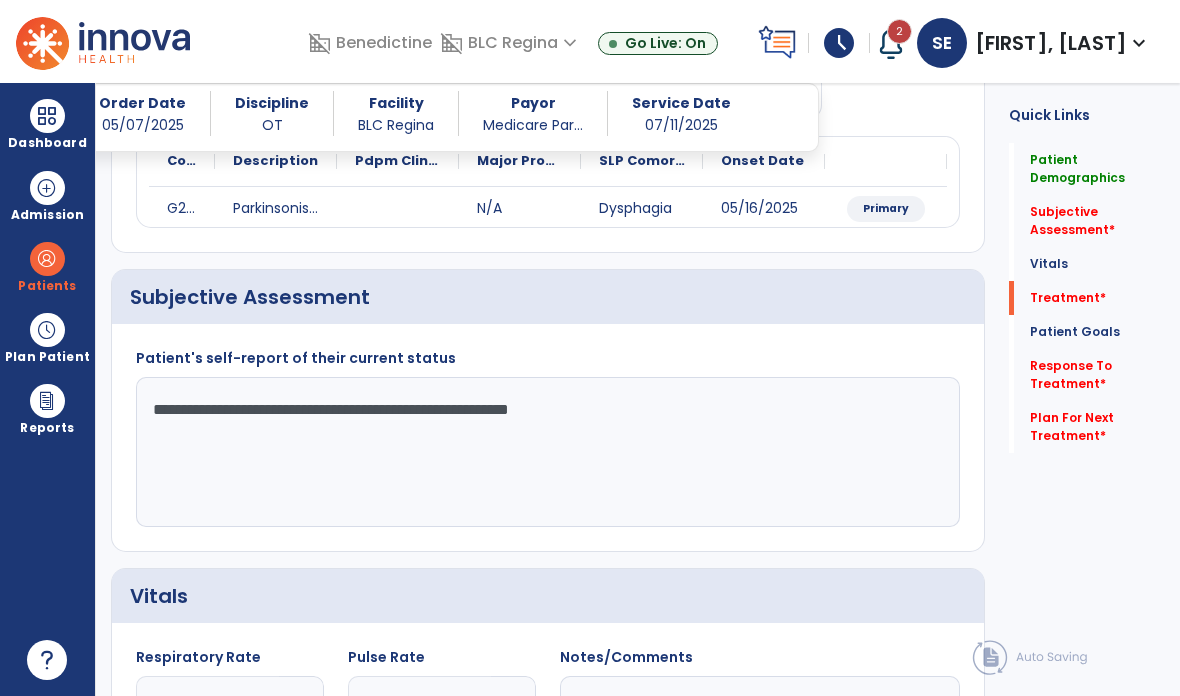 type on "**********" 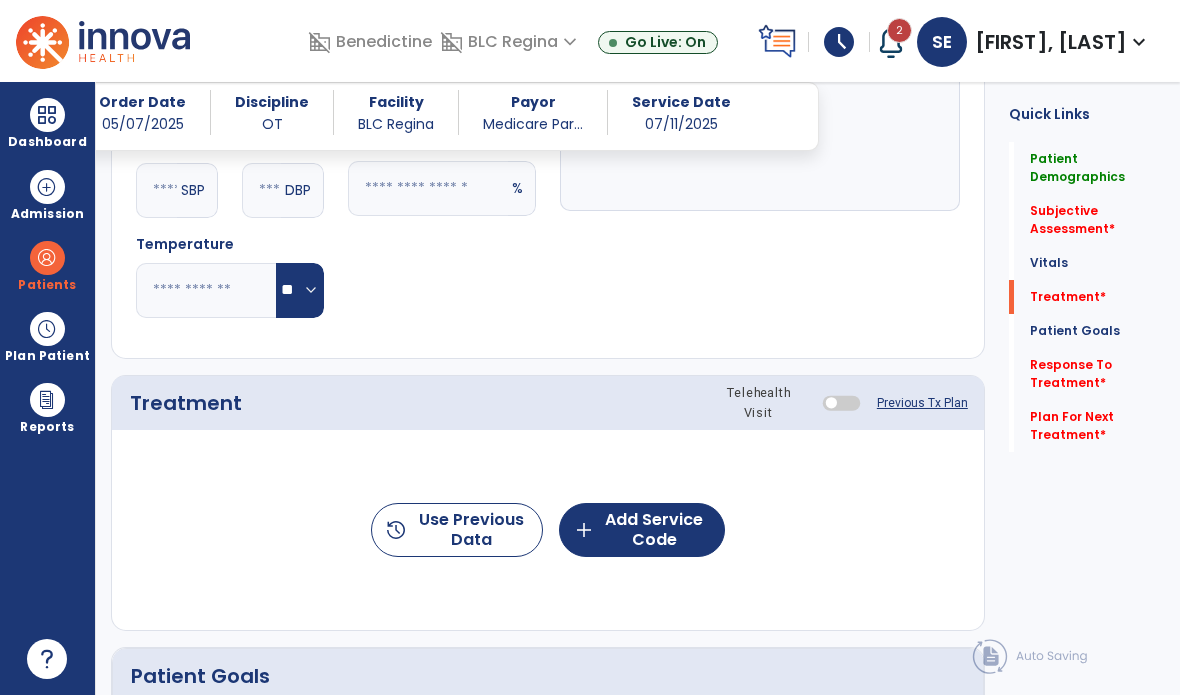 scroll, scrollTop: 949, scrollLeft: 0, axis: vertical 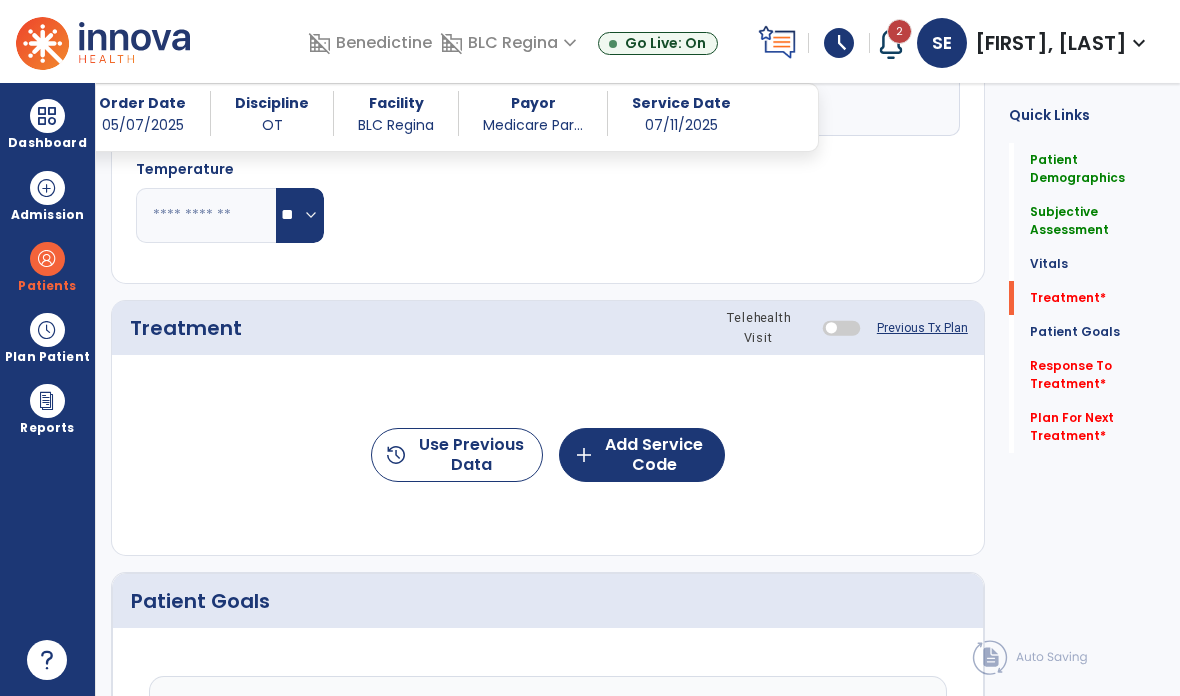 click on "add  Add Service Code" 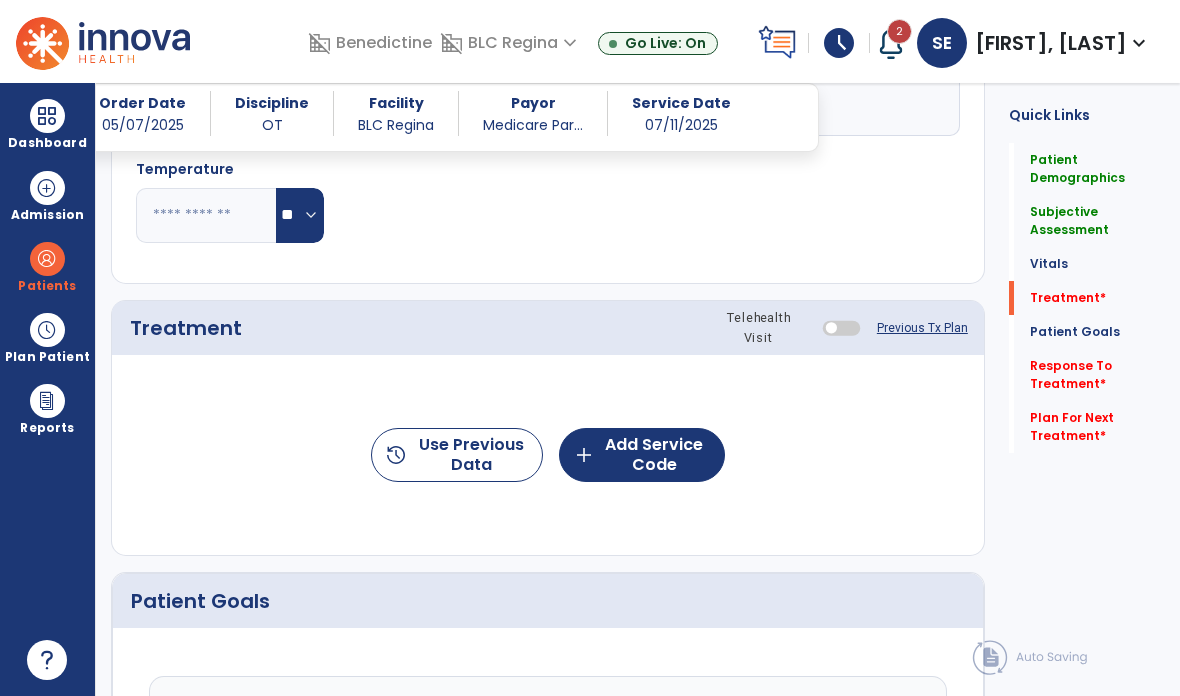 scroll, scrollTop: 0, scrollLeft: 0, axis: both 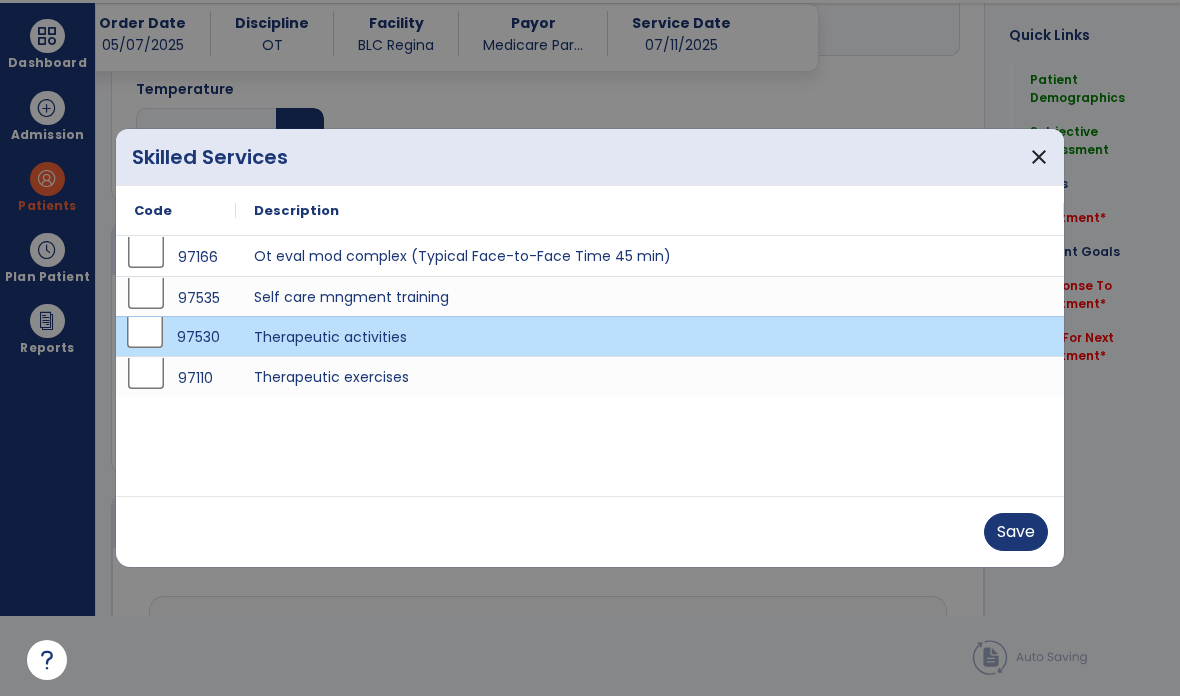 click on "Save" at bounding box center [1016, 532] 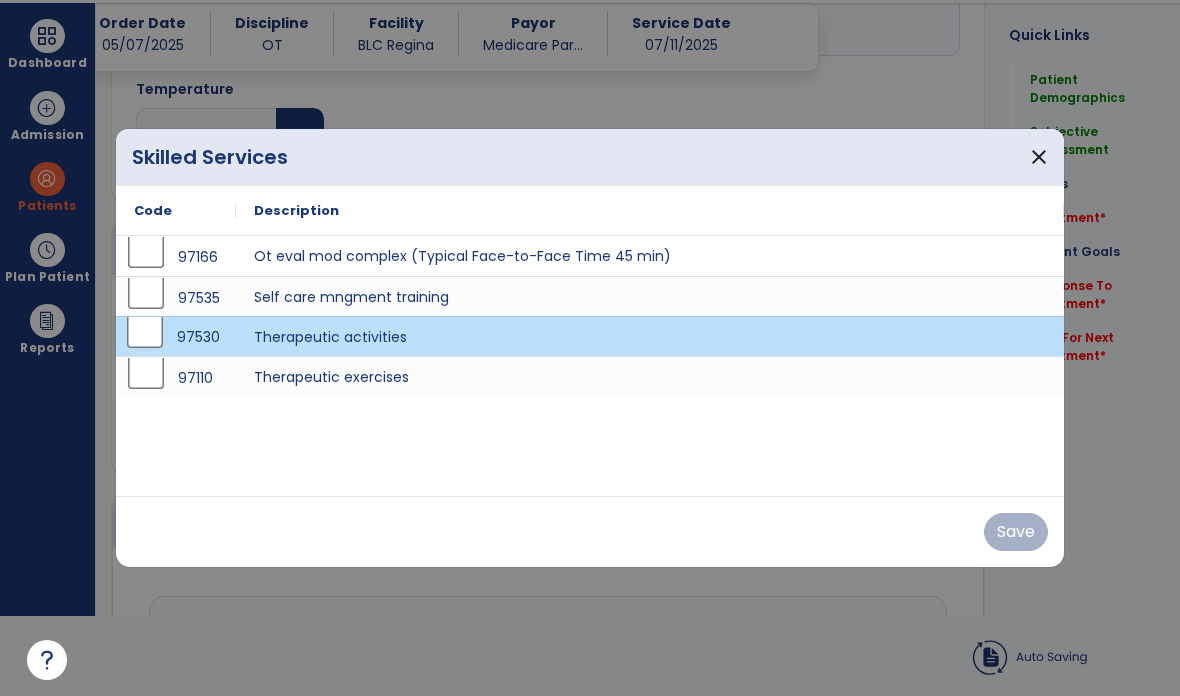 scroll, scrollTop: 80, scrollLeft: 0, axis: vertical 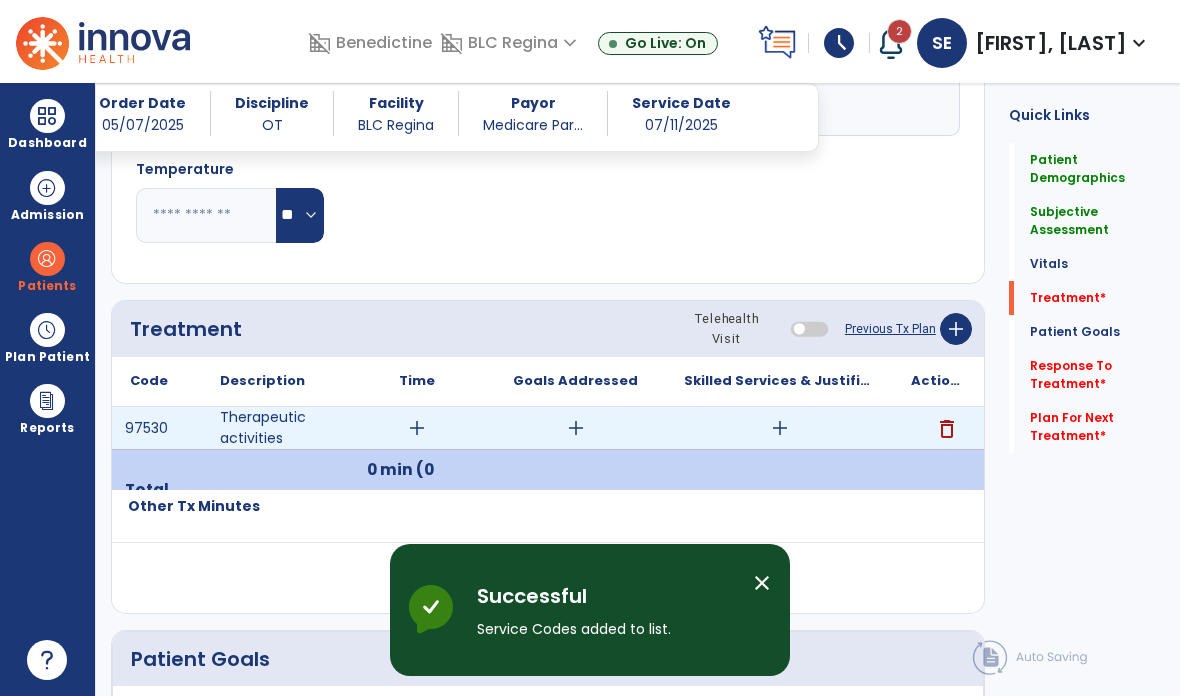 click on "add" at bounding box center (417, 428) 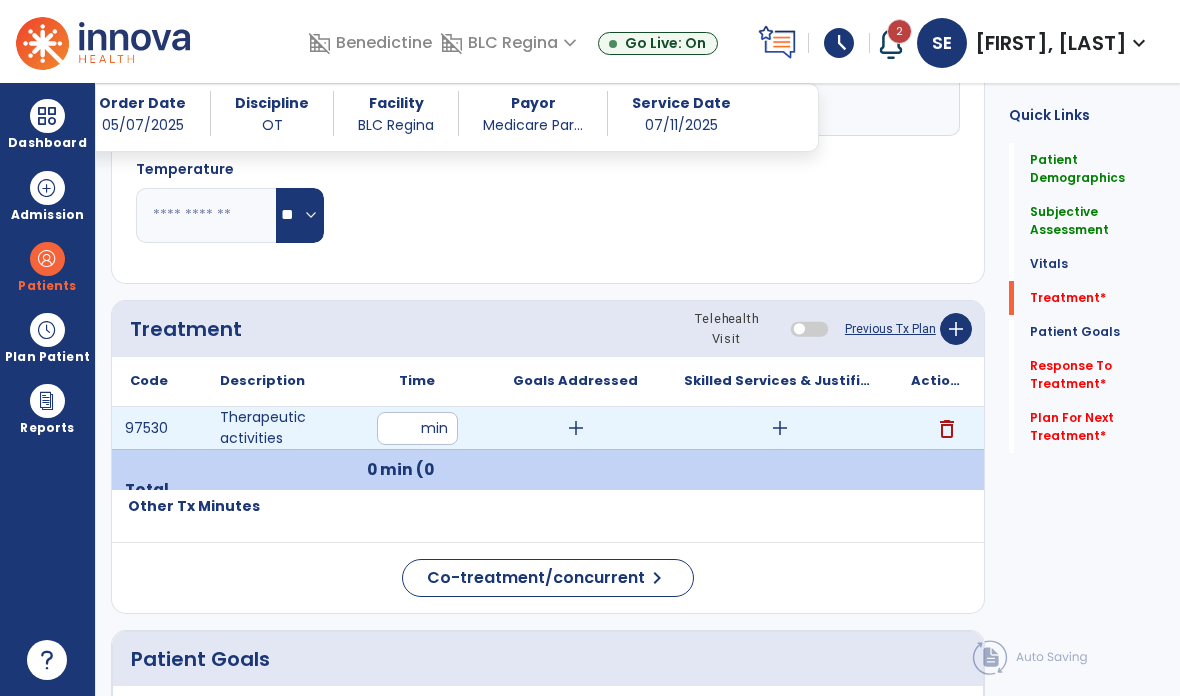 type on "**" 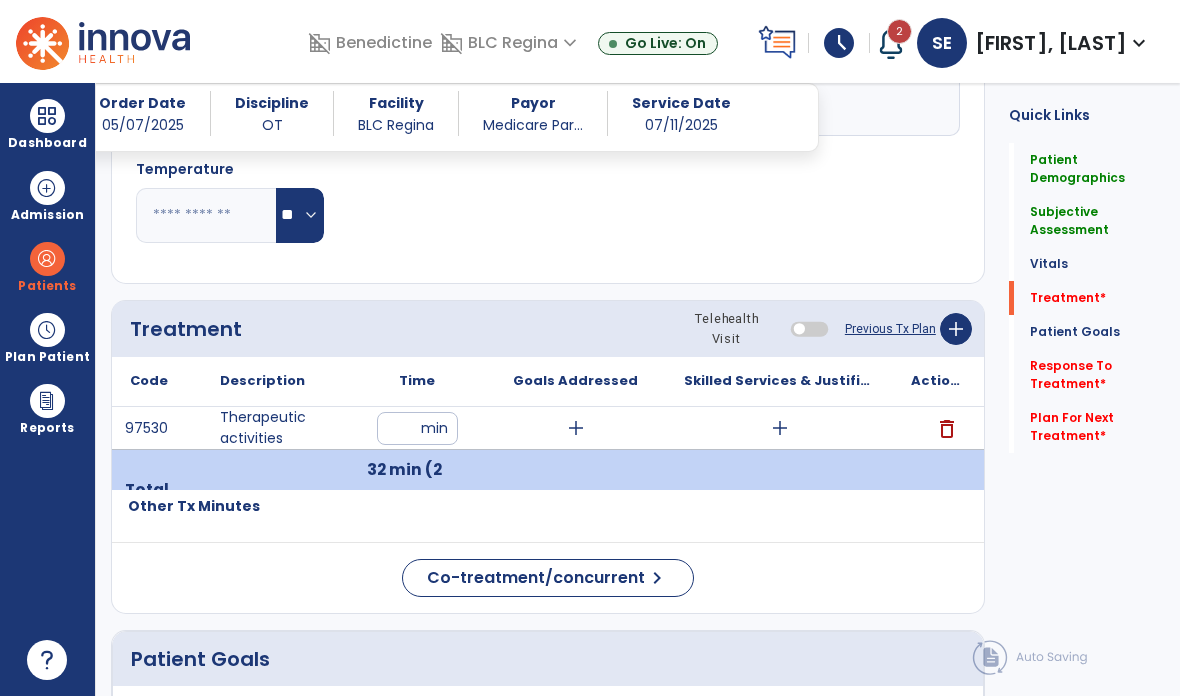 click on "add" at bounding box center (779, 428) 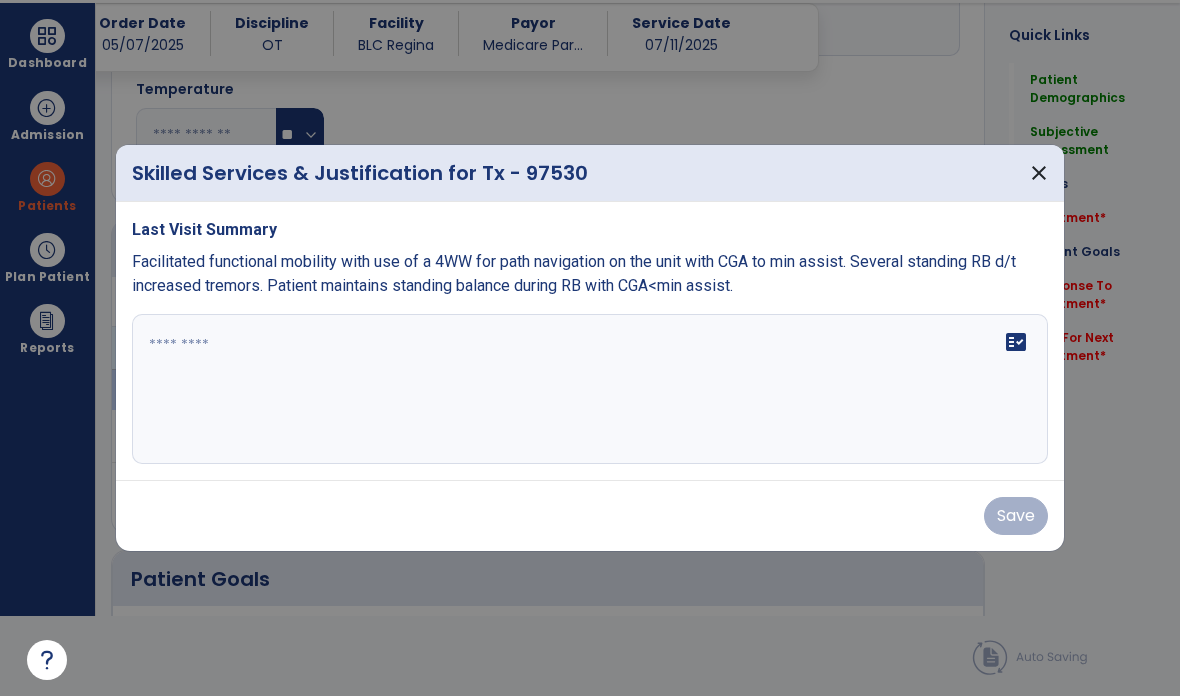 scroll, scrollTop: 0, scrollLeft: 0, axis: both 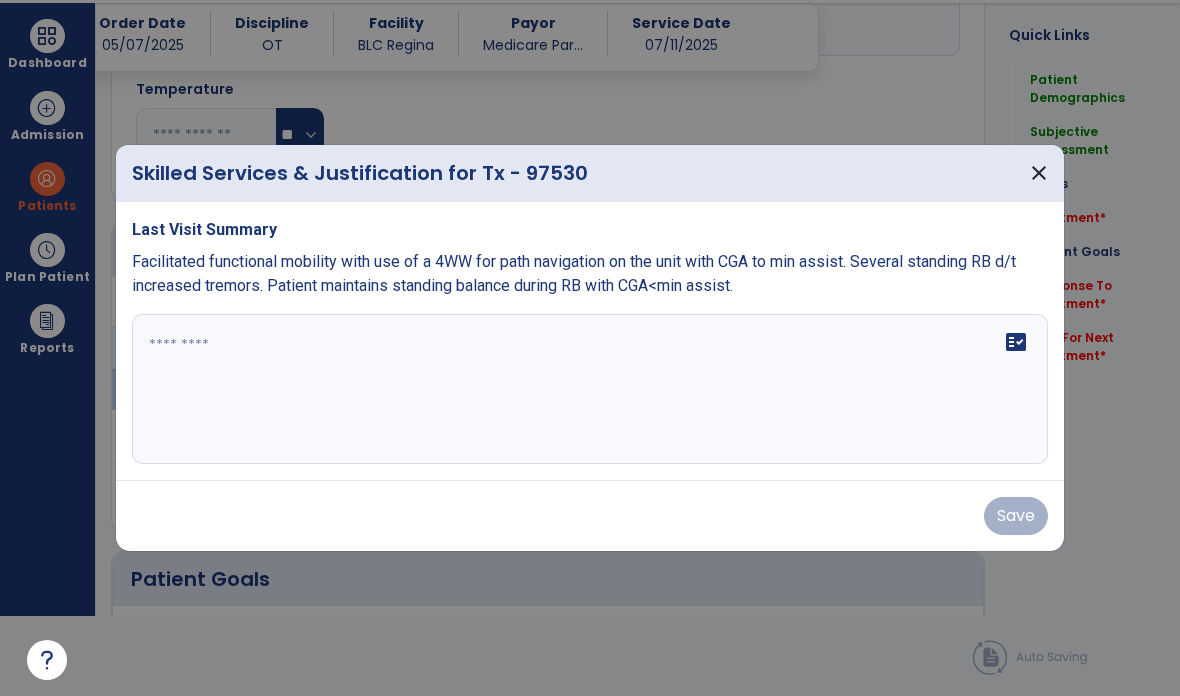click at bounding box center [590, 389] 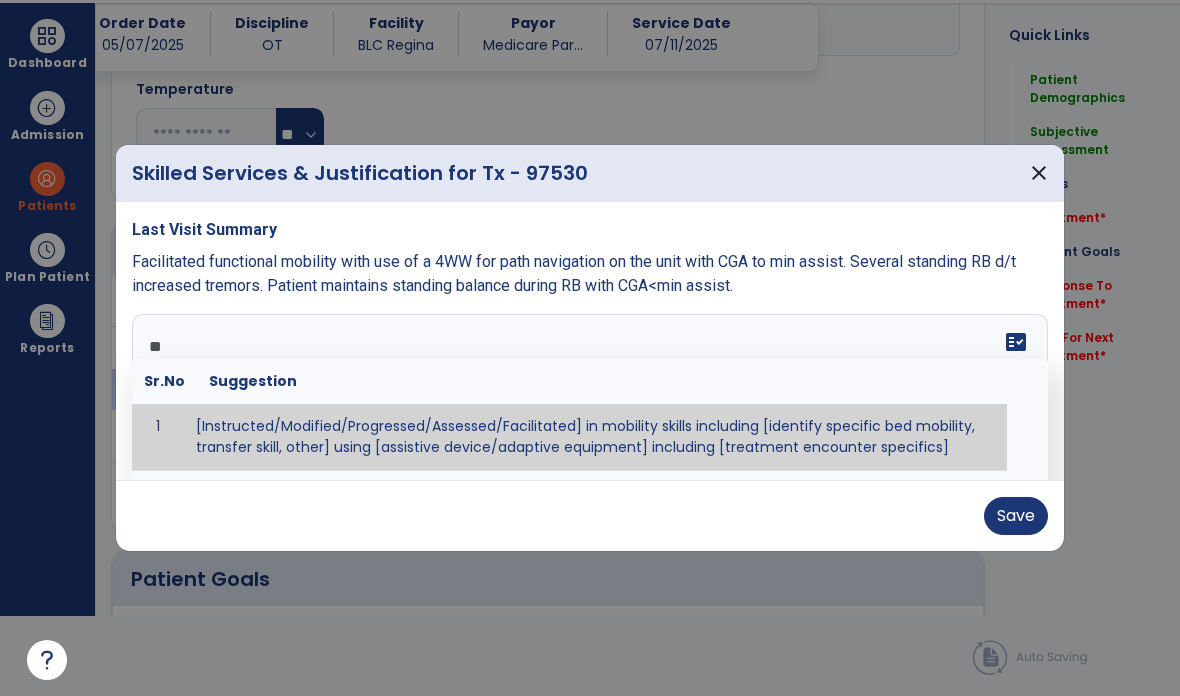 type on "*" 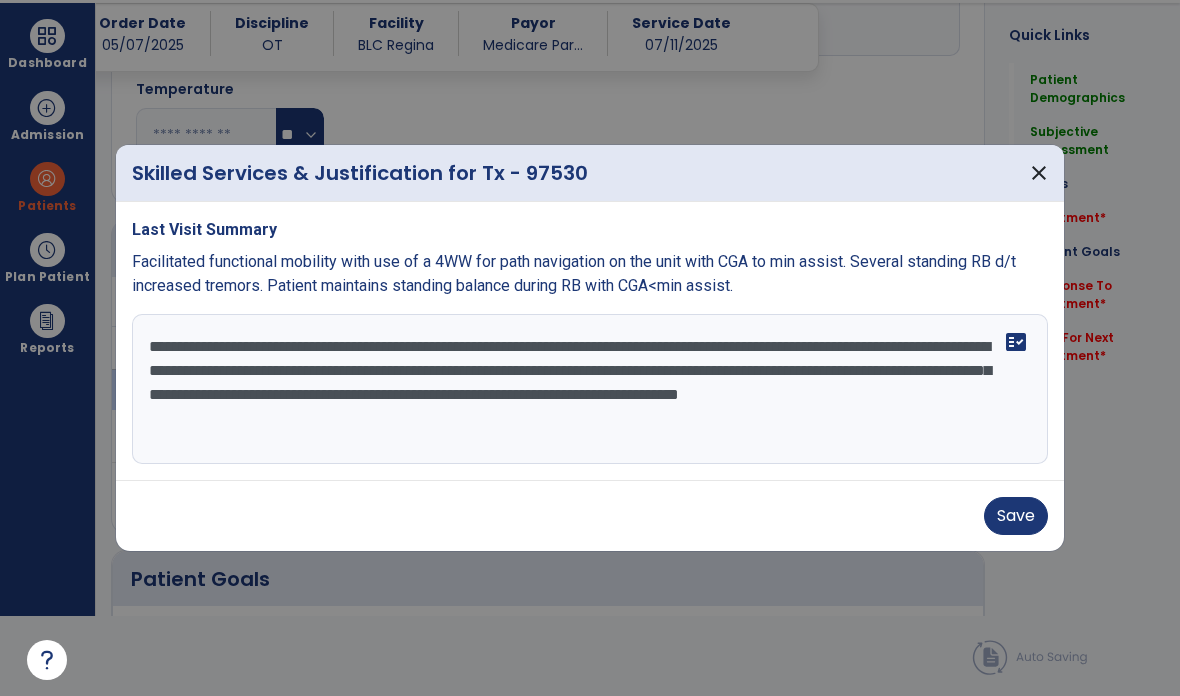 click on "**********" at bounding box center [590, 389] 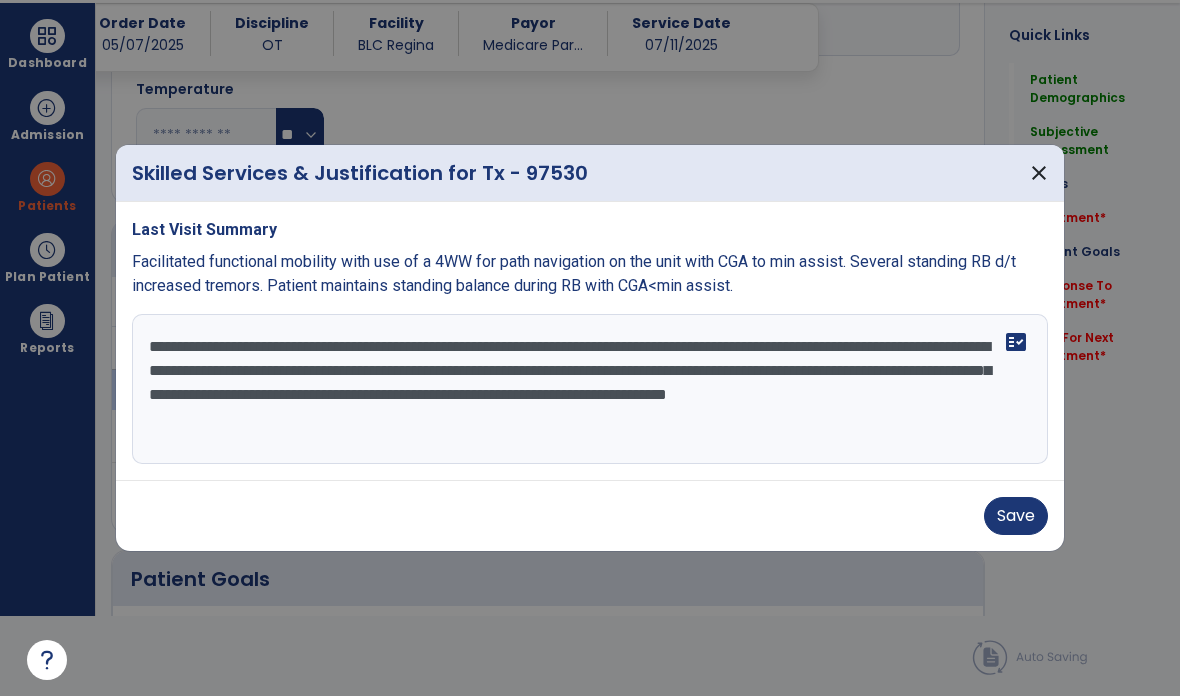 click on "**********" at bounding box center (590, 389) 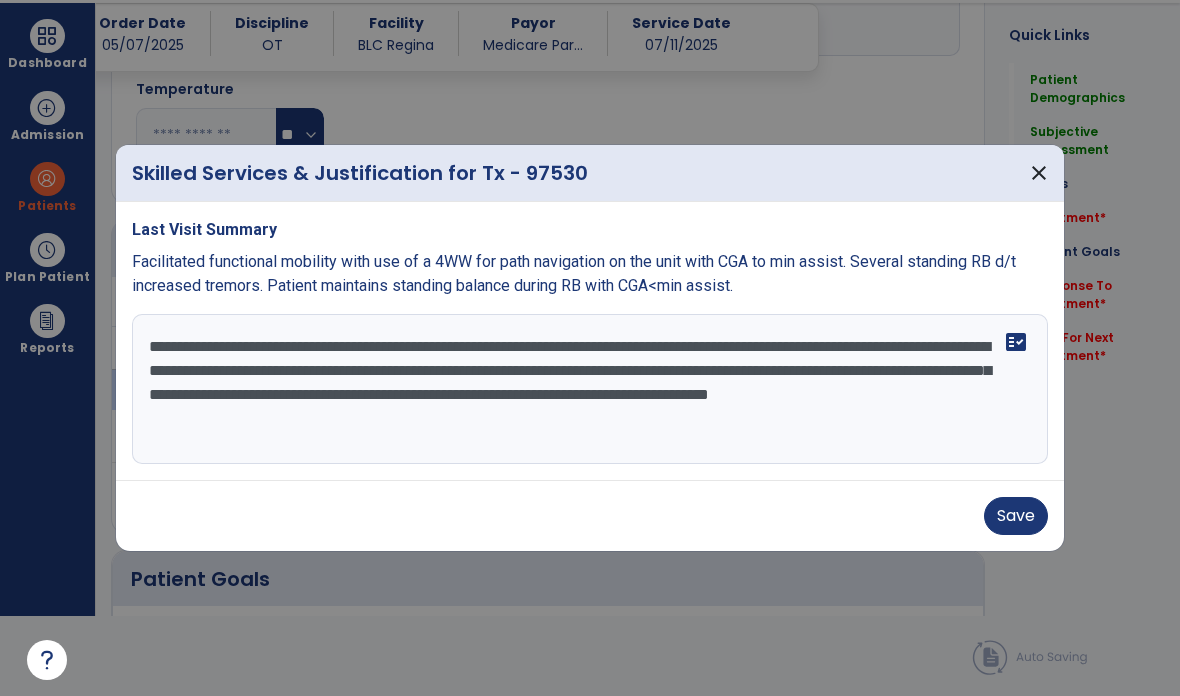 click on "**********" at bounding box center [590, 389] 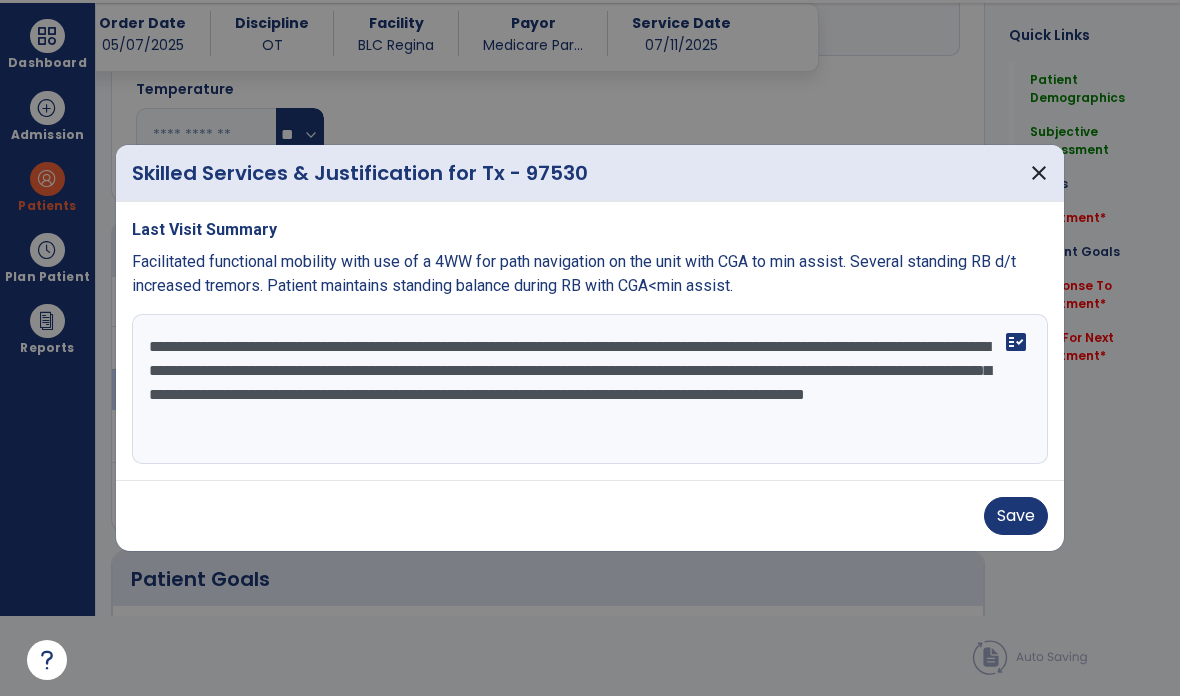 click on "**********" at bounding box center [590, 389] 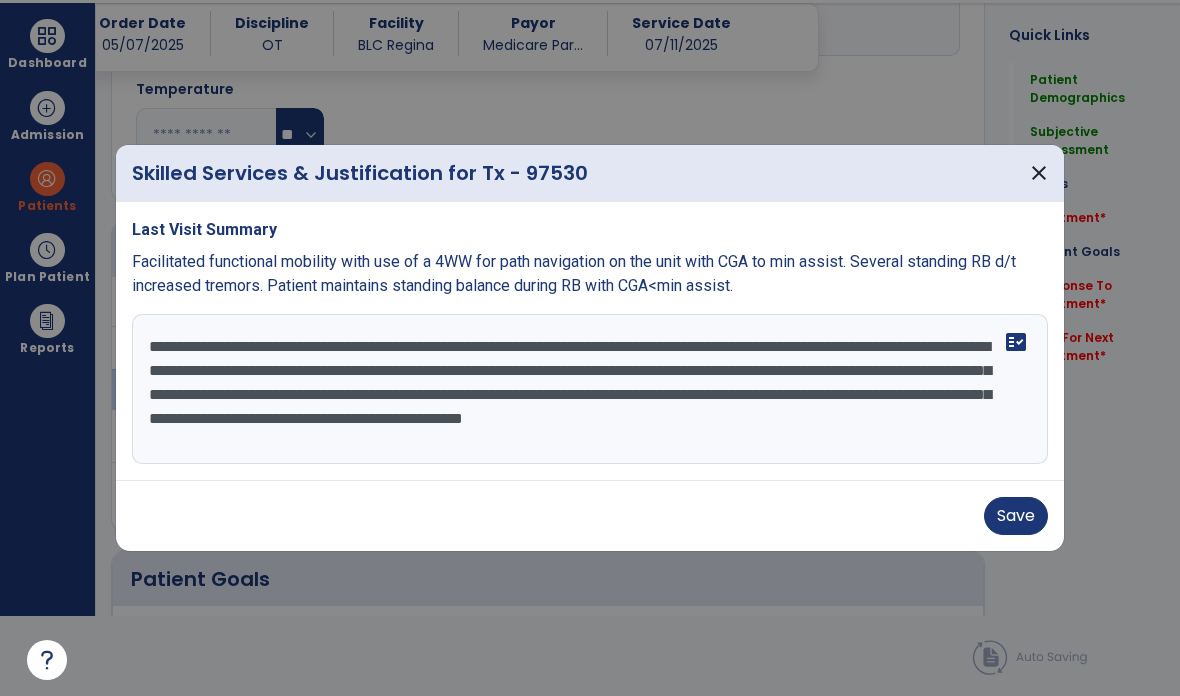 type on "**********" 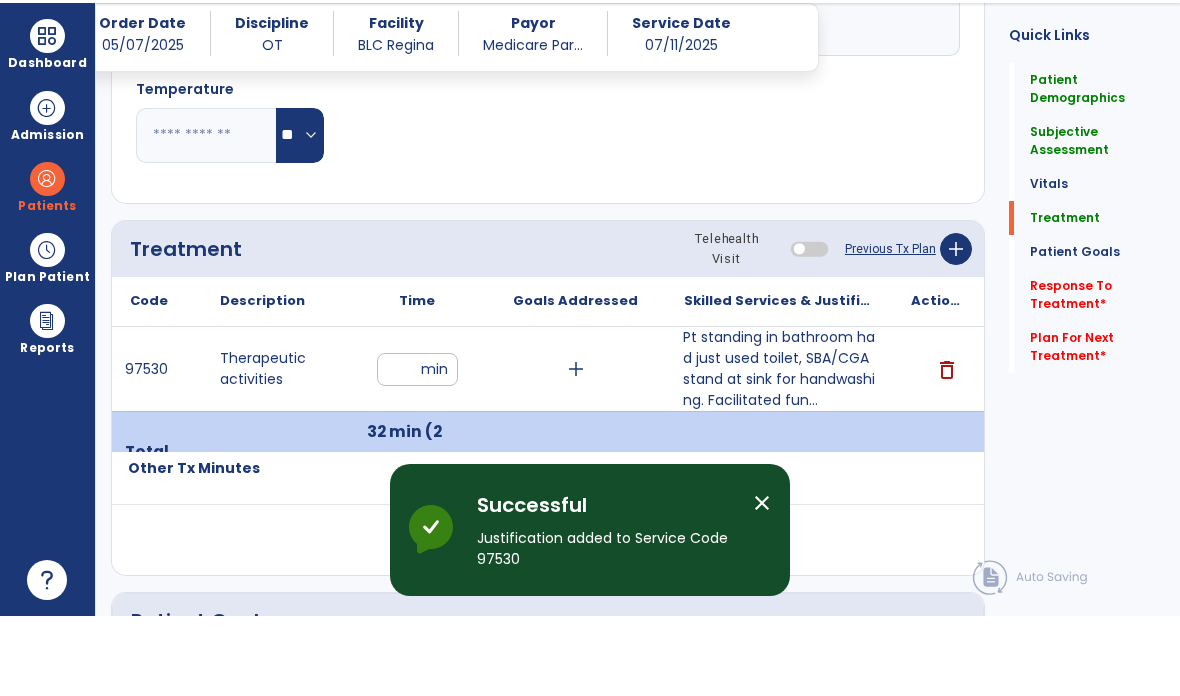 scroll, scrollTop: 80, scrollLeft: 0, axis: vertical 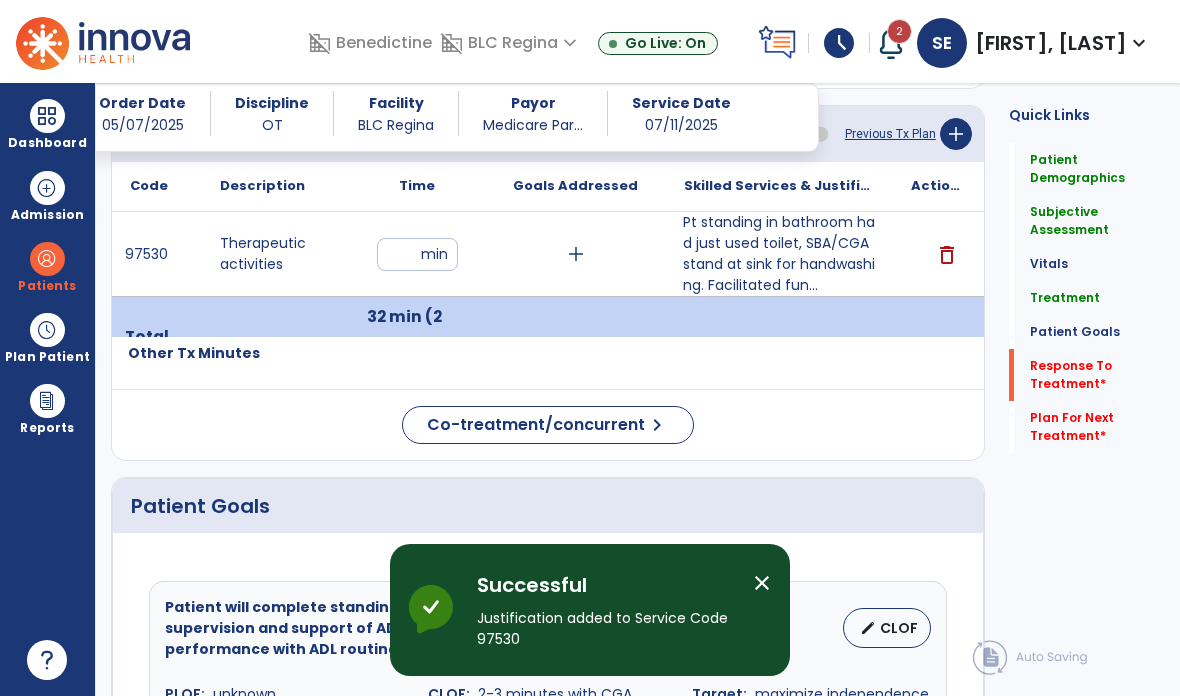 click on "Response To Treatment   *" 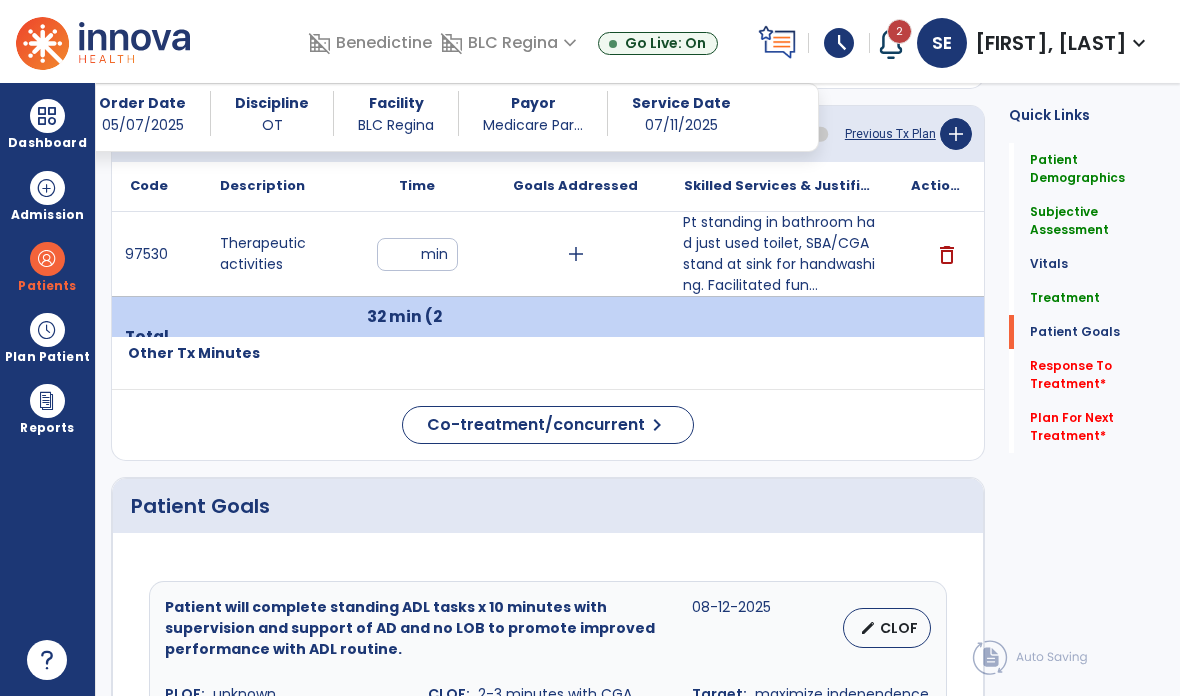 scroll, scrollTop: 2373, scrollLeft: 0, axis: vertical 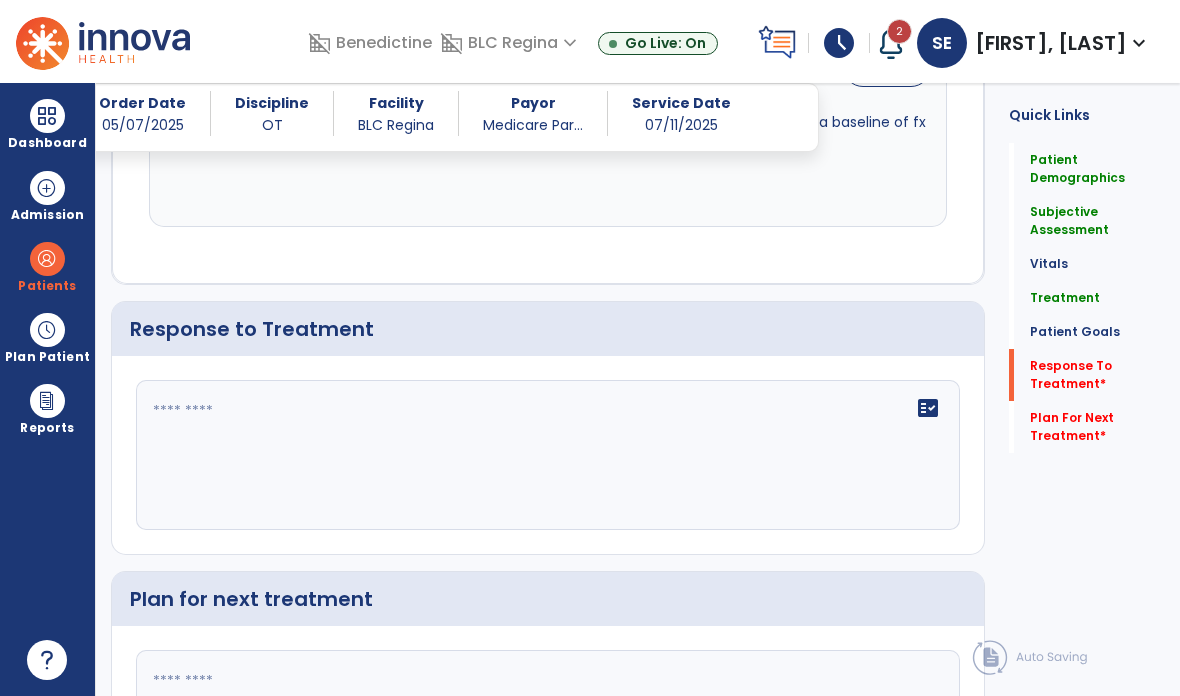 click 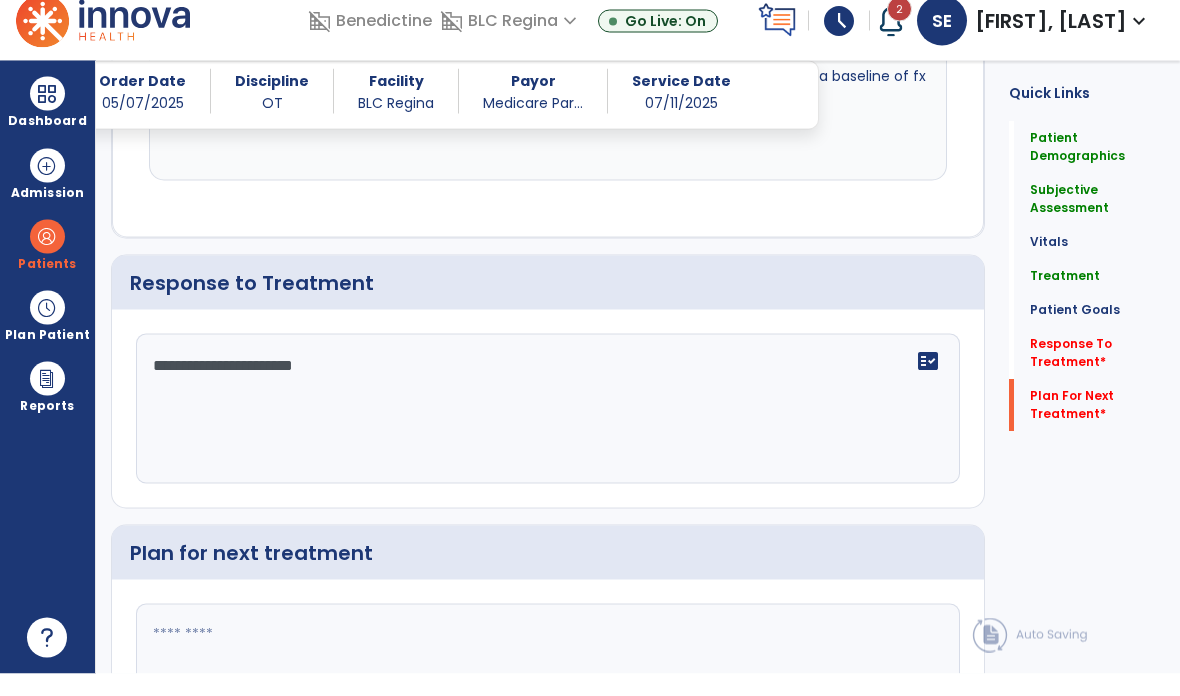 type on "**********" 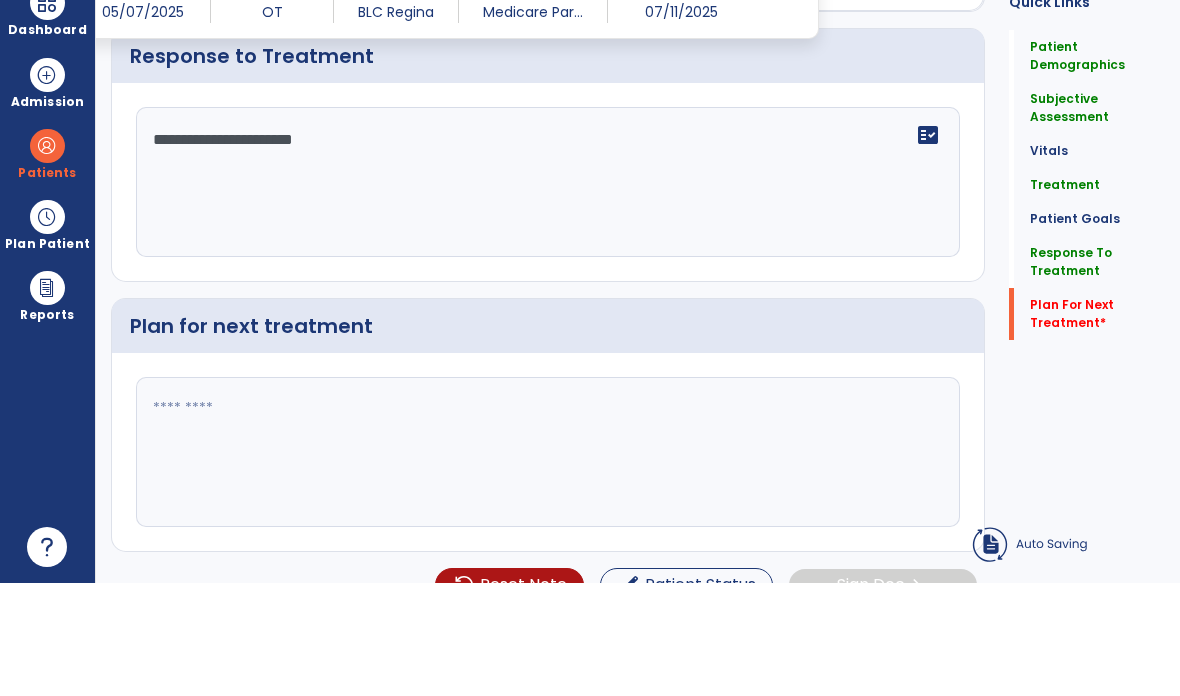 scroll, scrollTop: 2445, scrollLeft: 0, axis: vertical 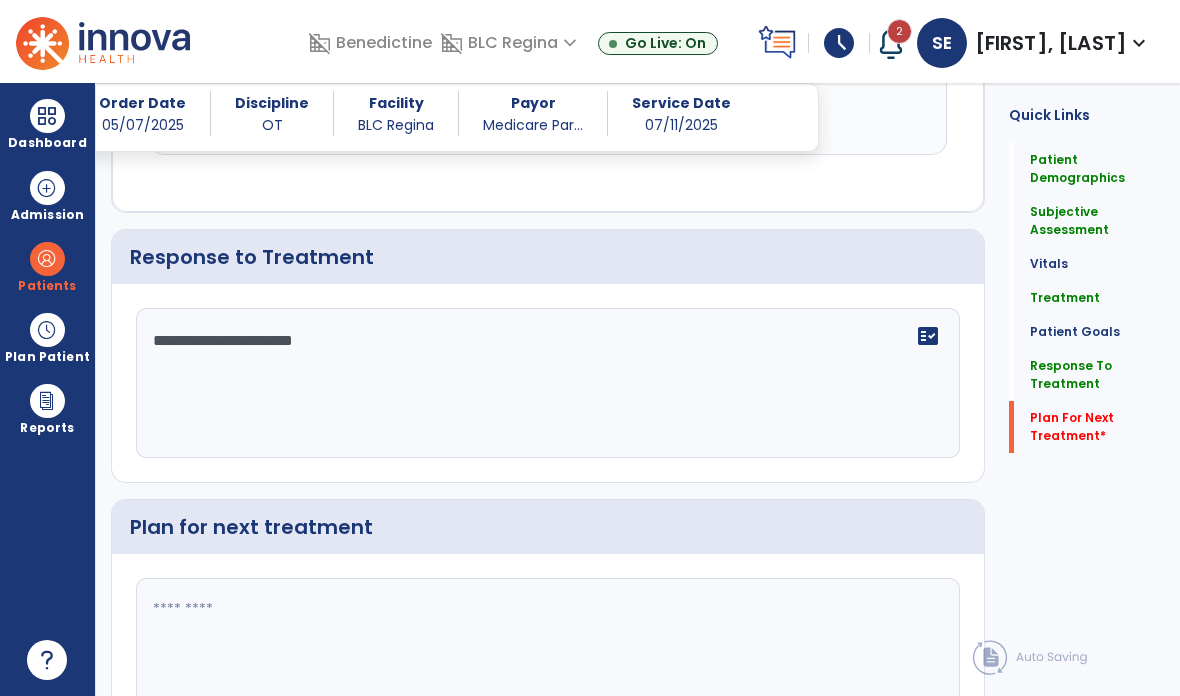 click 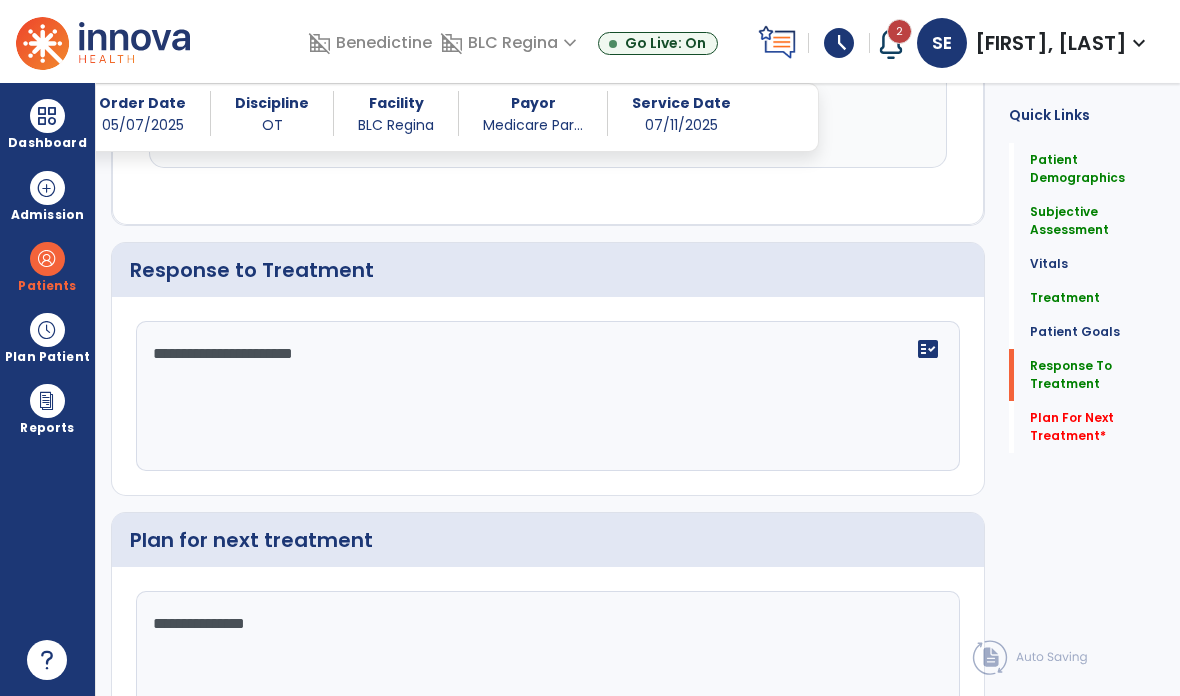 click on "Response To Treatment" 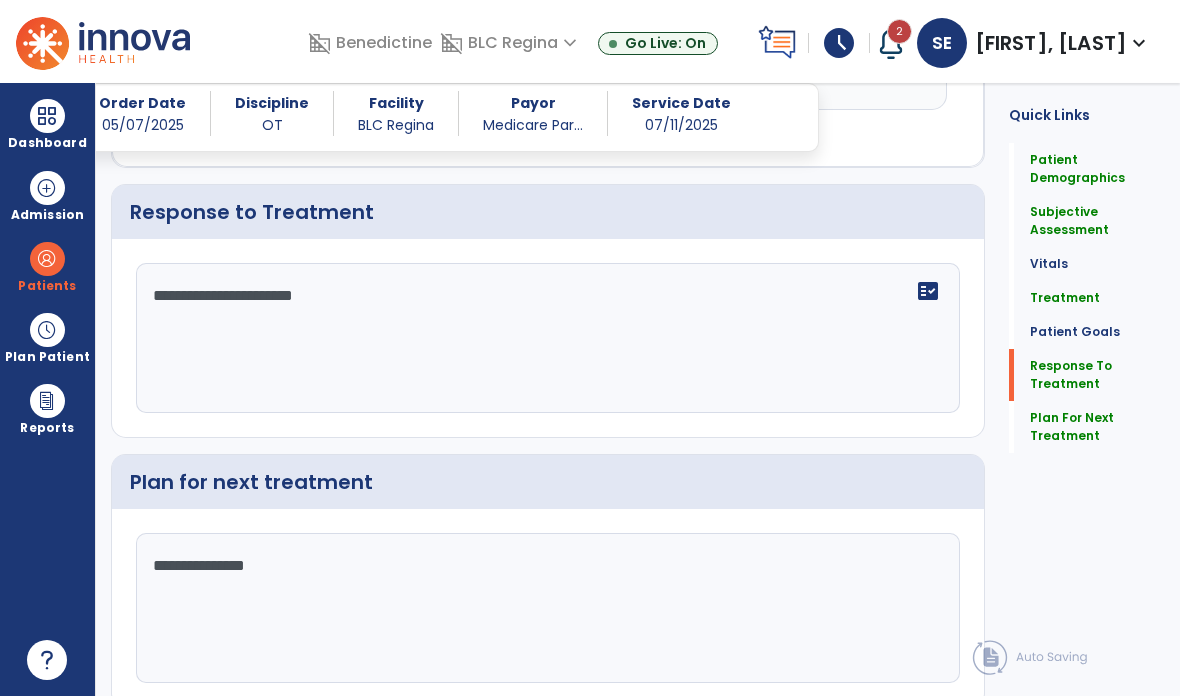 scroll, scrollTop: 2489, scrollLeft: 0, axis: vertical 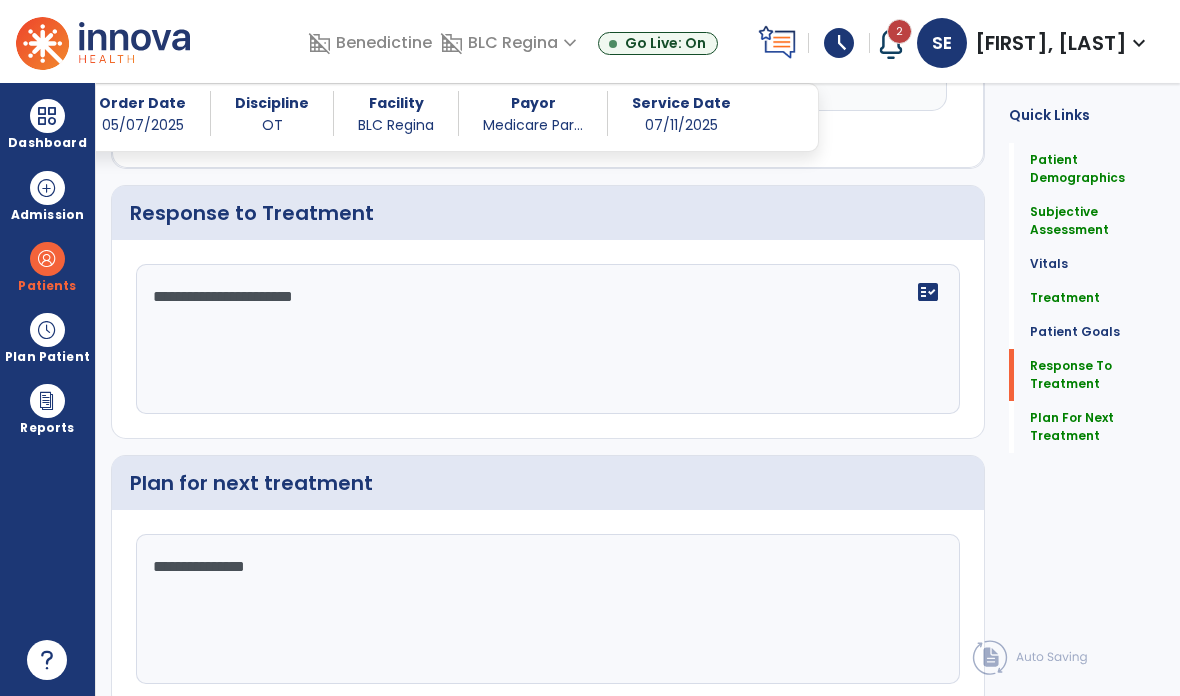 click on "**********" 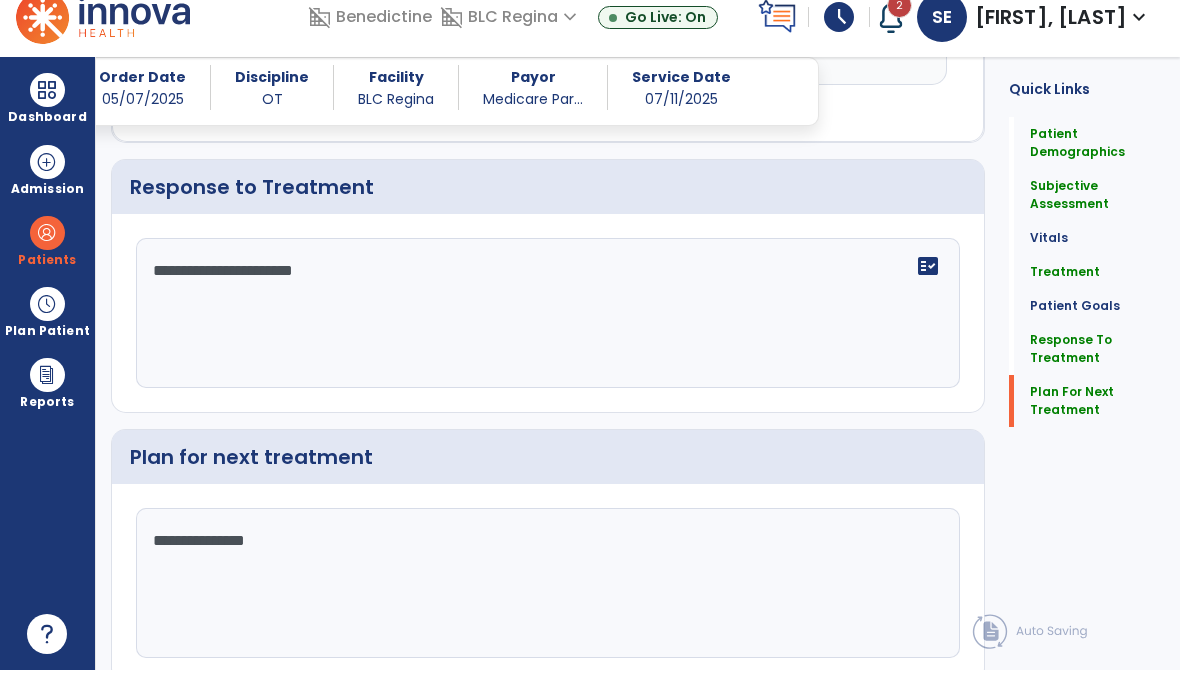 type on "**********" 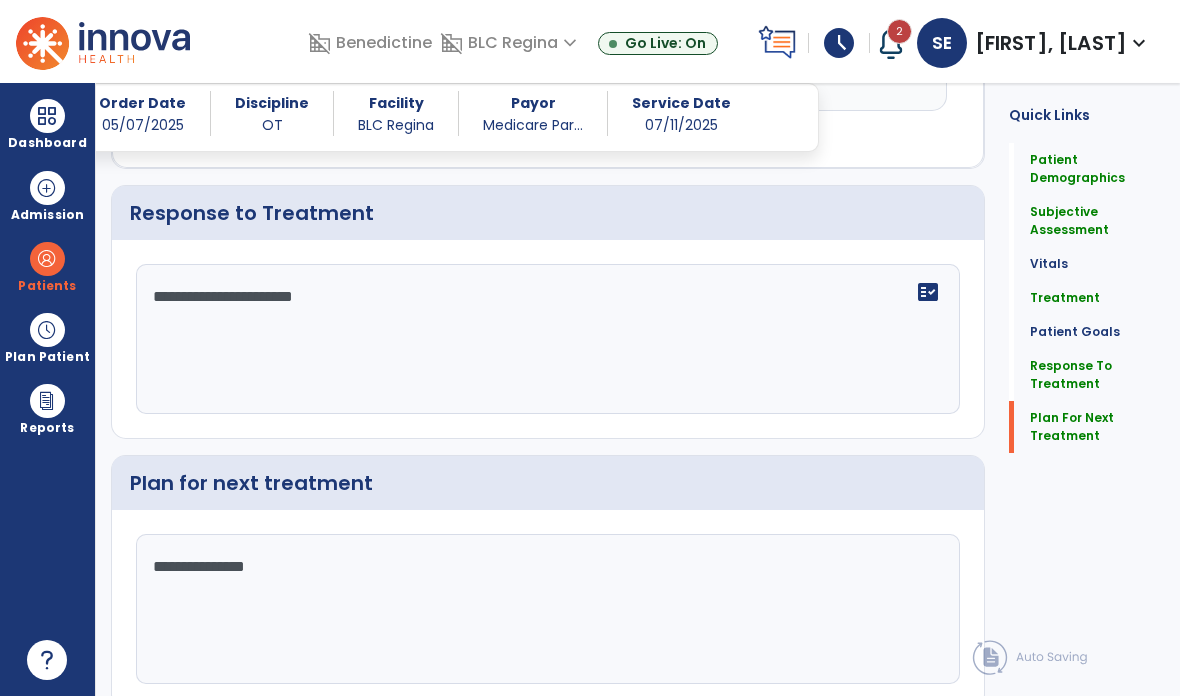 scroll, scrollTop: 2489, scrollLeft: 0, axis: vertical 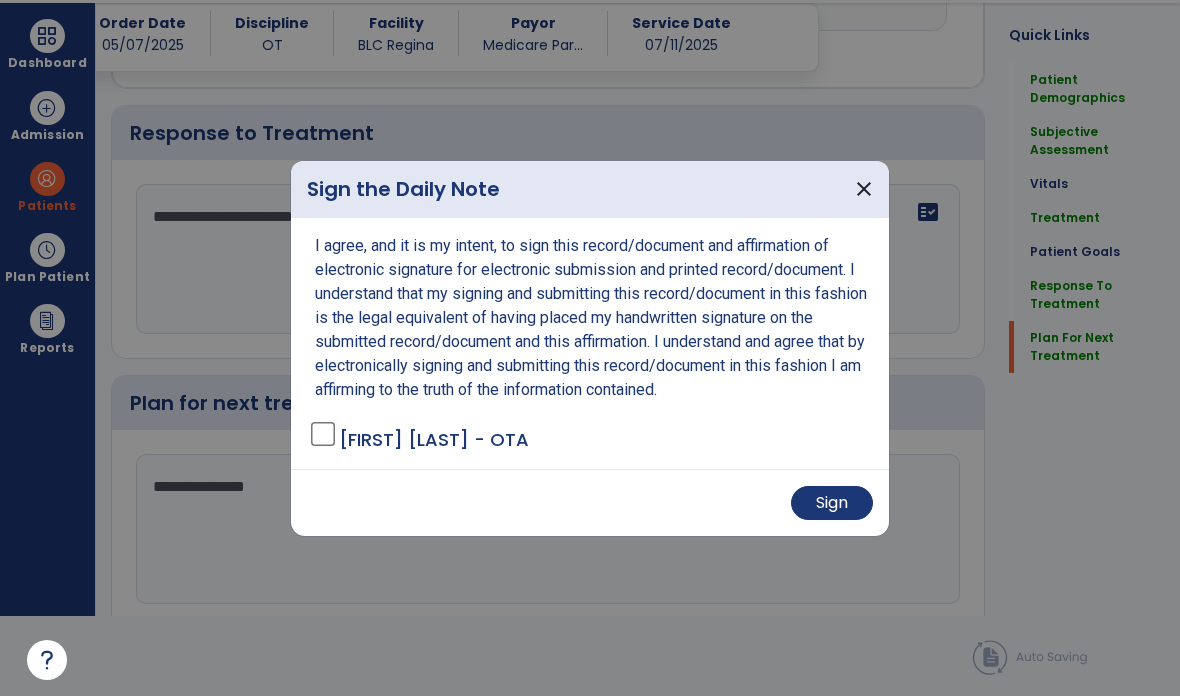click on "Sign" at bounding box center (832, 503) 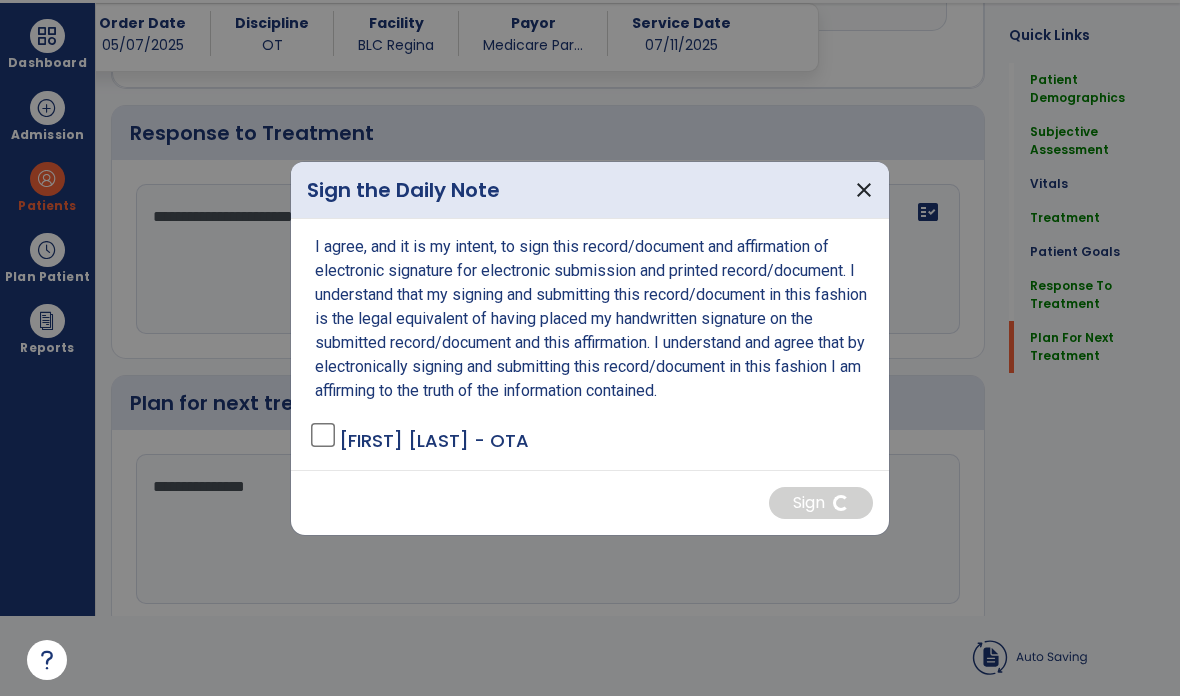 scroll, scrollTop: 0, scrollLeft: 0, axis: both 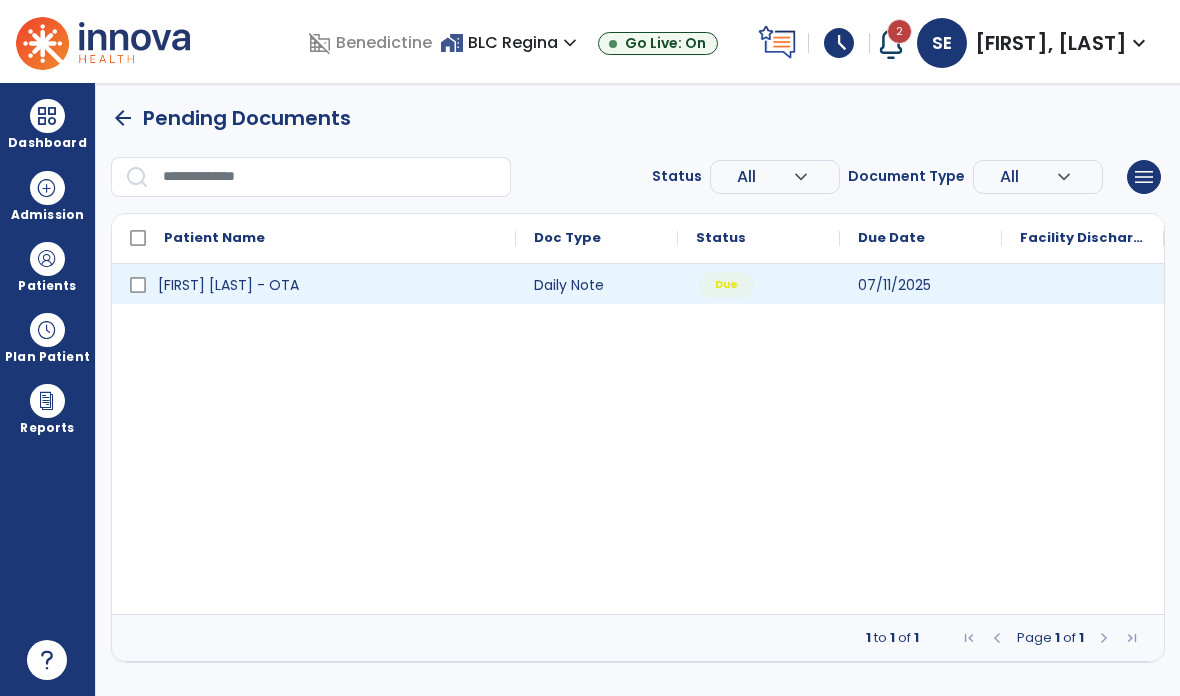 click on "Due" at bounding box center (726, 285) 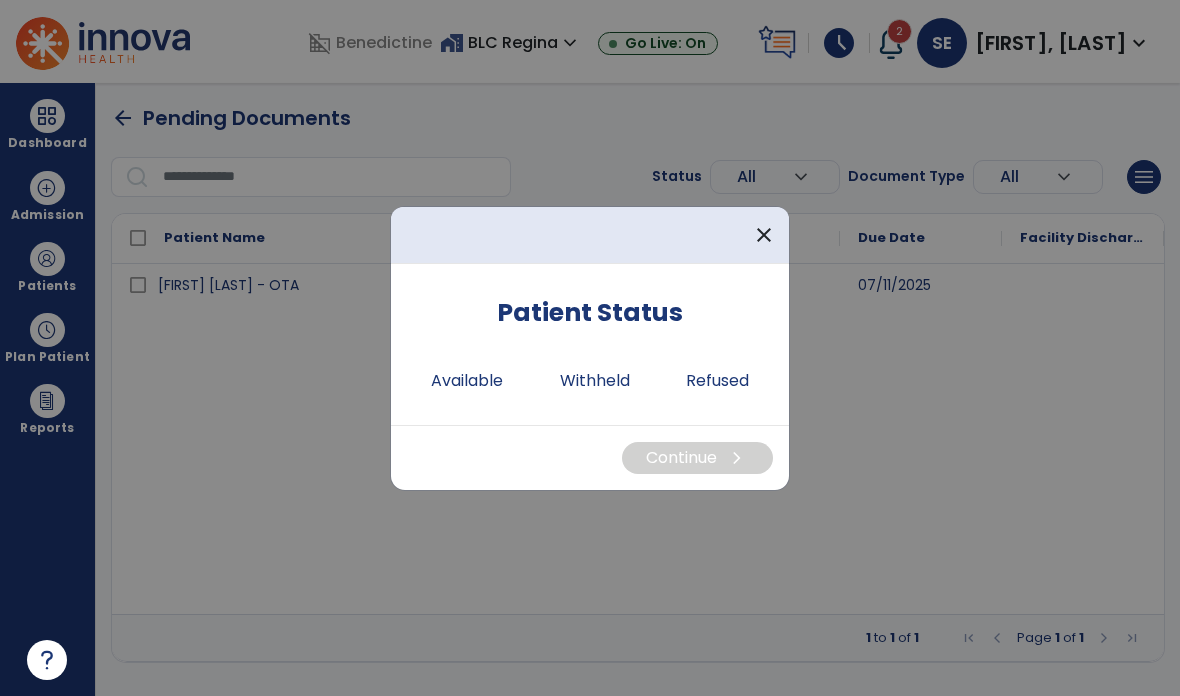 click on "Available" at bounding box center (467, 381) 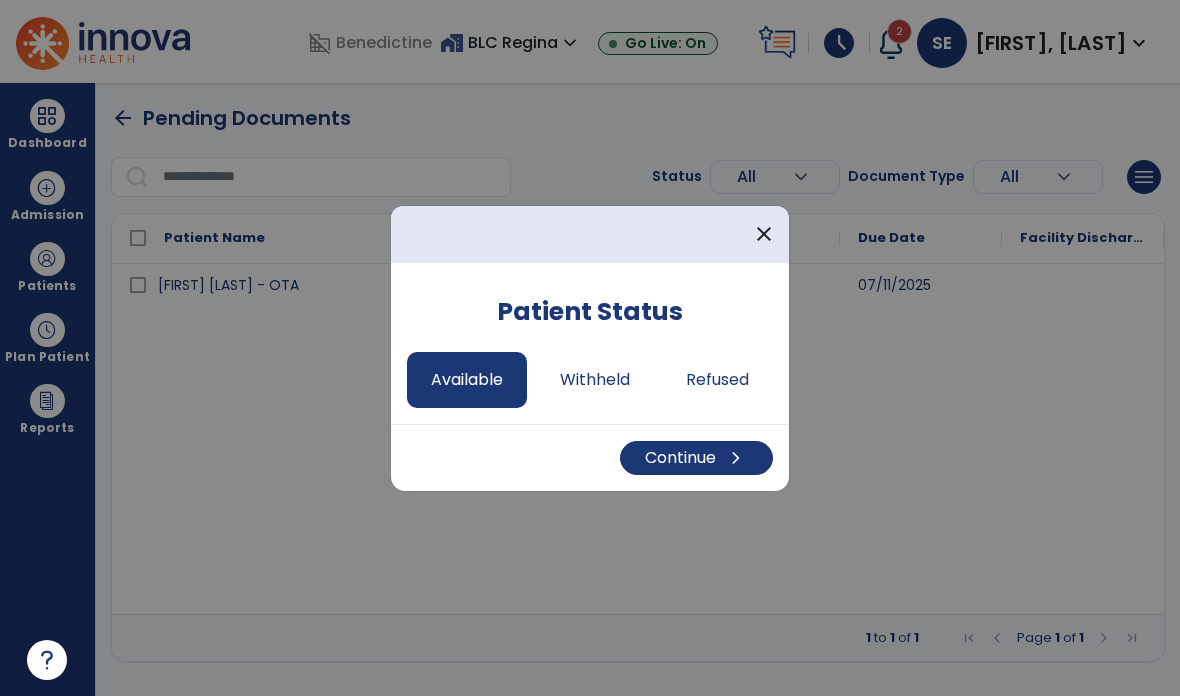 click on "Continue   chevron_right" at bounding box center [696, 458] 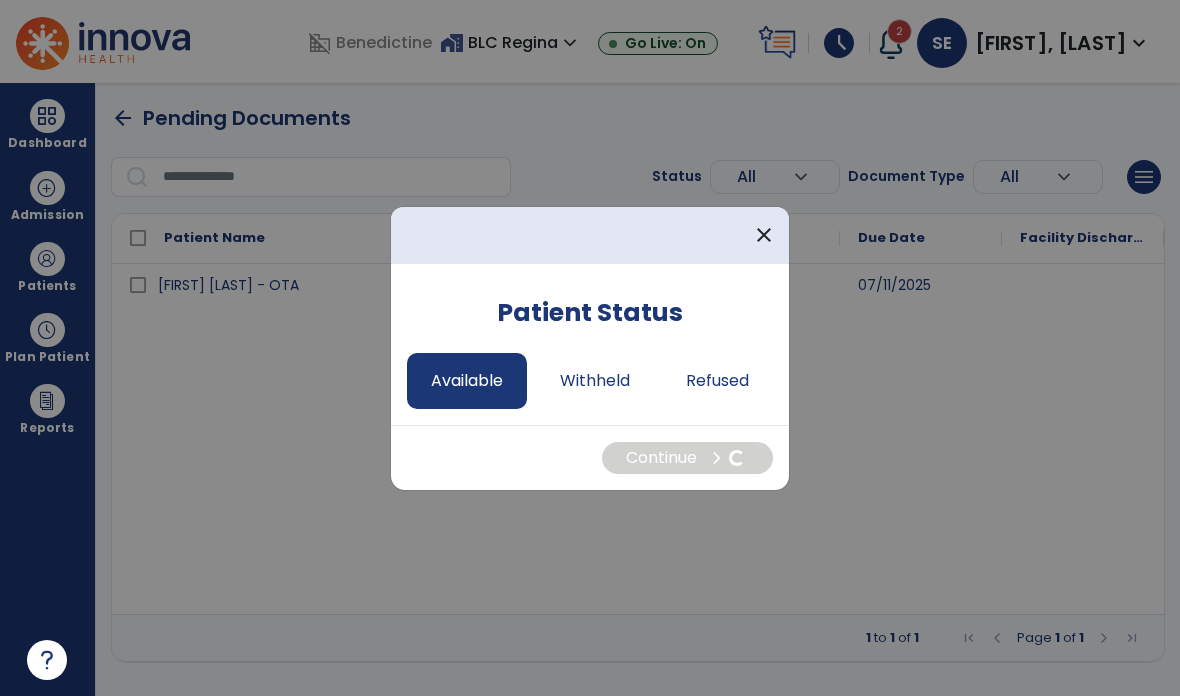 select on "*" 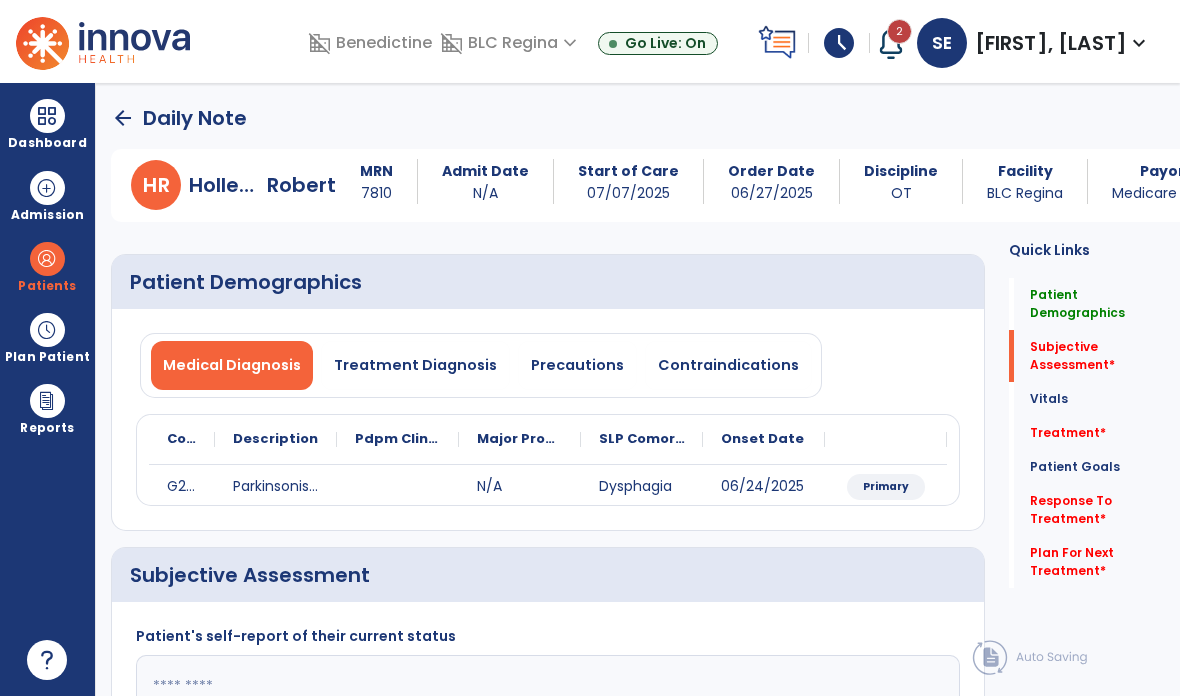 scroll, scrollTop: 21, scrollLeft: 0, axis: vertical 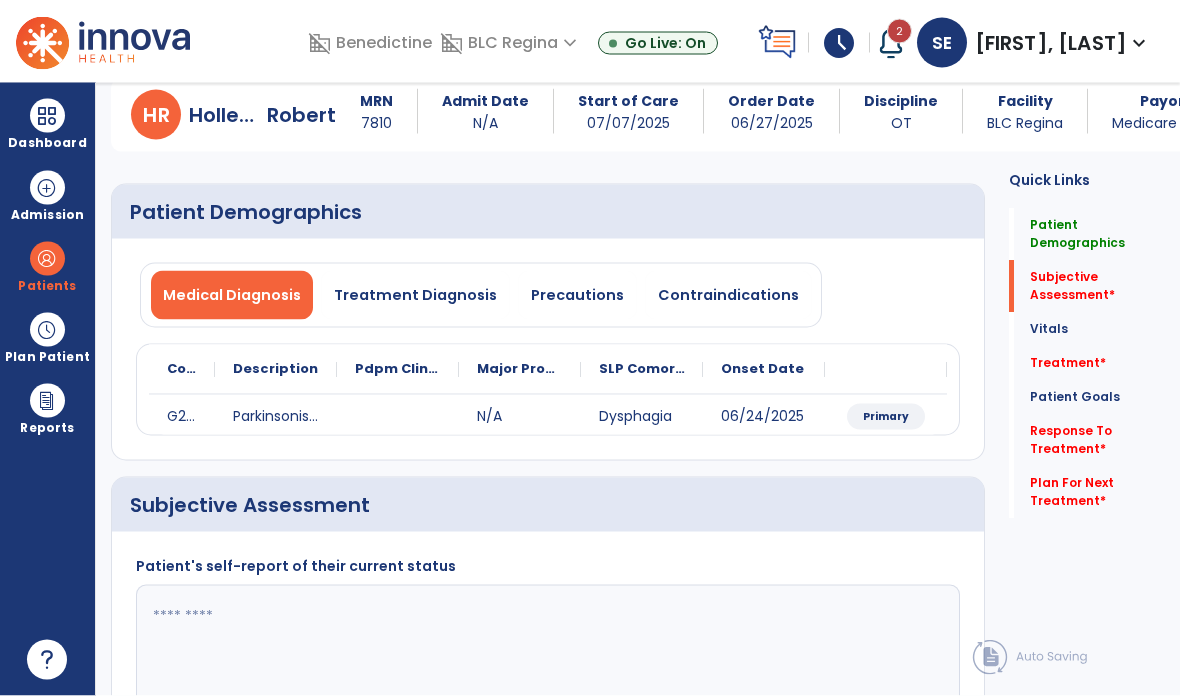 click on "Treatment   *" 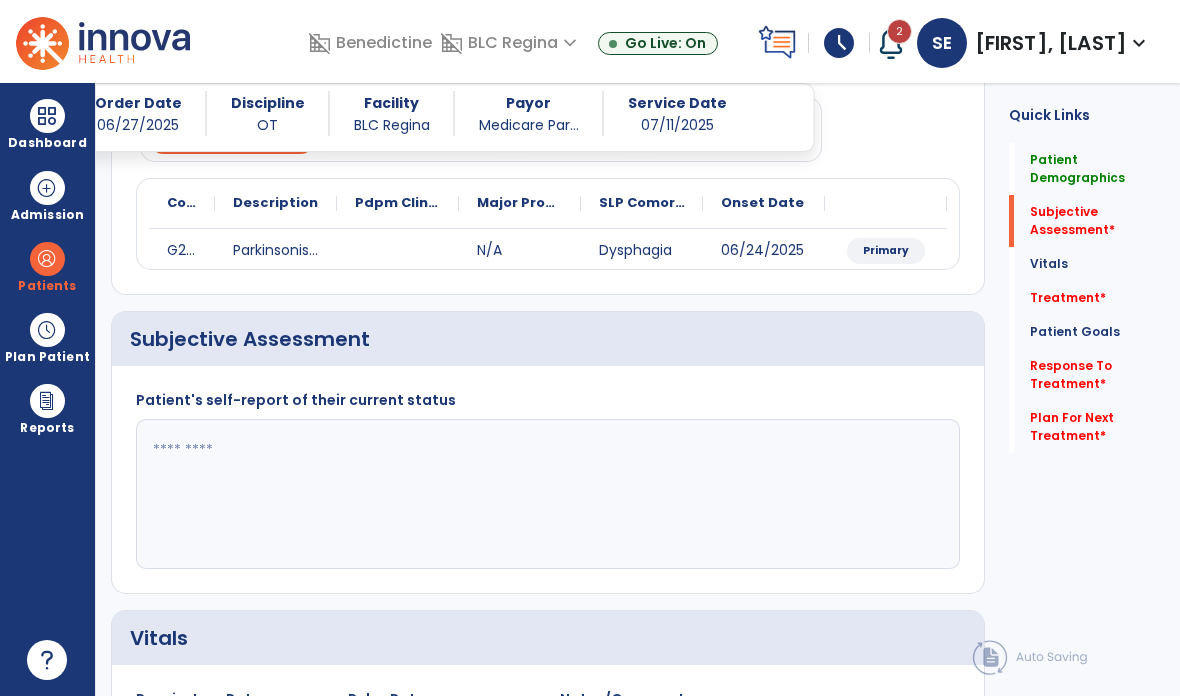 scroll, scrollTop: 259, scrollLeft: 0, axis: vertical 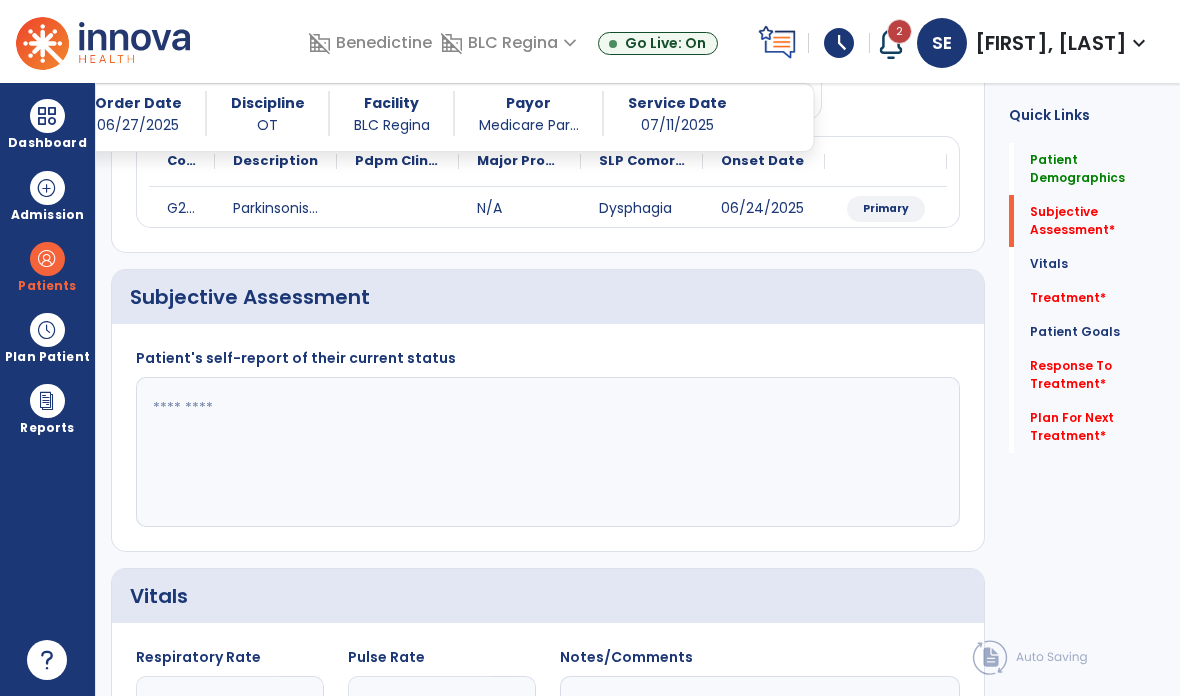 click 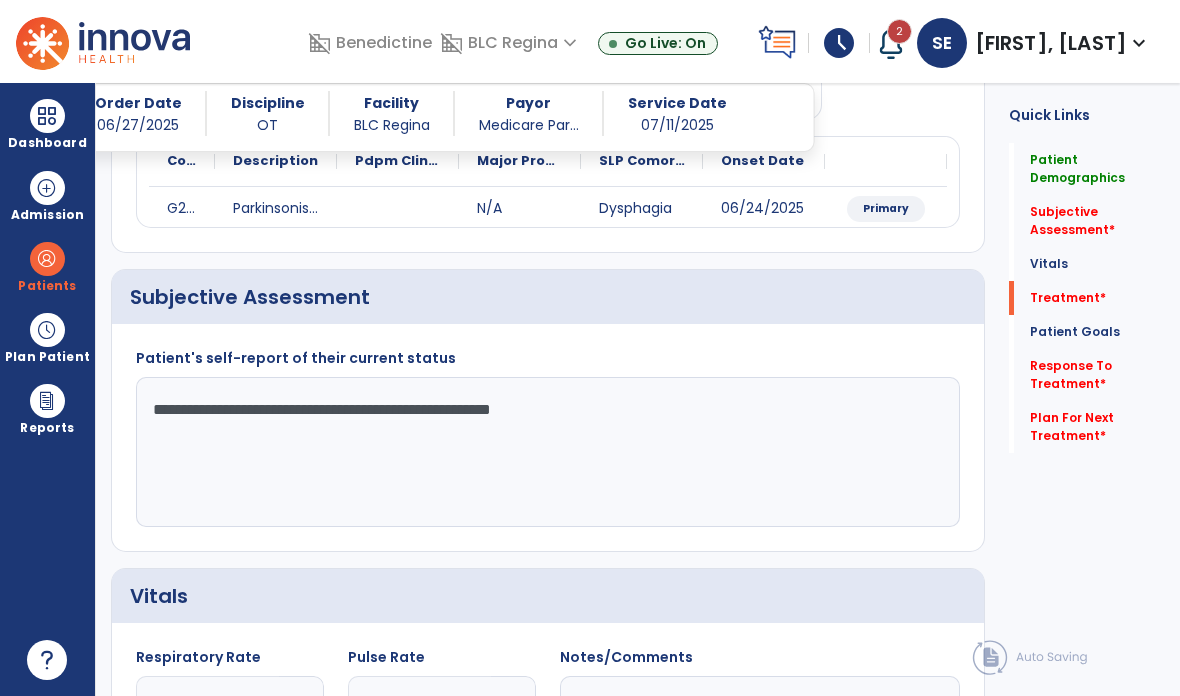 type on "**********" 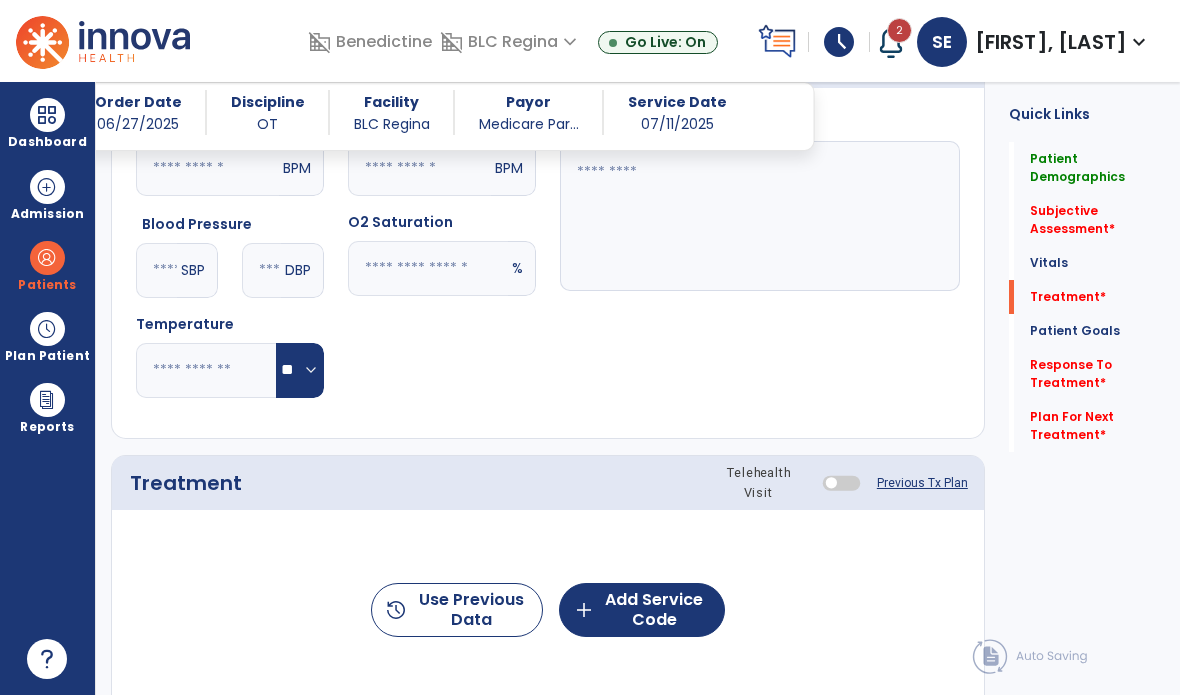 scroll, scrollTop: 949, scrollLeft: 0, axis: vertical 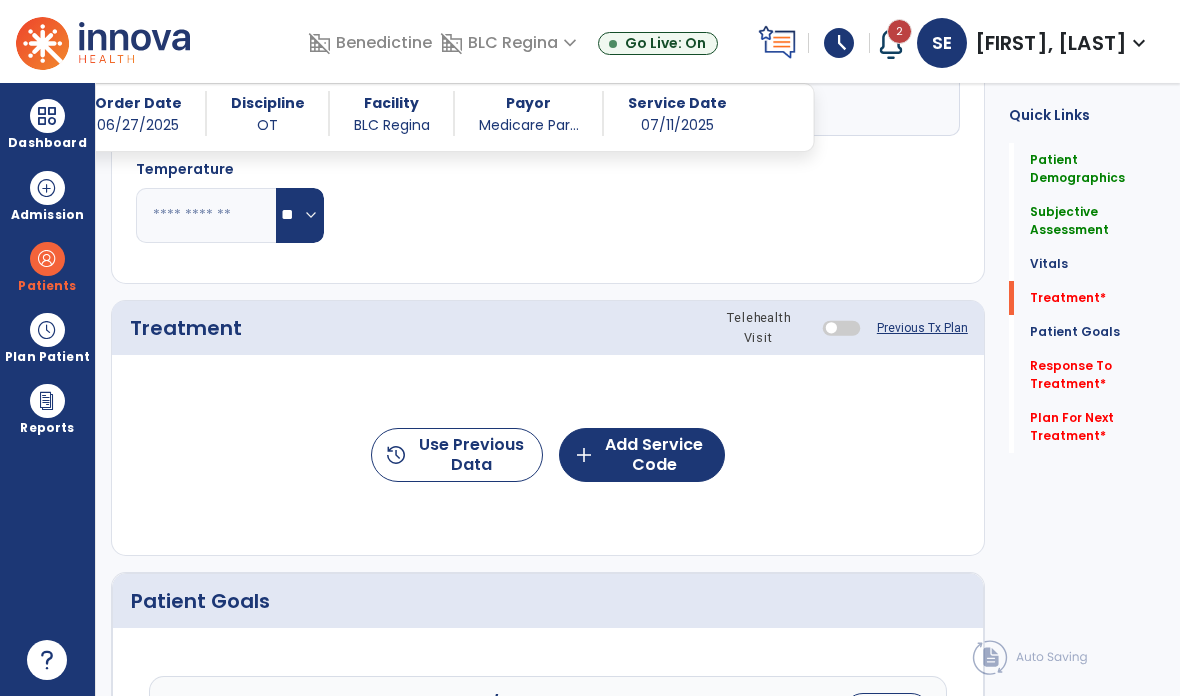 click on "add  Add Service Code" 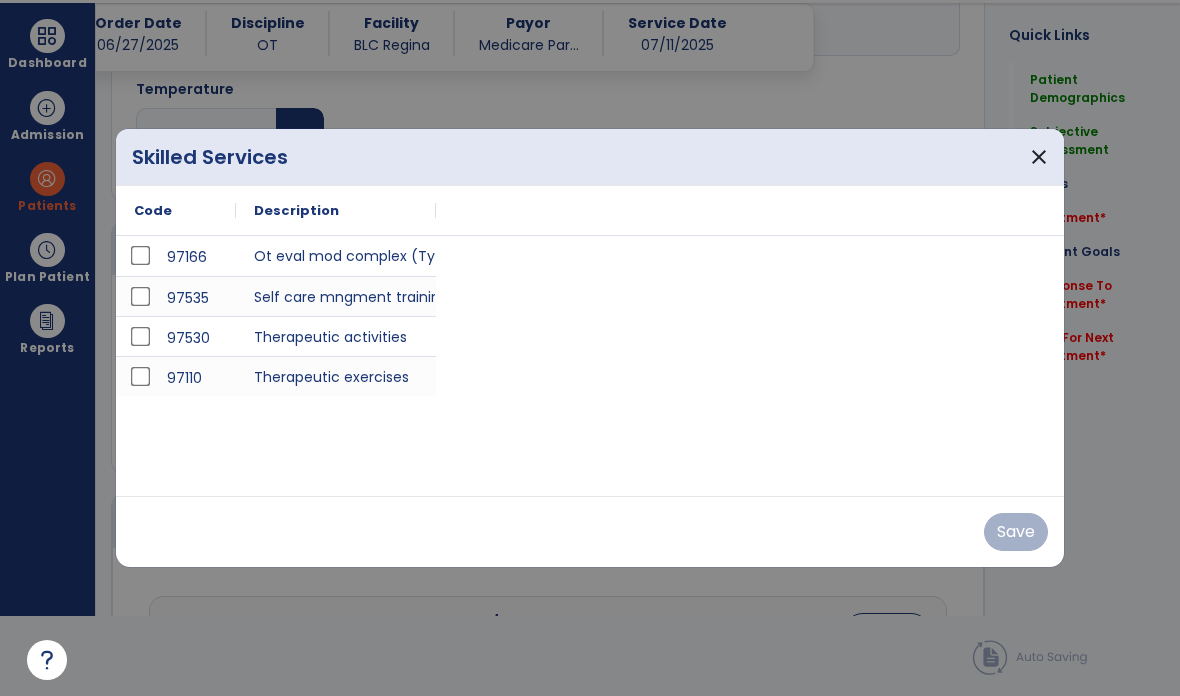 scroll, scrollTop: 0, scrollLeft: 0, axis: both 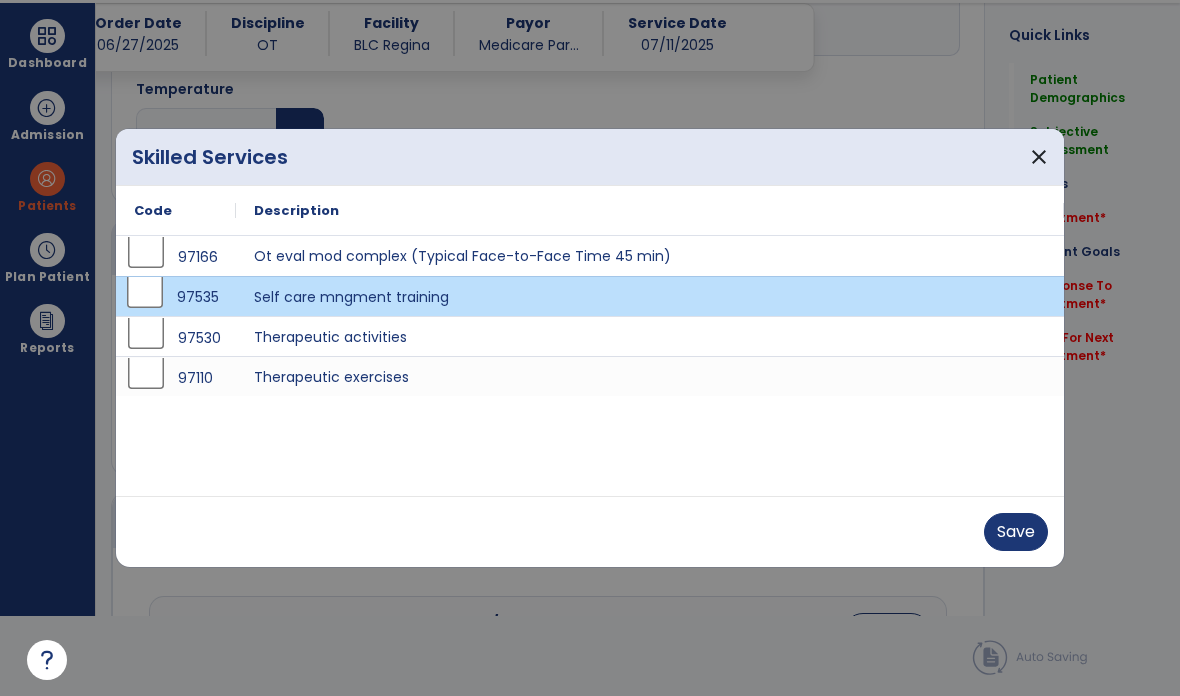 click on "Save" at bounding box center [1016, 532] 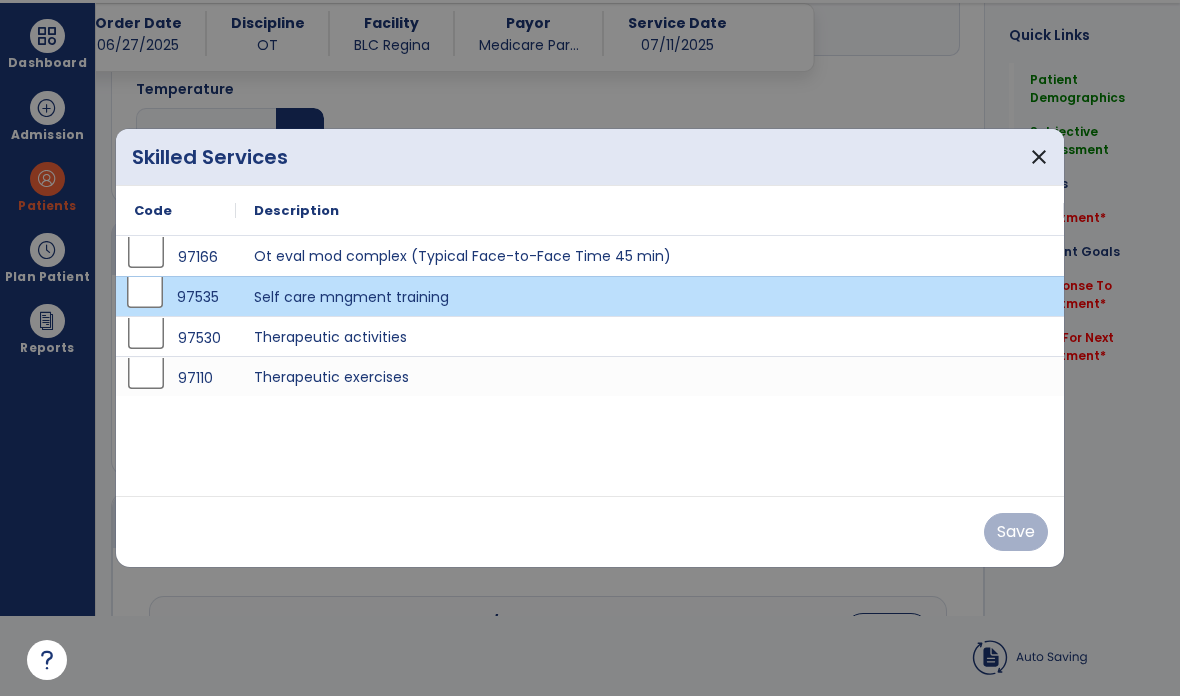 scroll, scrollTop: 80, scrollLeft: 0, axis: vertical 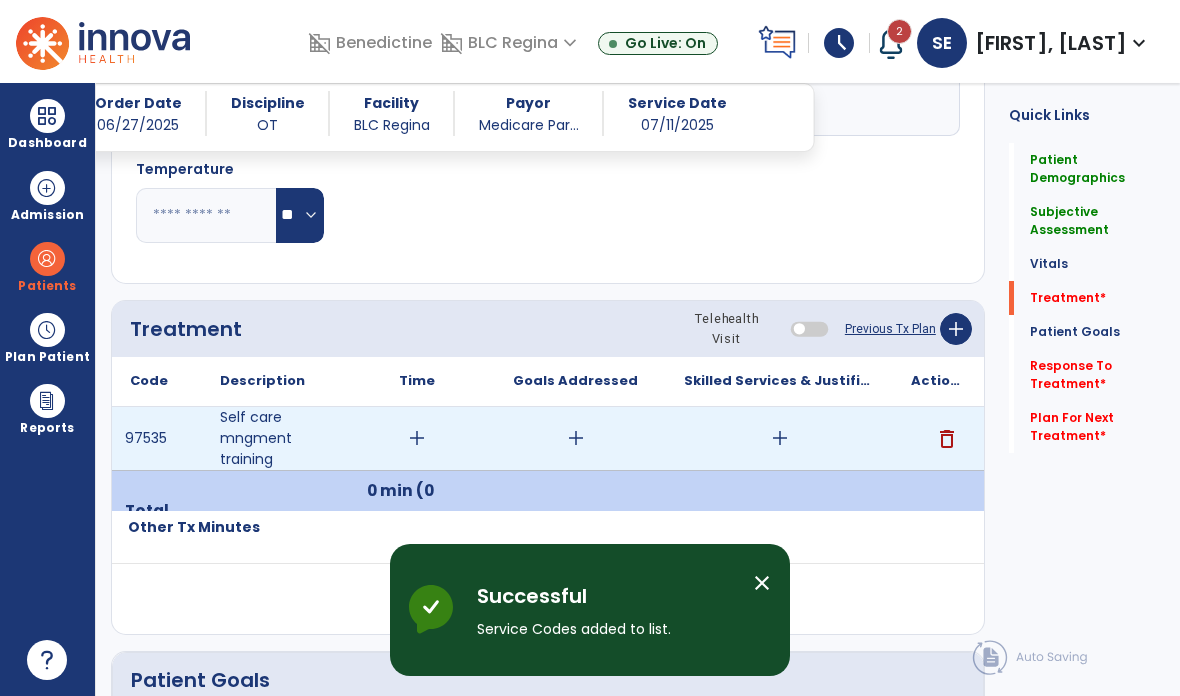 click on "add" at bounding box center [779, 438] 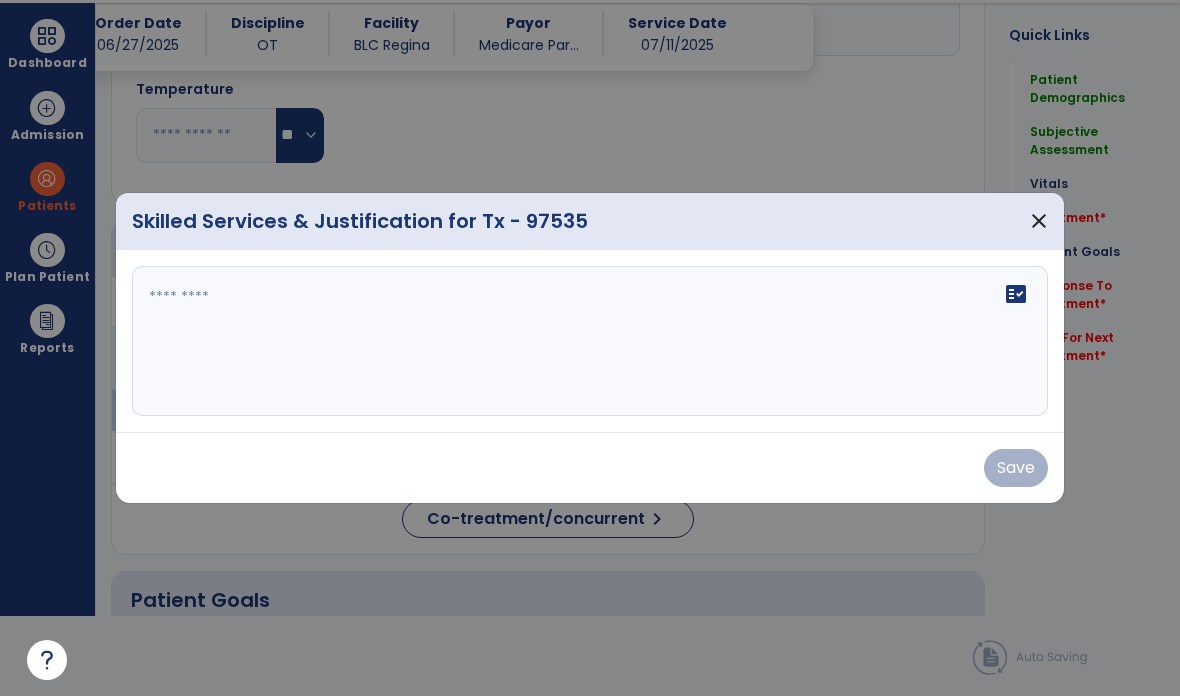 click at bounding box center [590, 341] 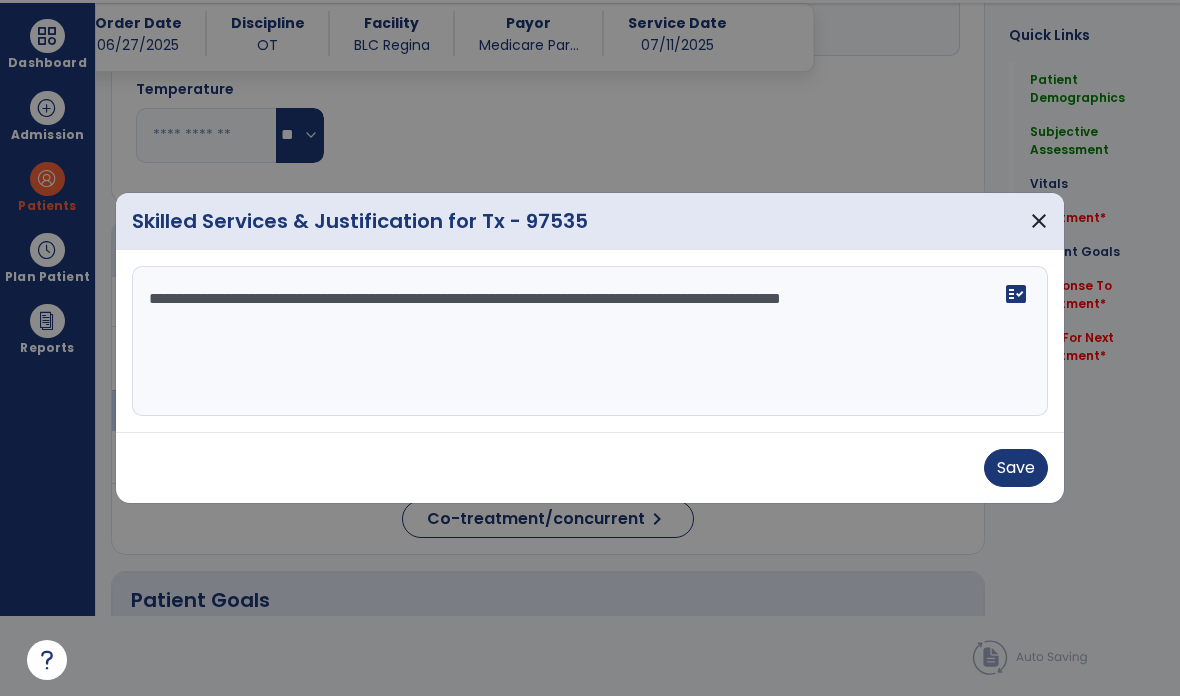 type on "**********" 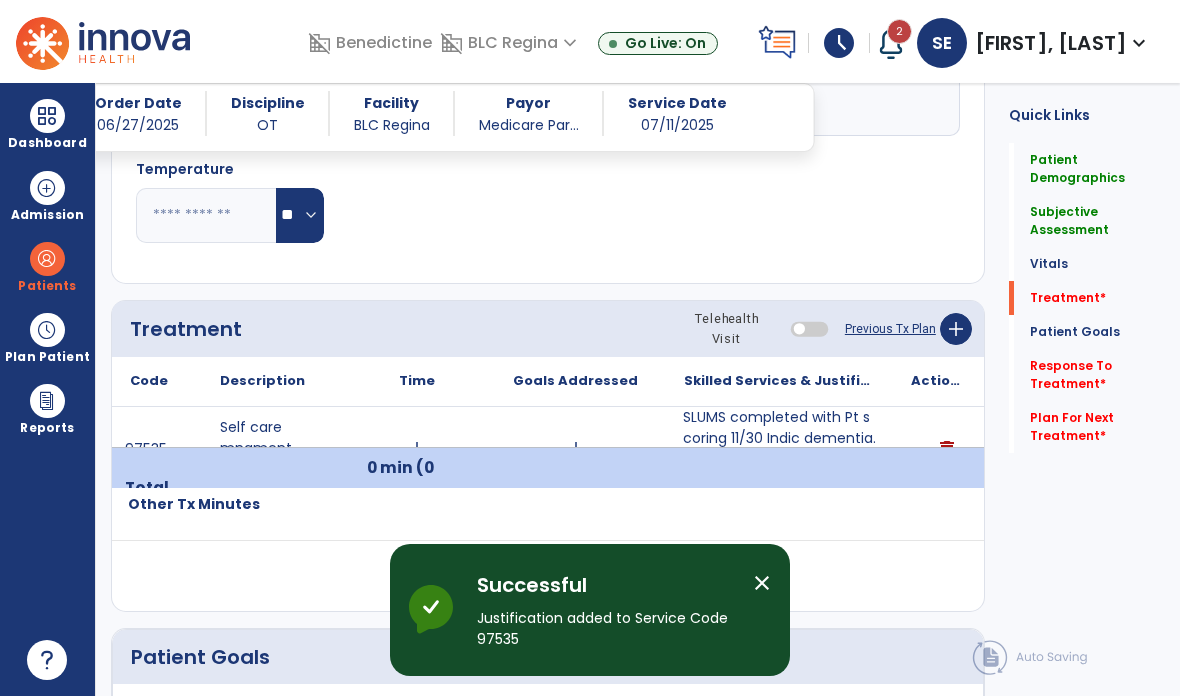 scroll, scrollTop: 80, scrollLeft: 0, axis: vertical 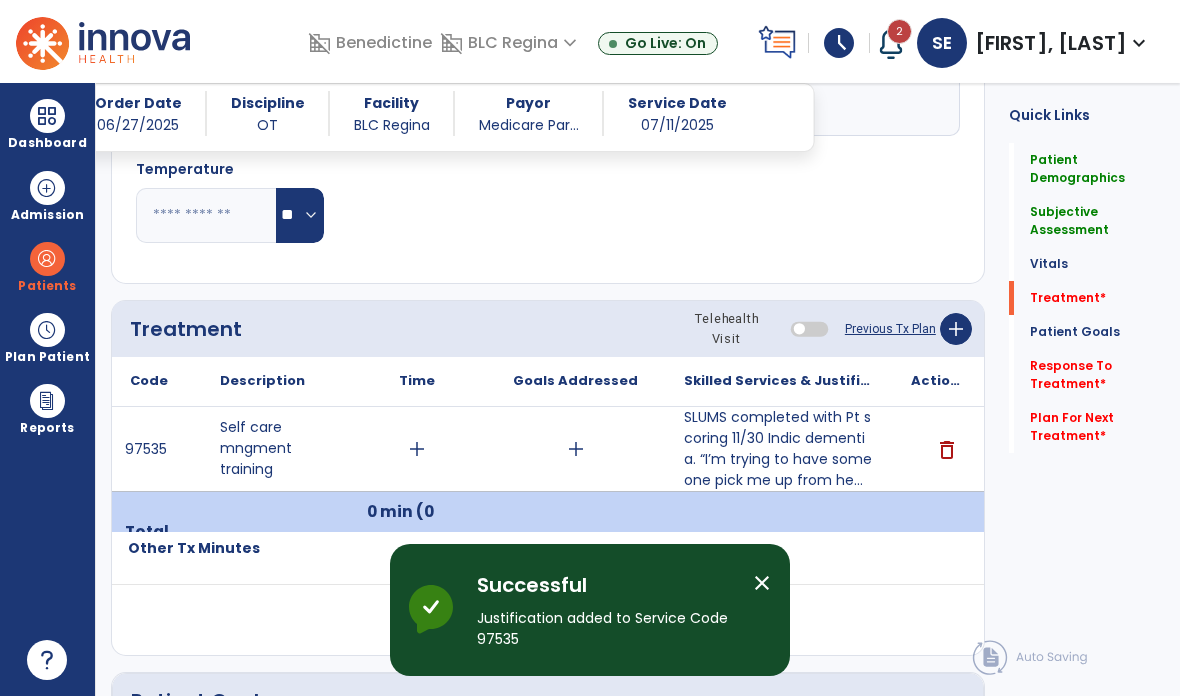 click on "add" at bounding box center (576, 449) 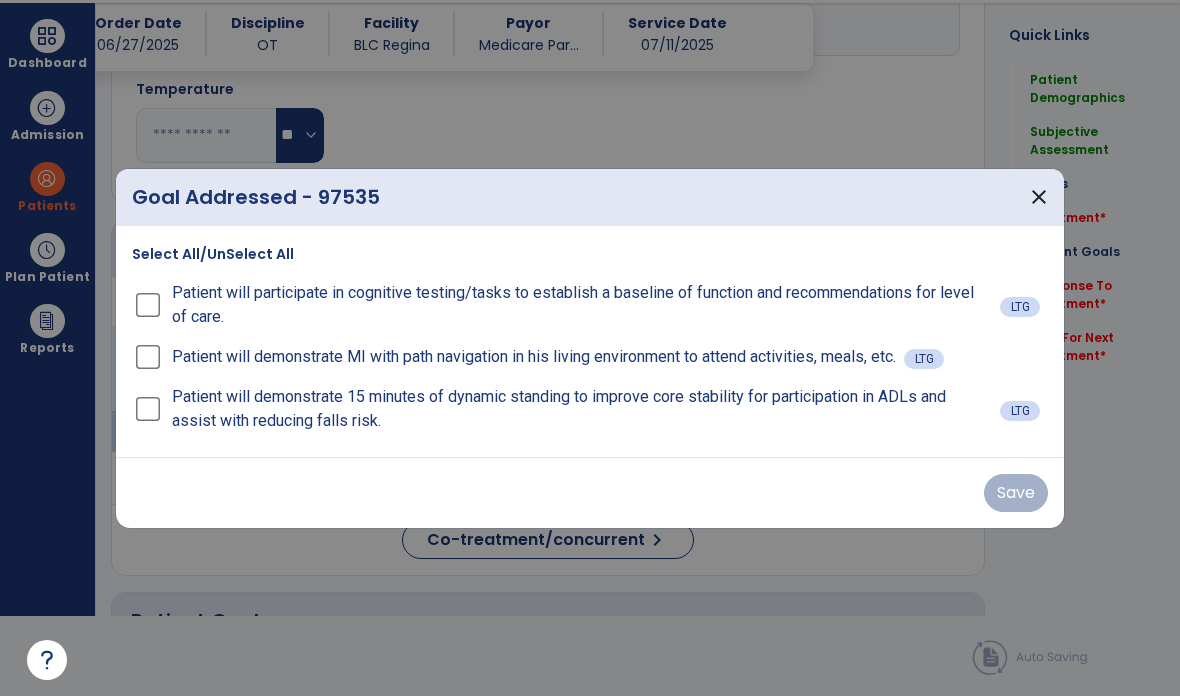 scroll, scrollTop: 0, scrollLeft: 0, axis: both 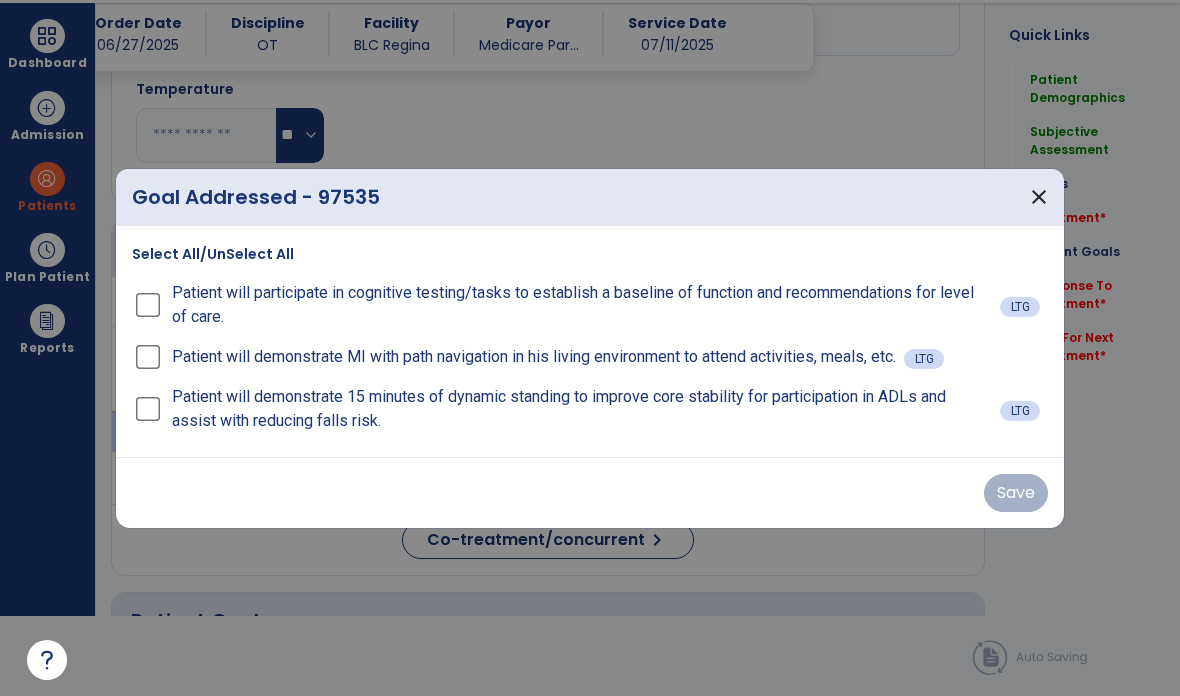 click on "Goal Addressed - 97535   close" at bounding box center [590, 197] 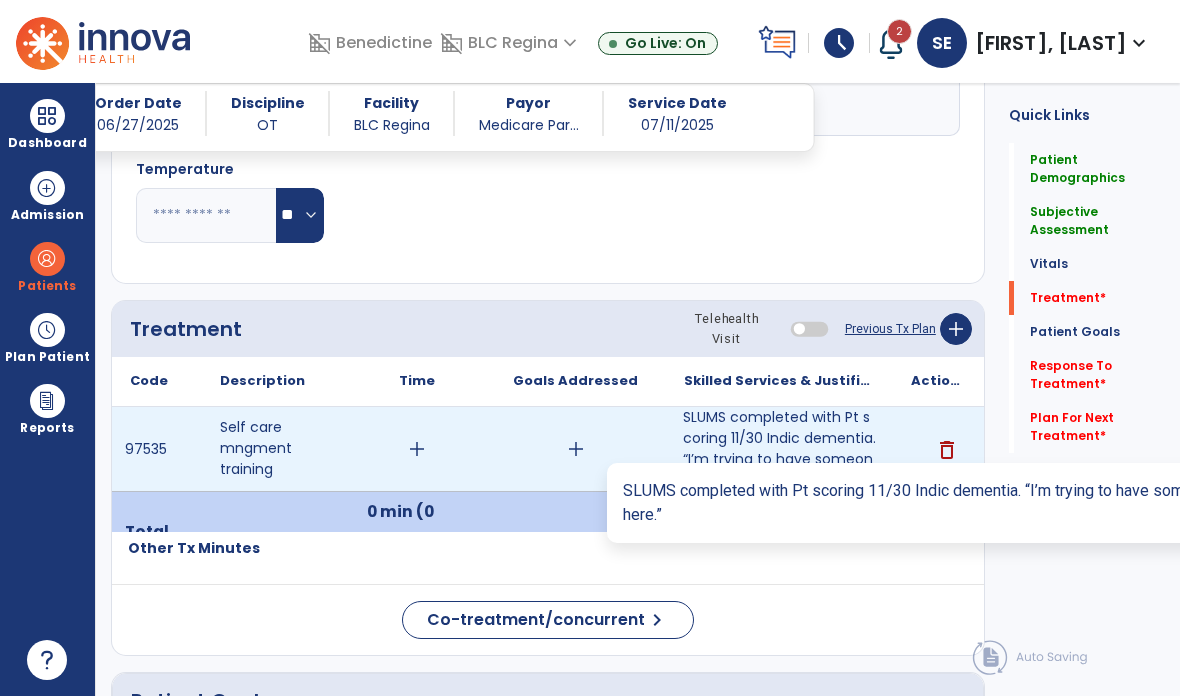click on "SLUMS completed with Pt scoring 11/30 Indic dementia. “I’m trying to have someone pick me up from he..." at bounding box center [779, 449] 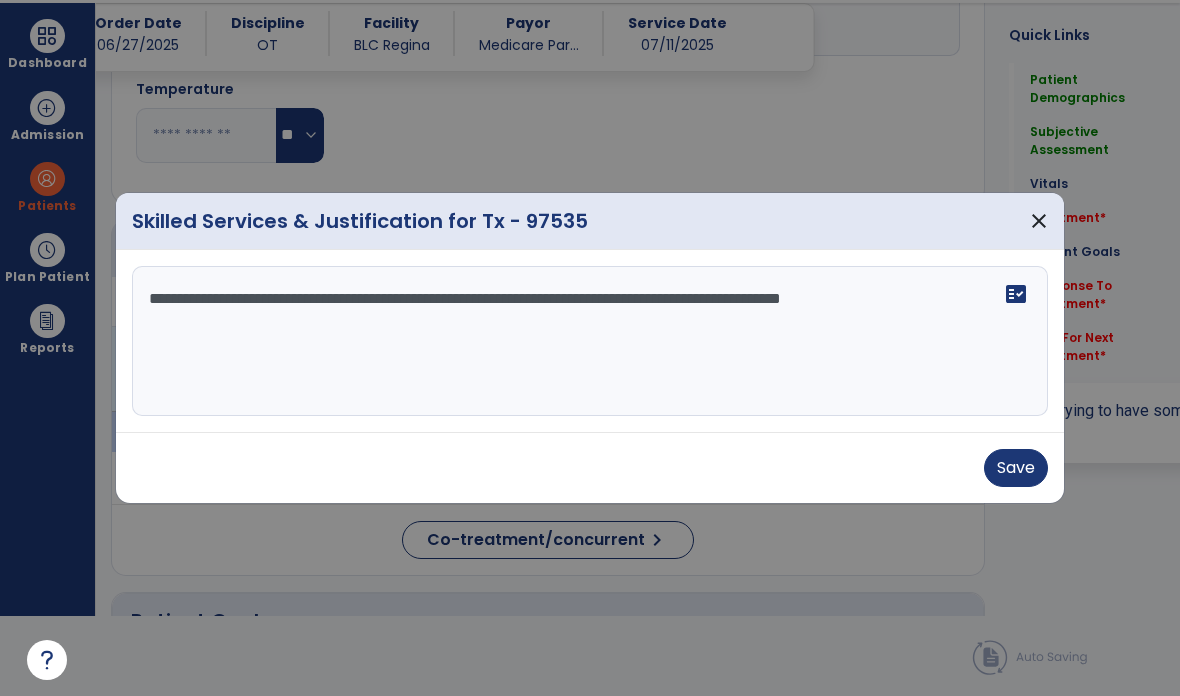 click on "**********" at bounding box center [590, 341] 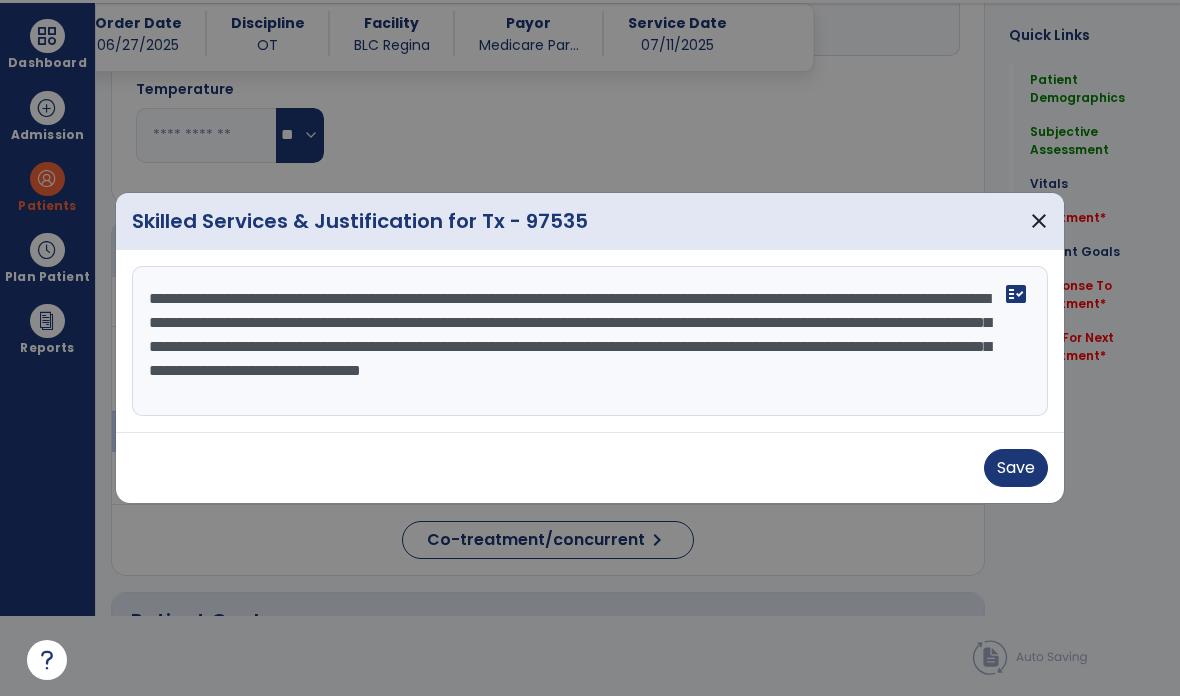 type on "**********" 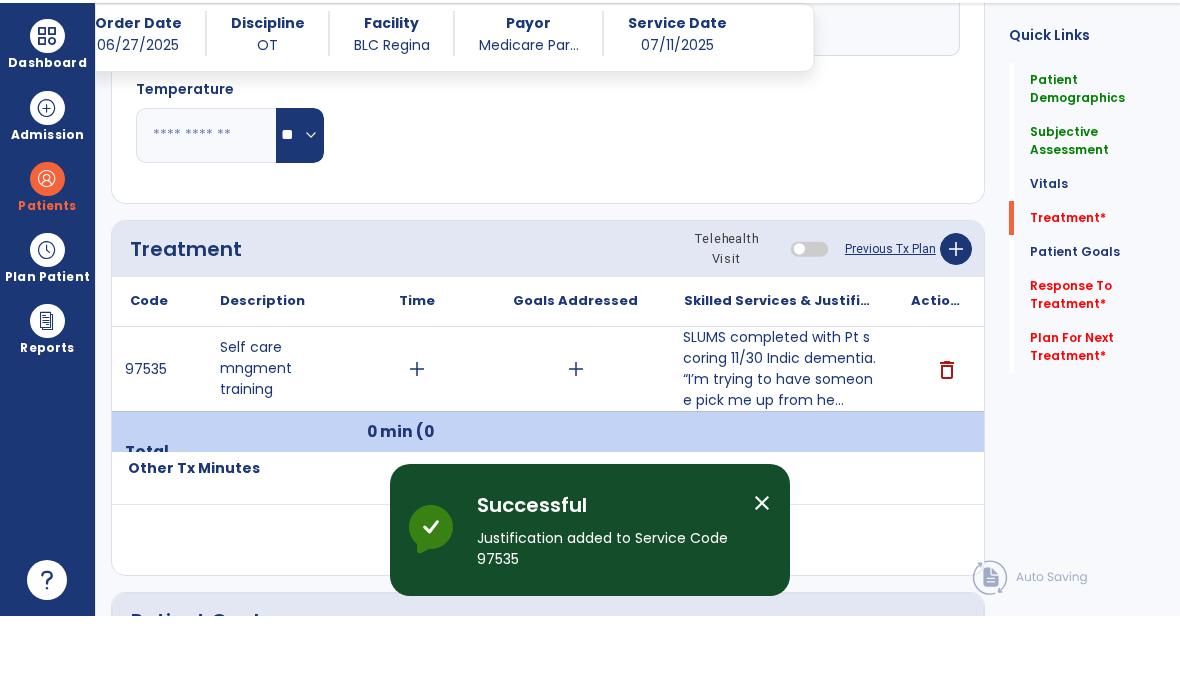 scroll, scrollTop: 80, scrollLeft: 0, axis: vertical 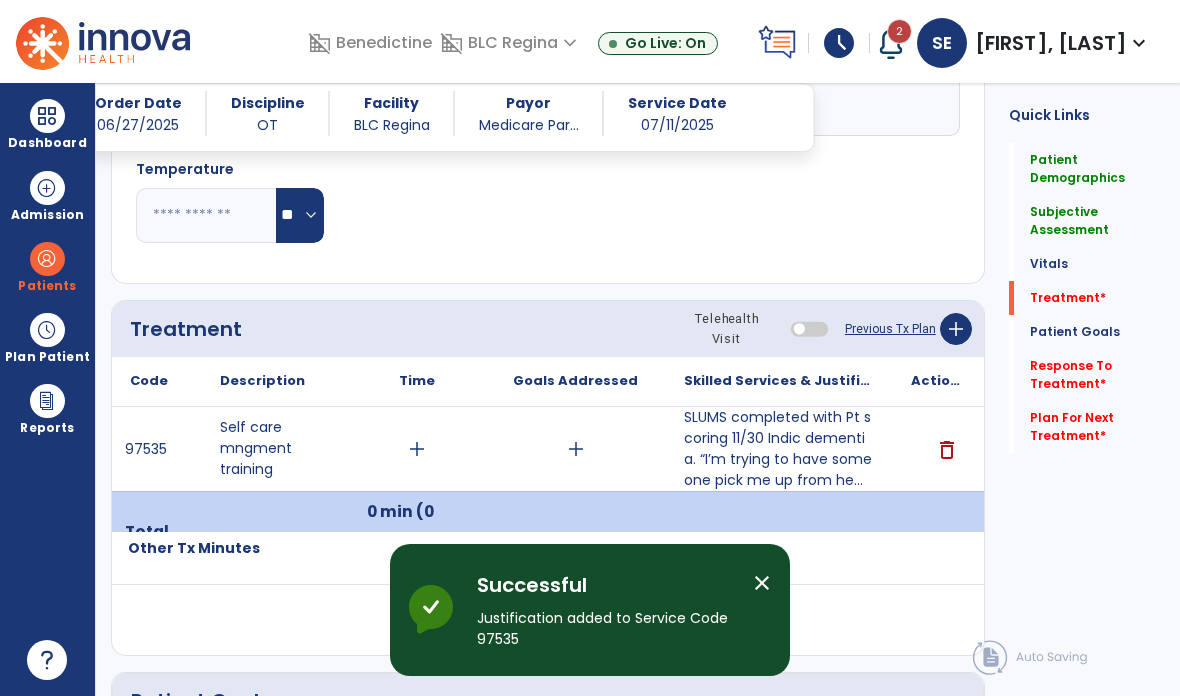 click on "add" at bounding box center (417, 449) 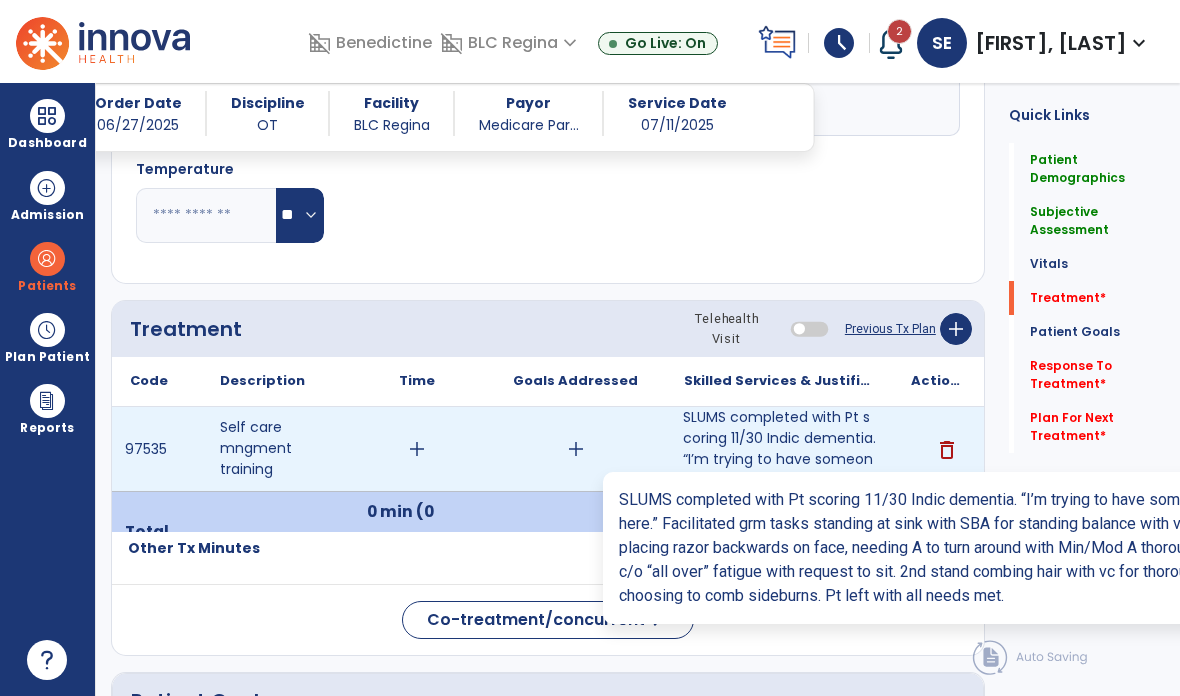 click on "SLUMS completed with Pt scoring 11/30 Indic dementia. “I’m trying to have someone pick me up from he..." at bounding box center [779, 449] 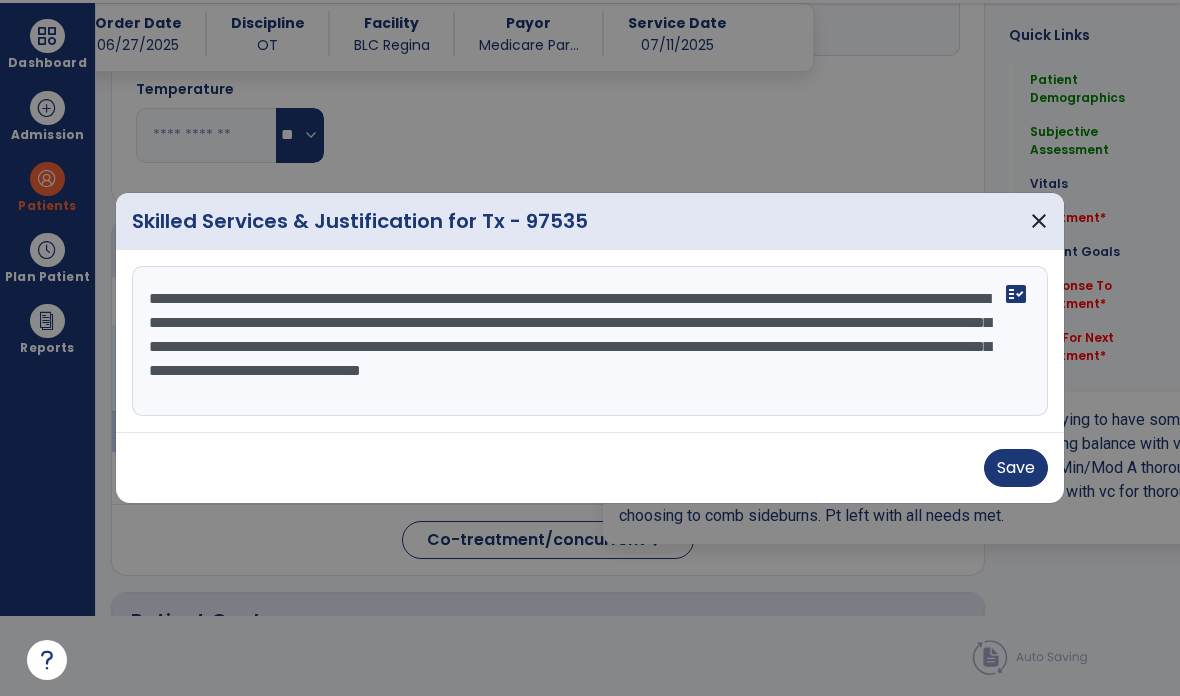 click on "**********" at bounding box center (590, 341) 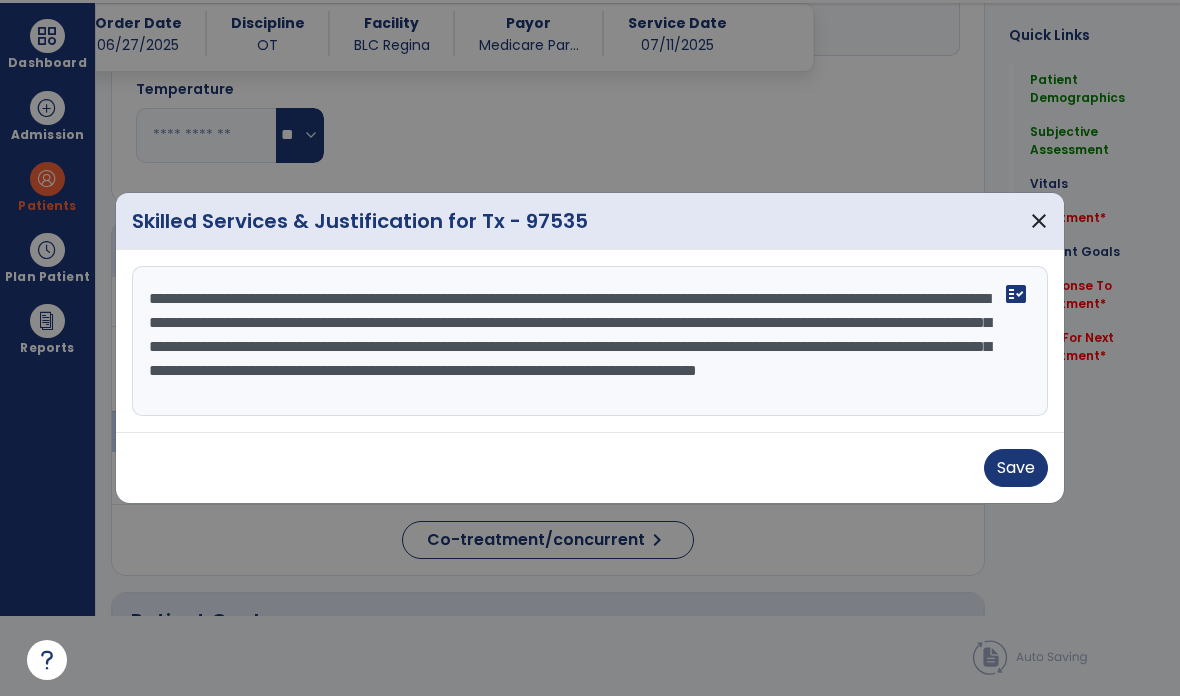 type on "**********" 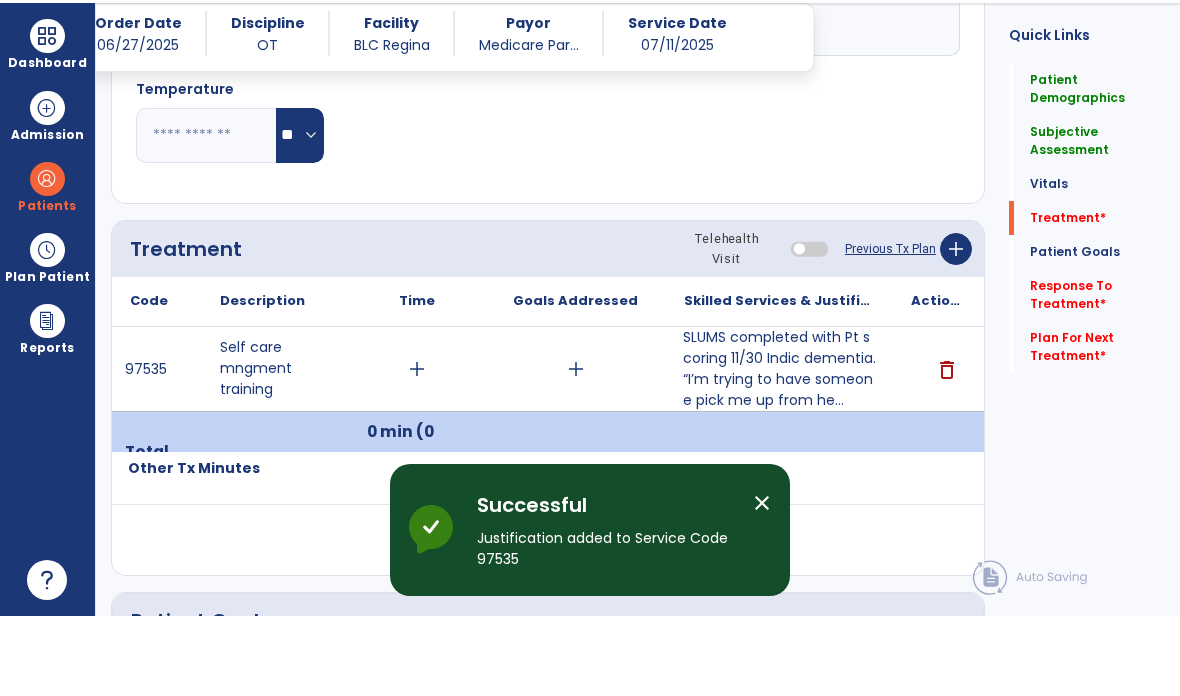scroll, scrollTop: 80, scrollLeft: 0, axis: vertical 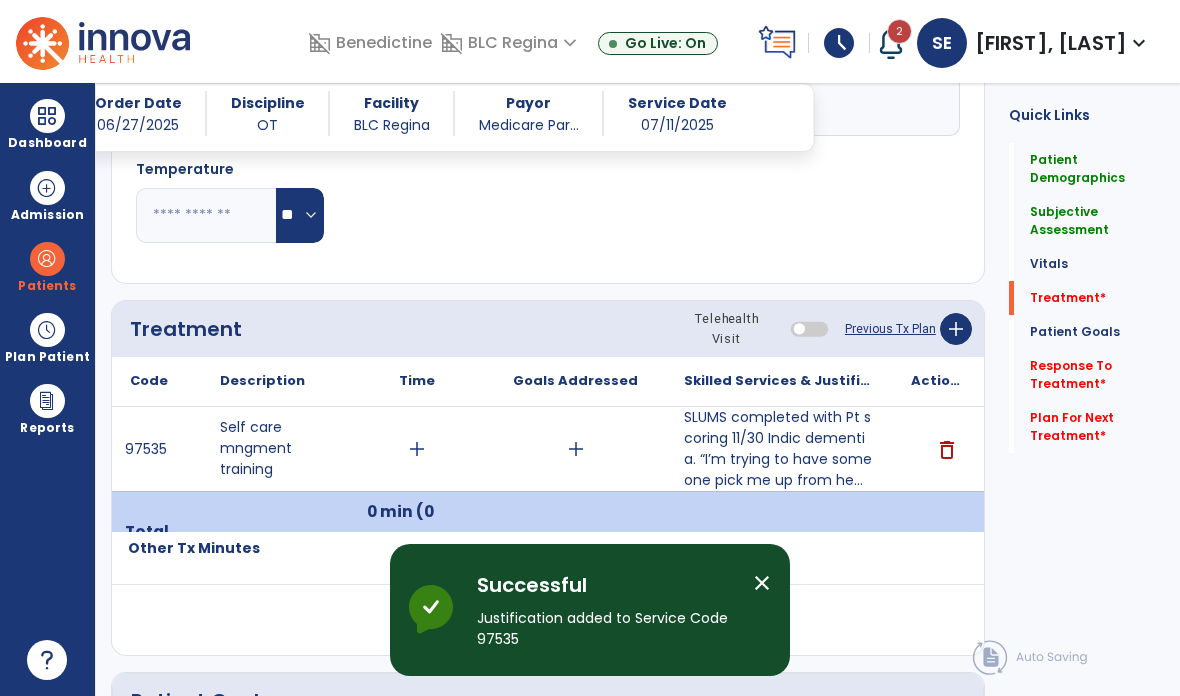 click on "add" at bounding box center [417, 449] 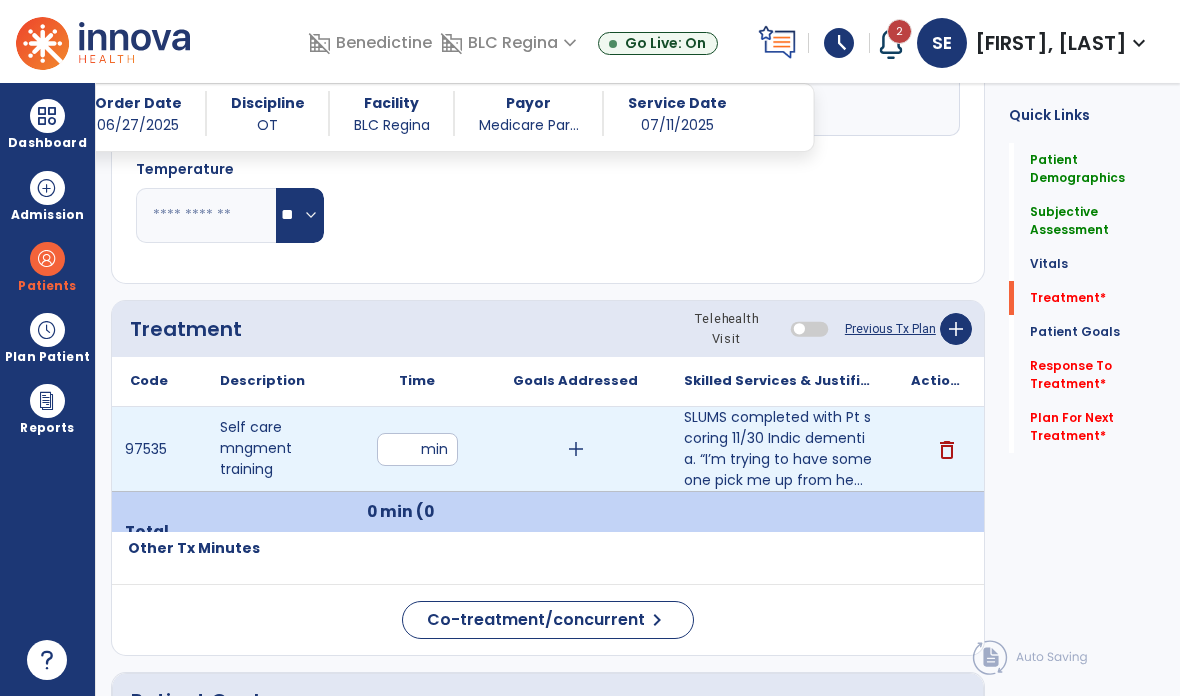 type on "**" 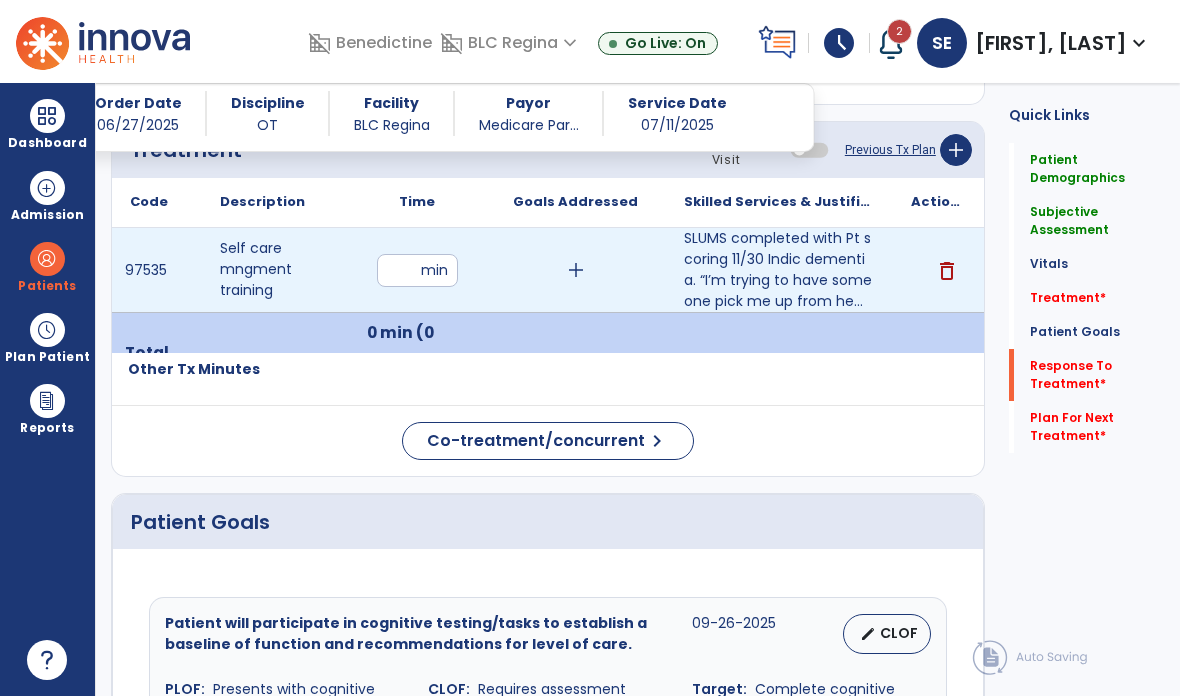 click on "Response To Treatment   *" 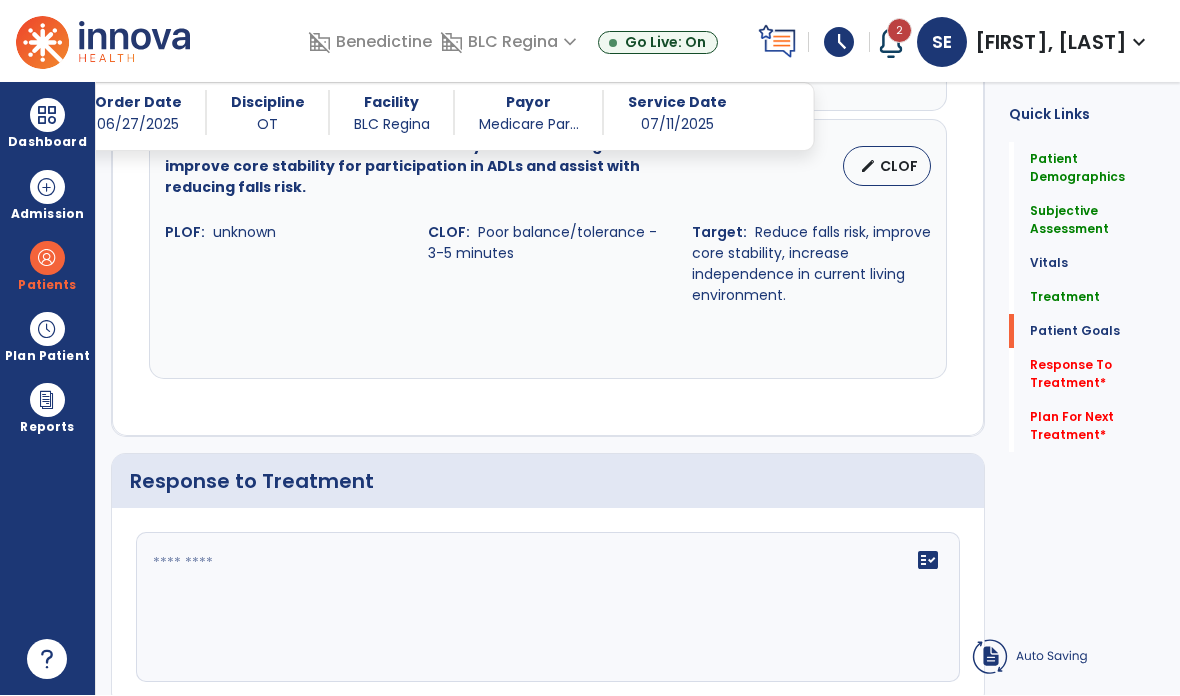 scroll, scrollTop: 2231, scrollLeft: 0, axis: vertical 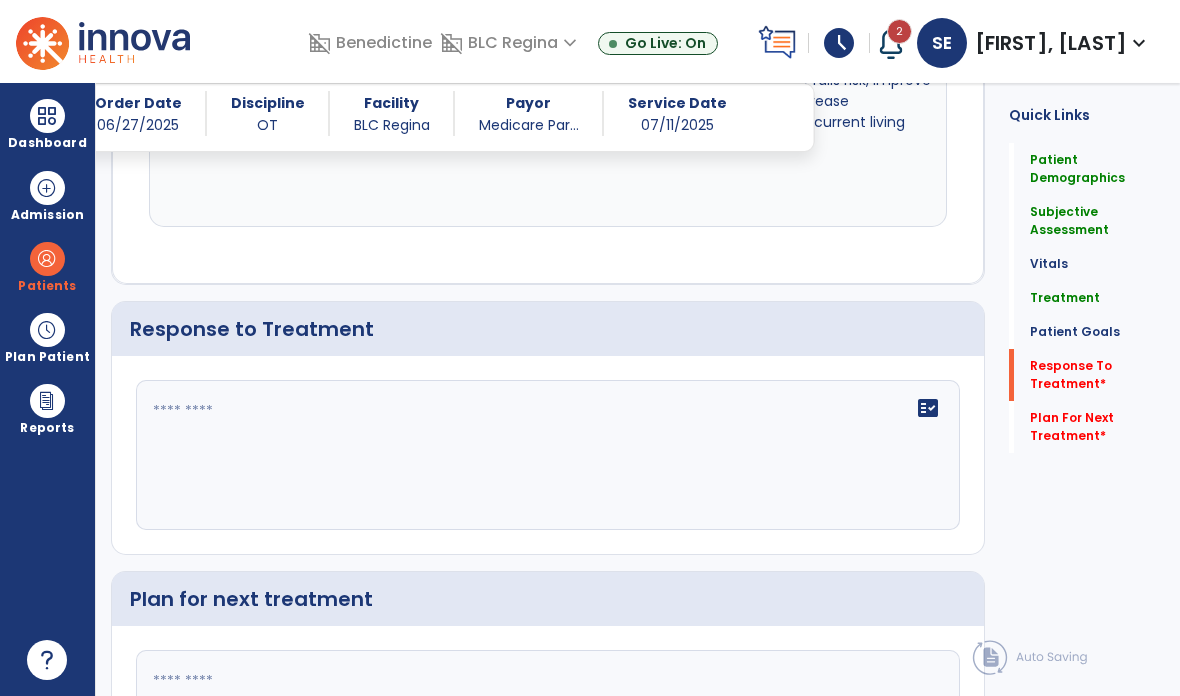 click 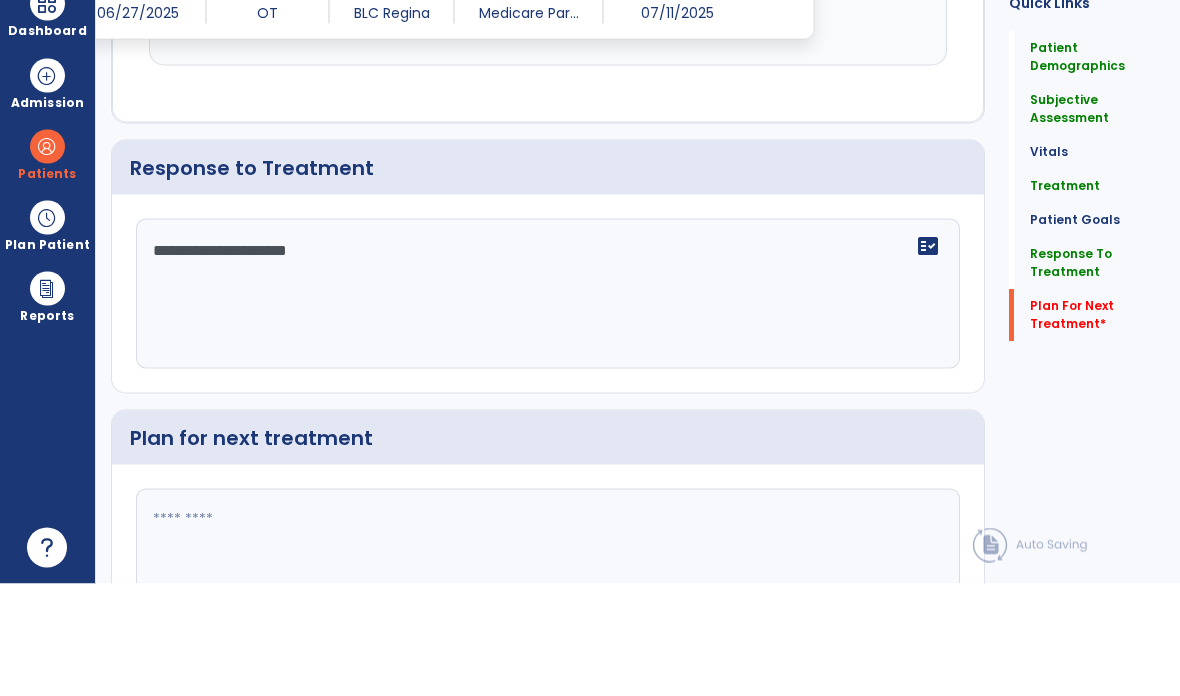 scroll, scrollTop: 2303, scrollLeft: 0, axis: vertical 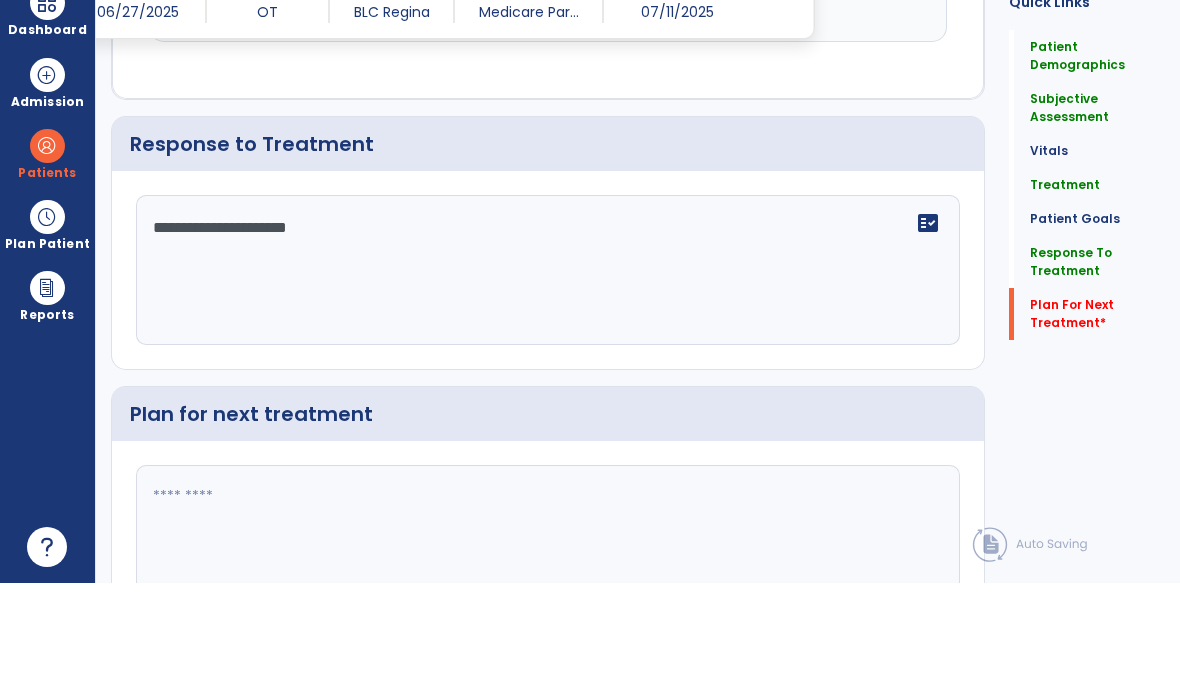 type on "**********" 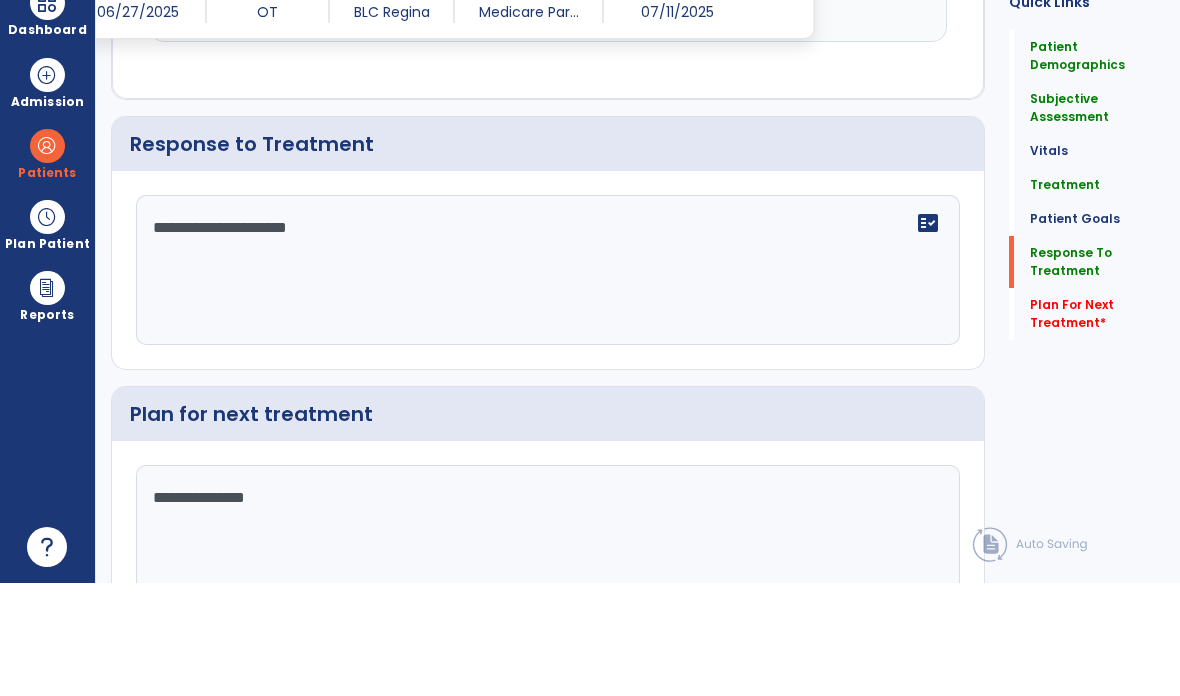type on "**********" 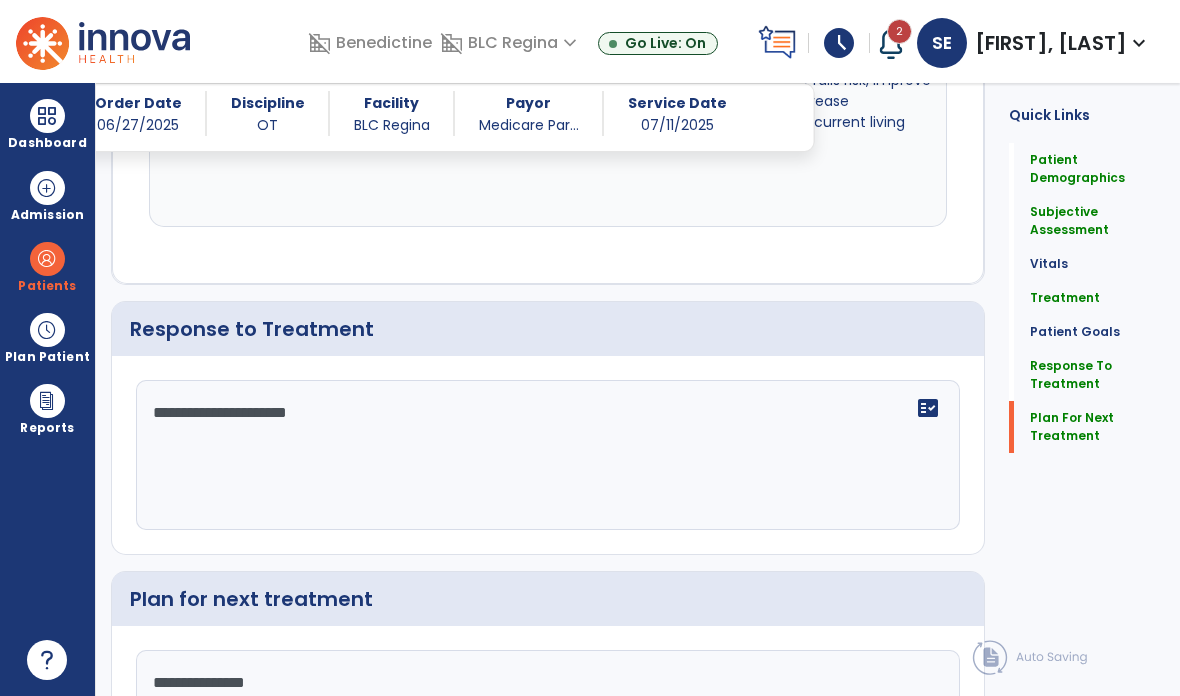 click on "Plan For Next Treatment" 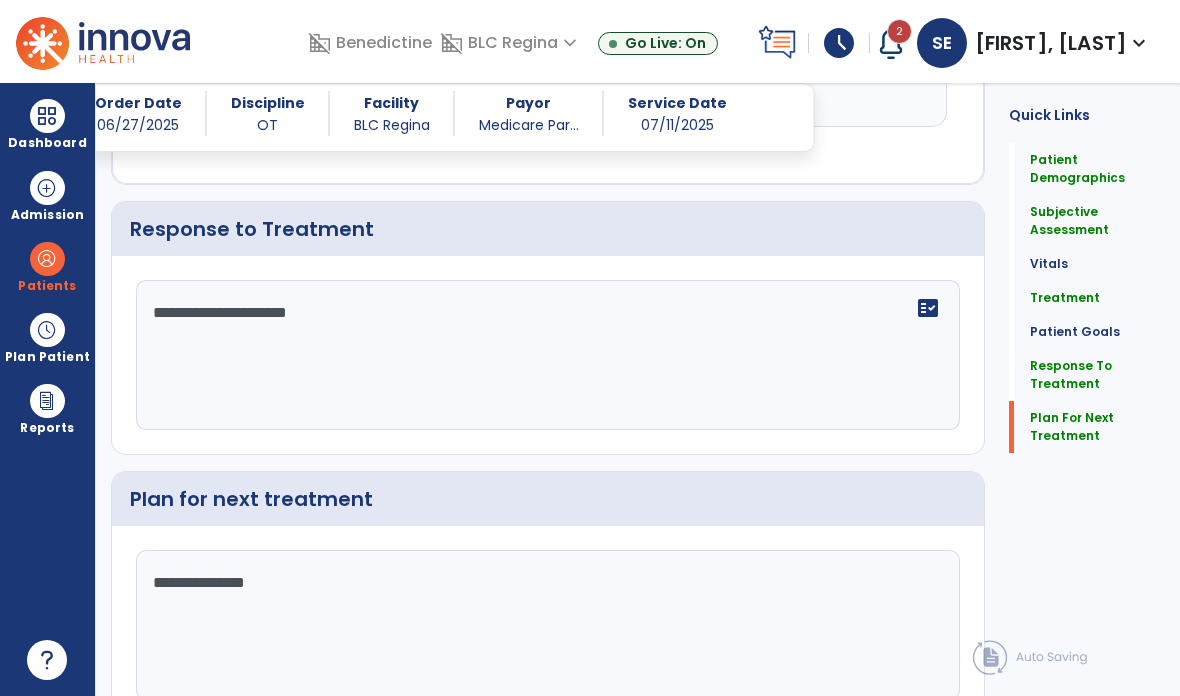 scroll, scrollTop: 2347, scrollLeft: 0, axis: vertical 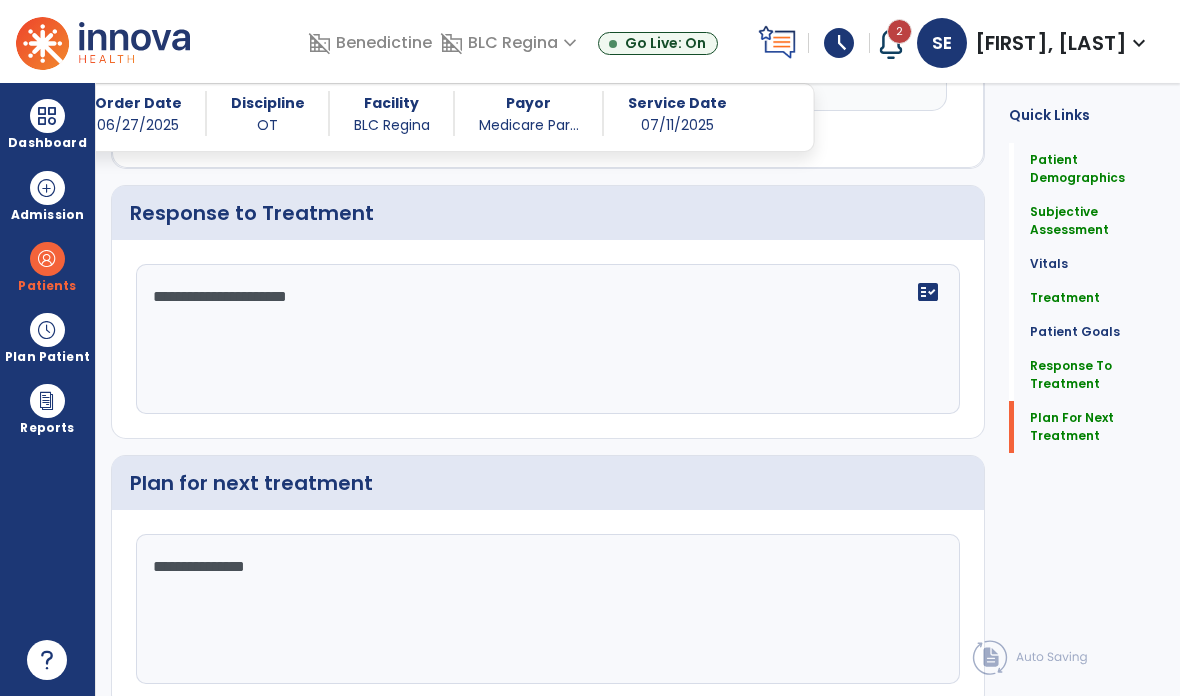click on "Sign Doc" 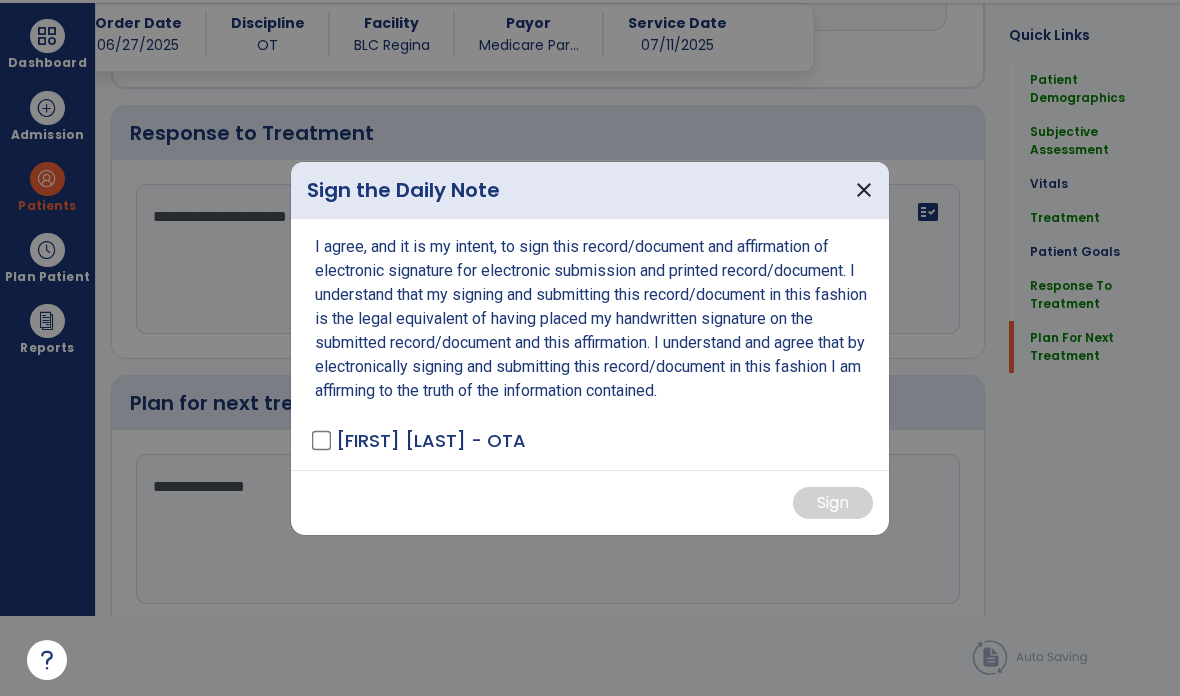 scroll, scrollTop: 0, scrollLeft: 0, axis: both 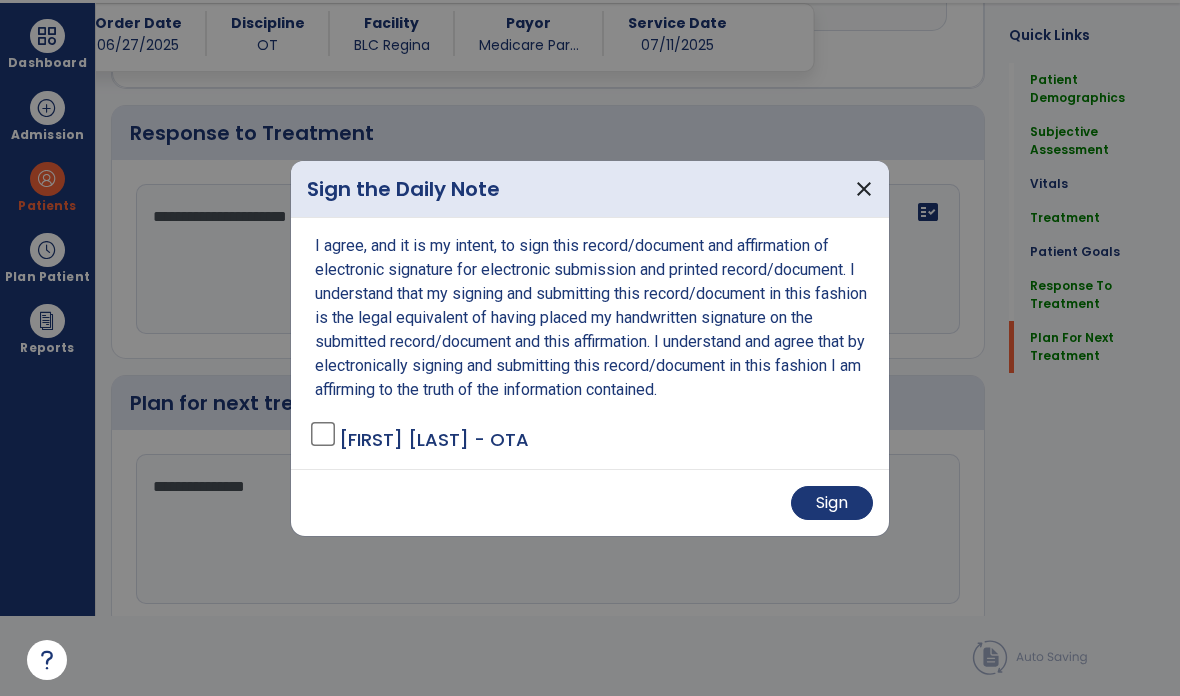 click on "Sign" at bounding box center (832, 503) 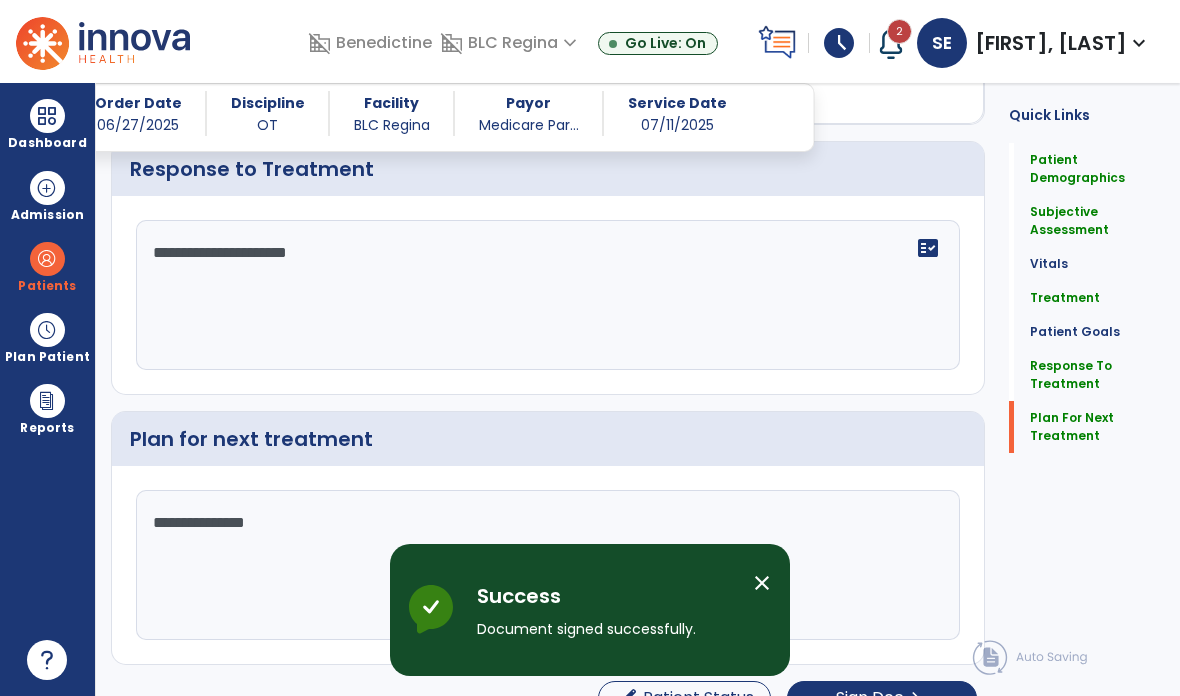 scroll, scrollTop: 0, scrollLeft: 0, axis: both 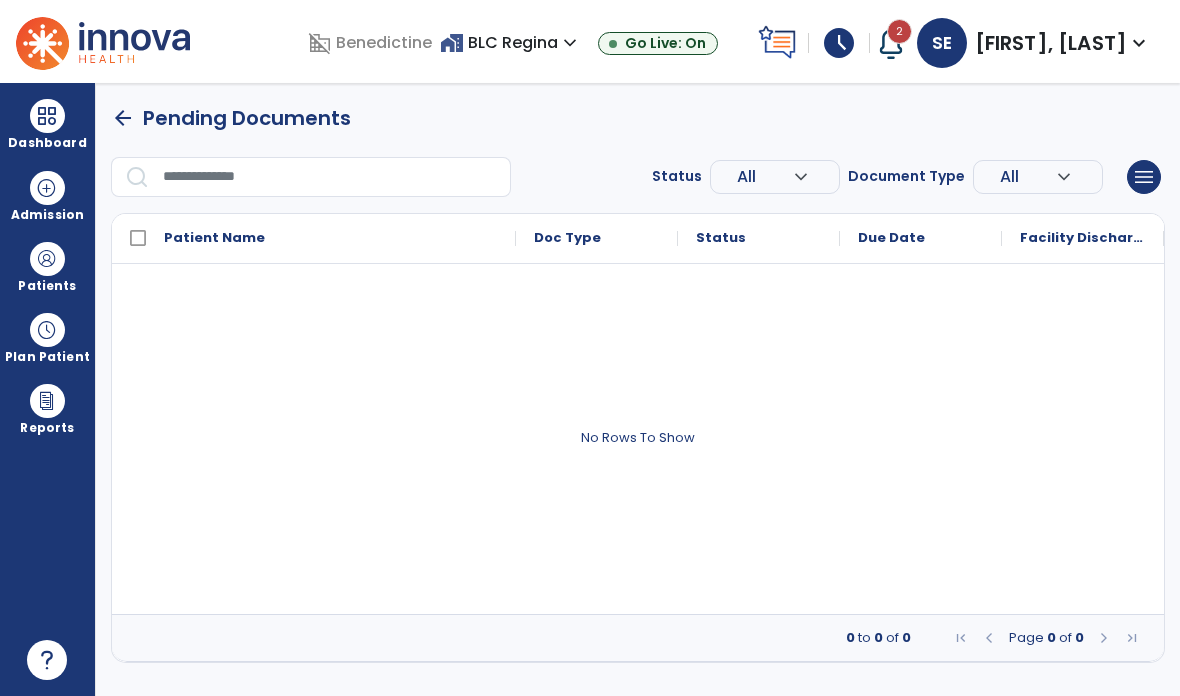 type on "*****" 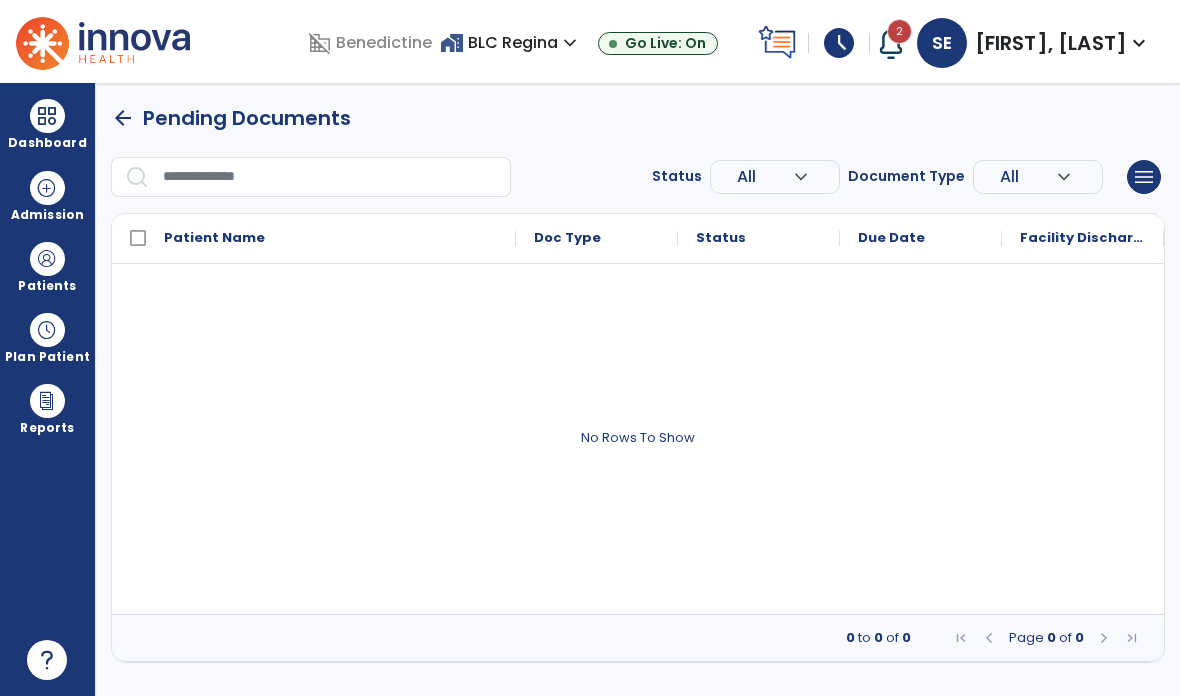 click on "schedule" at bounding box center [839, 43] 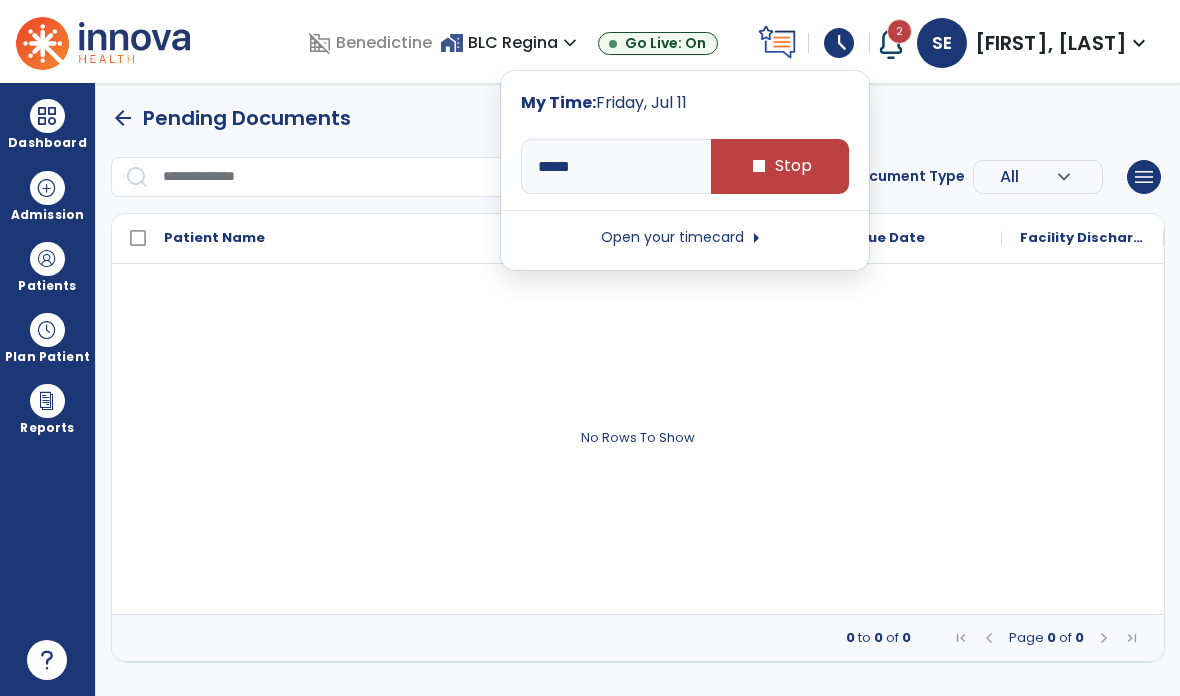 click on "stop  Stop" at bounding box center [780, 166] 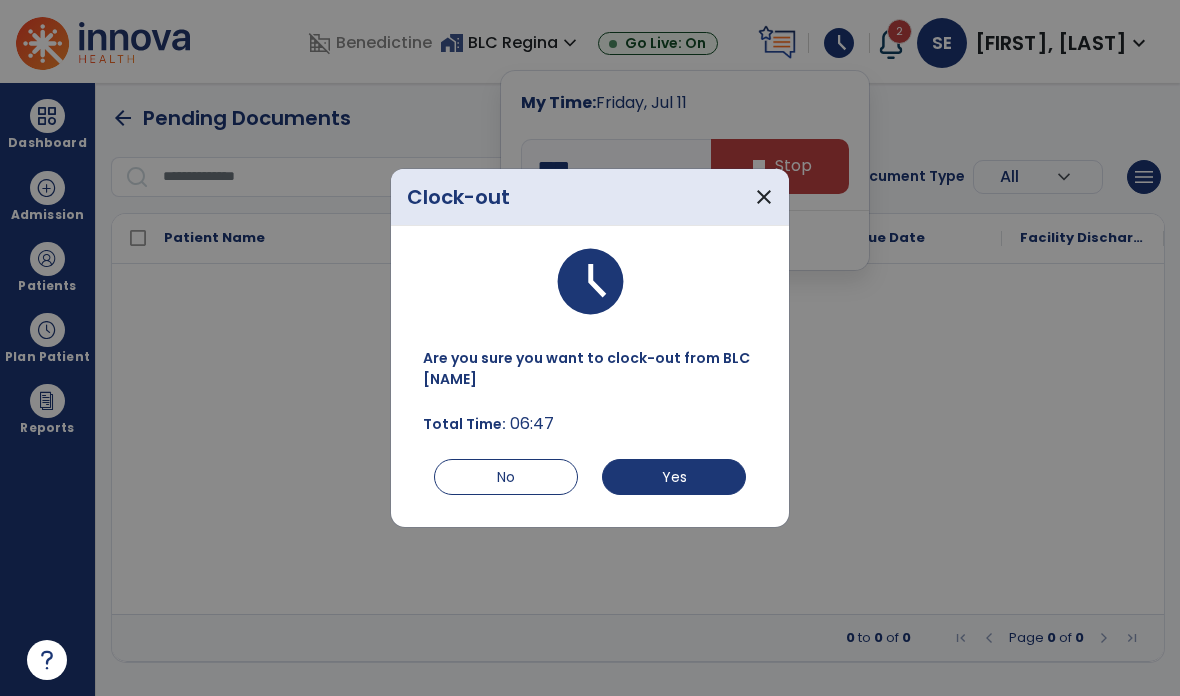 click on "Yes" at bounding box center (674, 477) 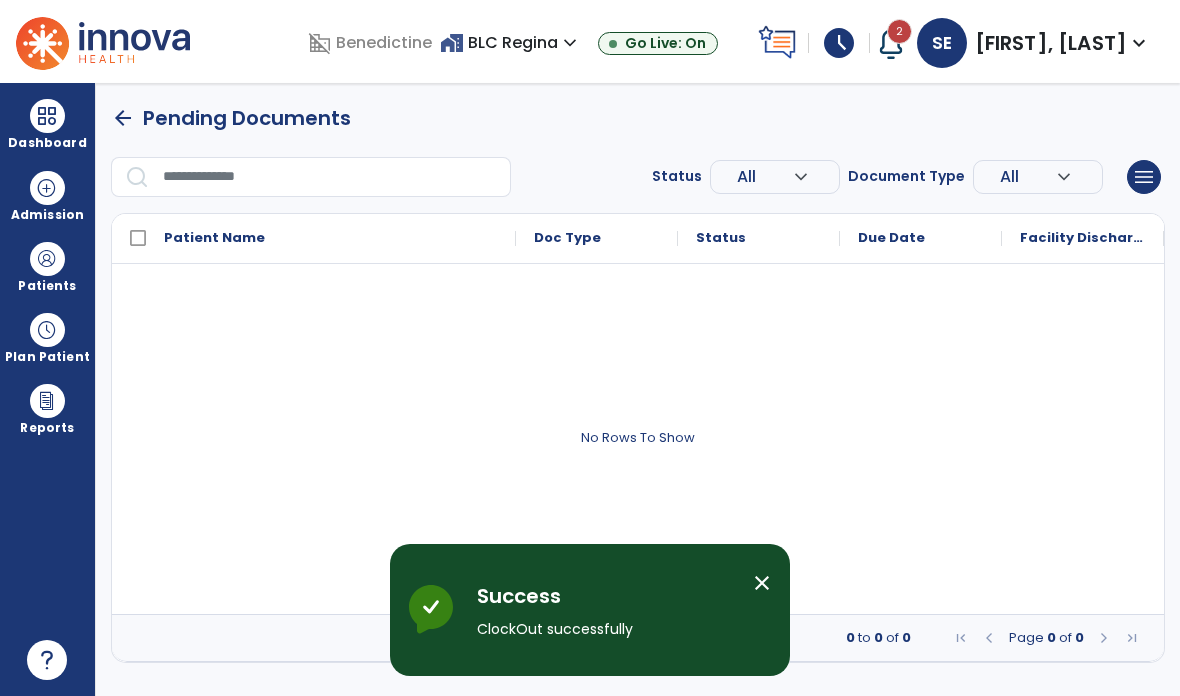 click at bounding box center (891, 43) 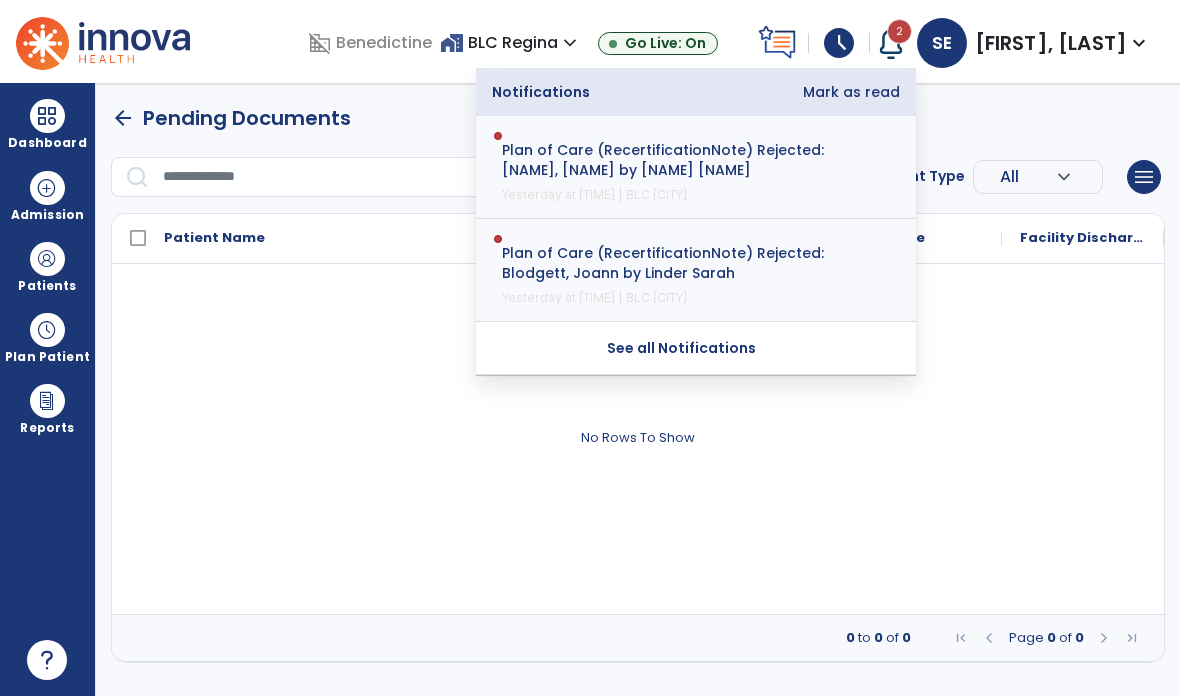click at bounding box center [638, 439] 